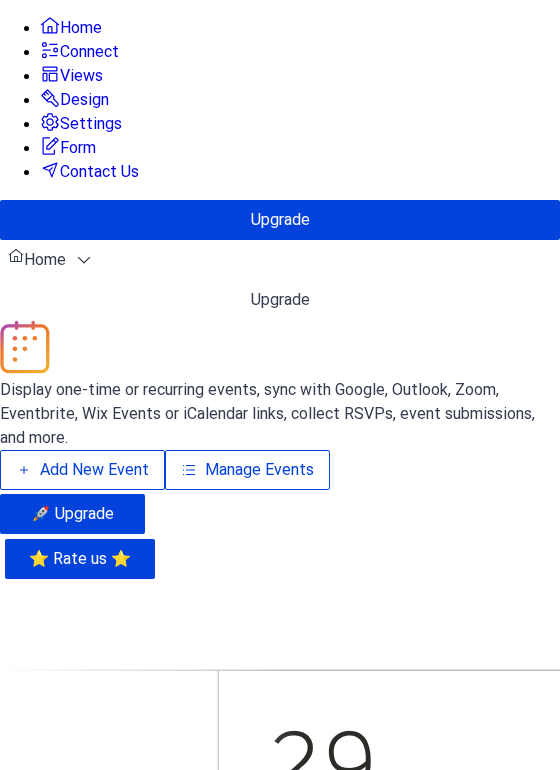 scroll, scrollTop: 0, scrollLeft: 0, axis: both 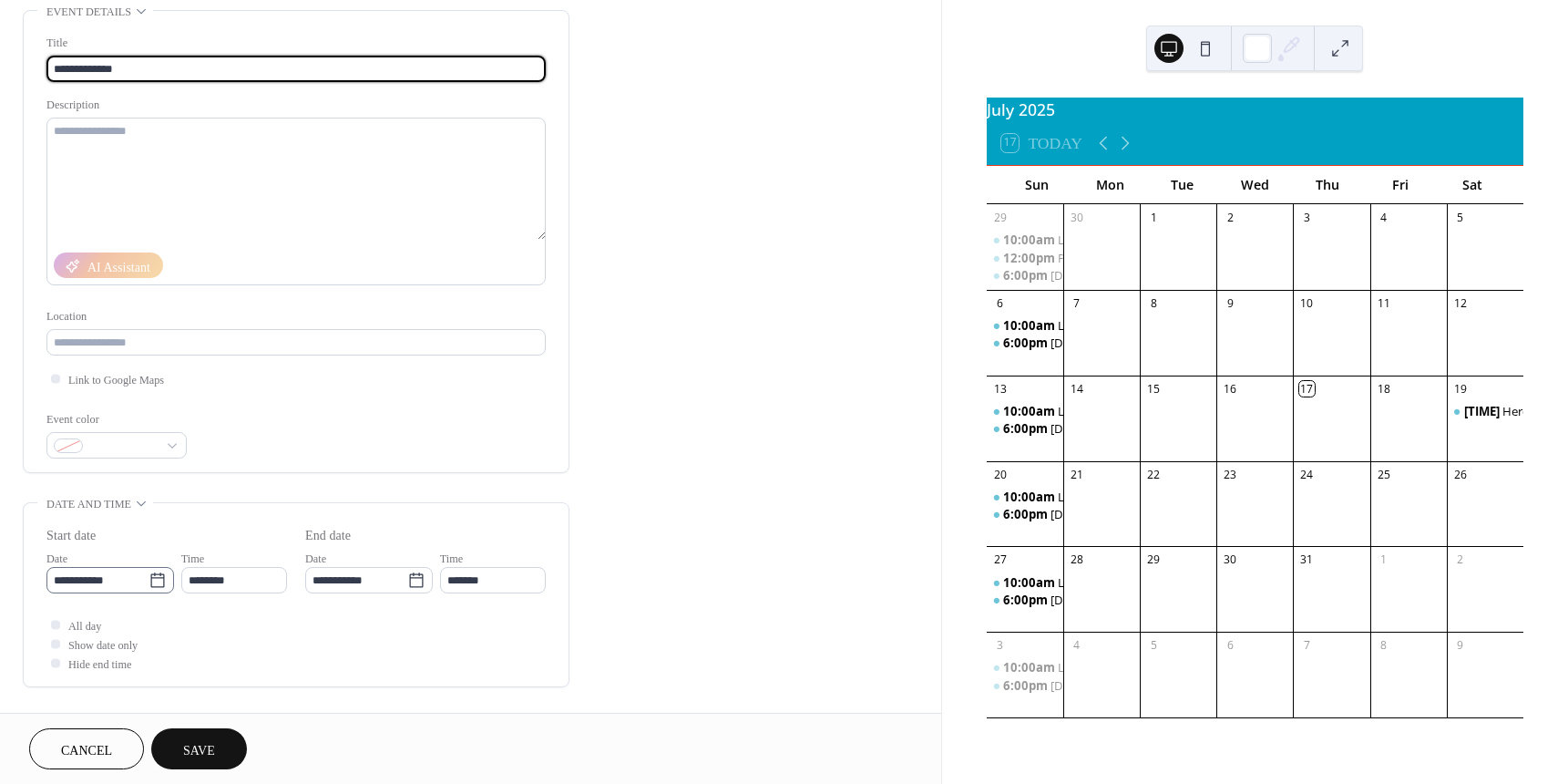 type on "**********" 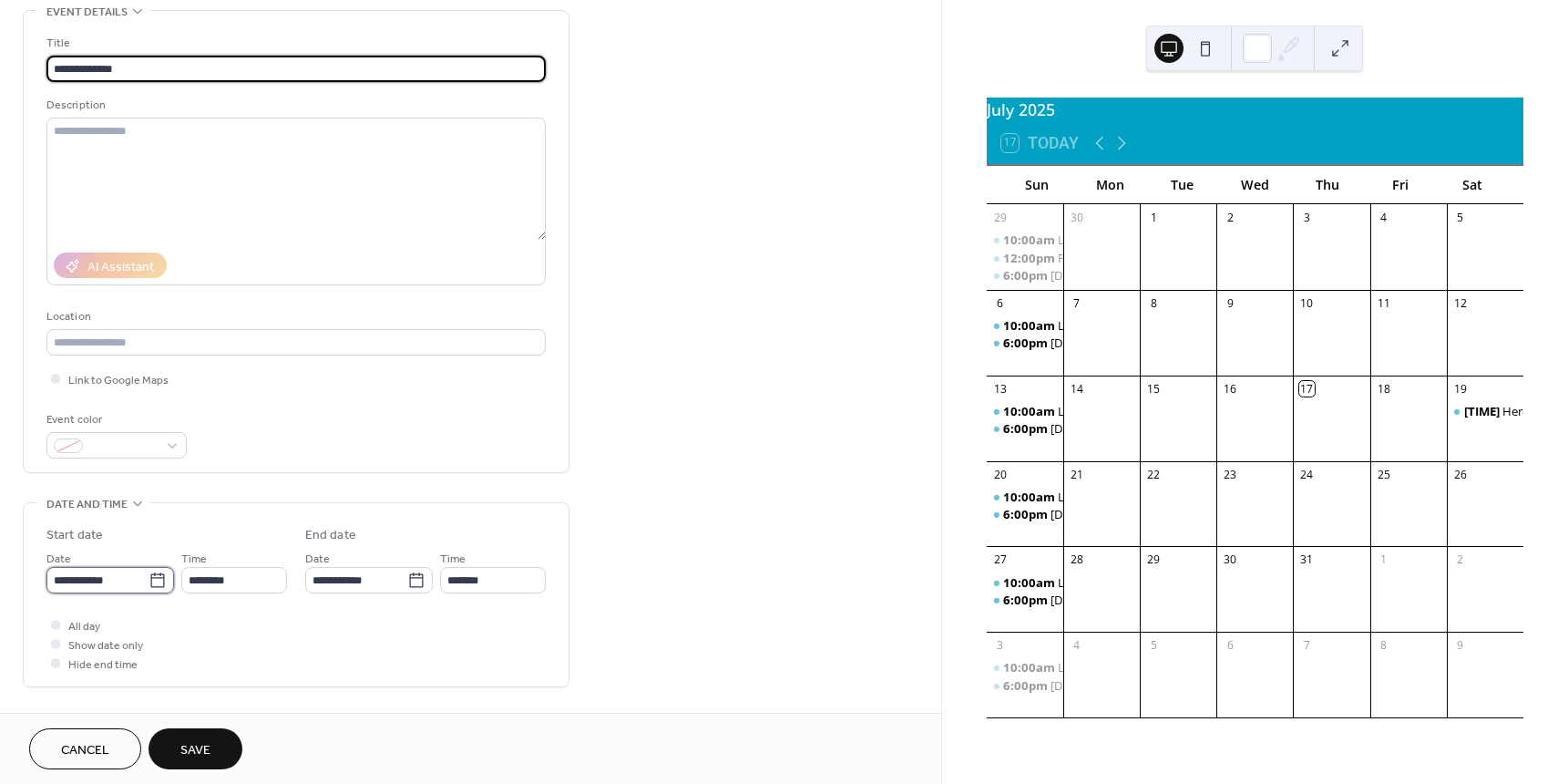 click on "**********" at bounding box center (97, 580) 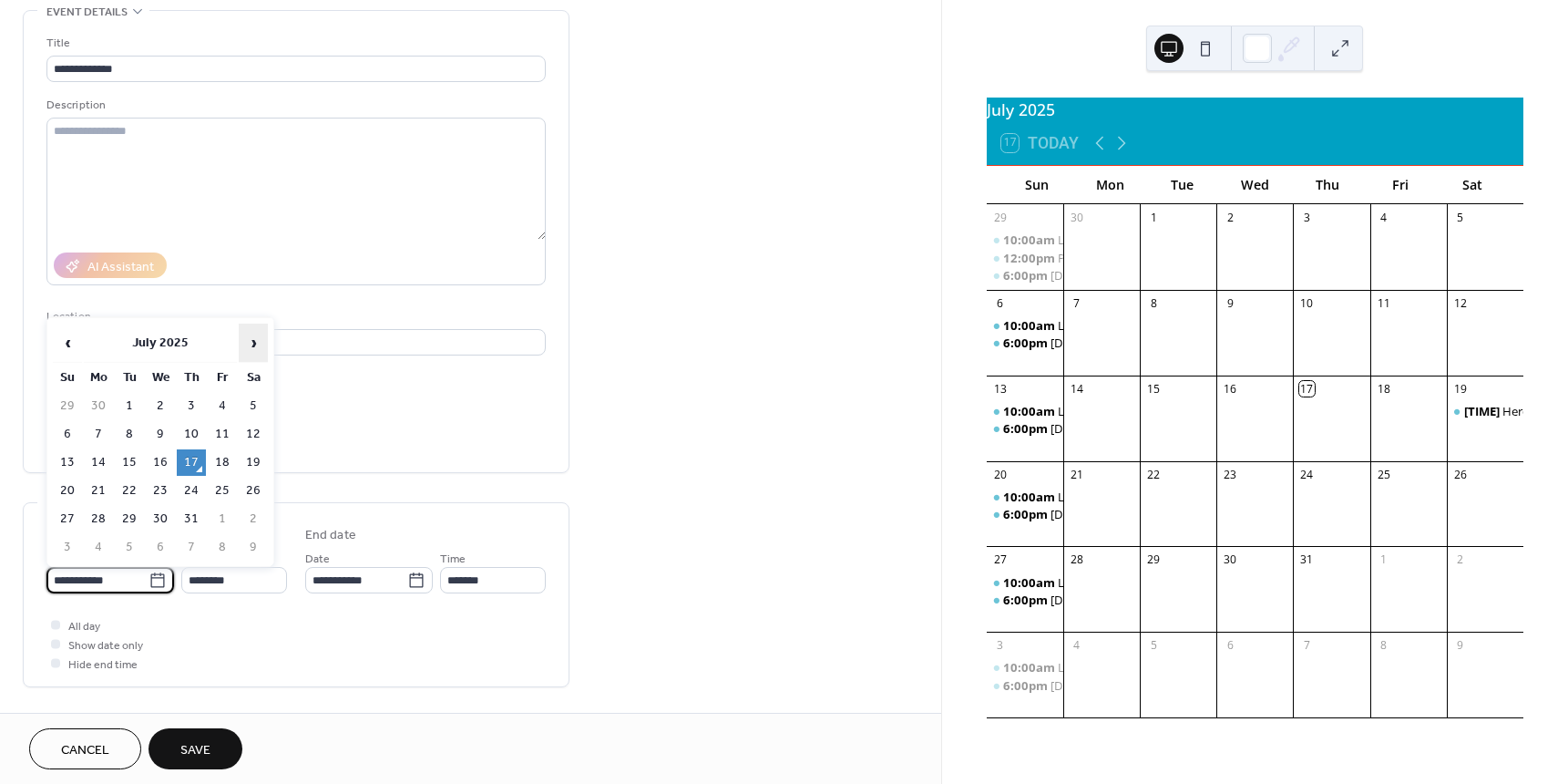click on "›" at bounding box center (253, 343) 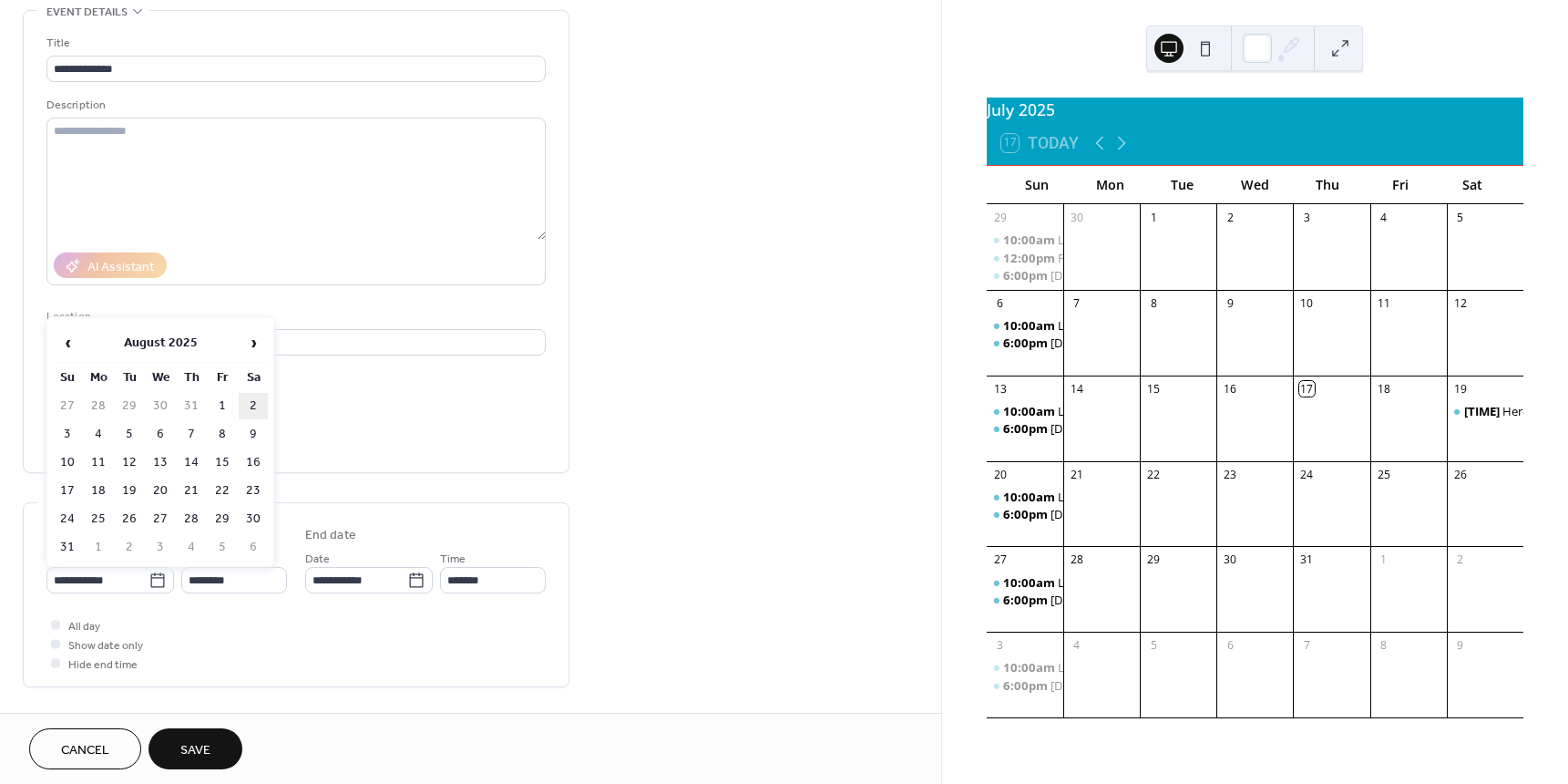 click on "2" at bounding box center [253, 406] 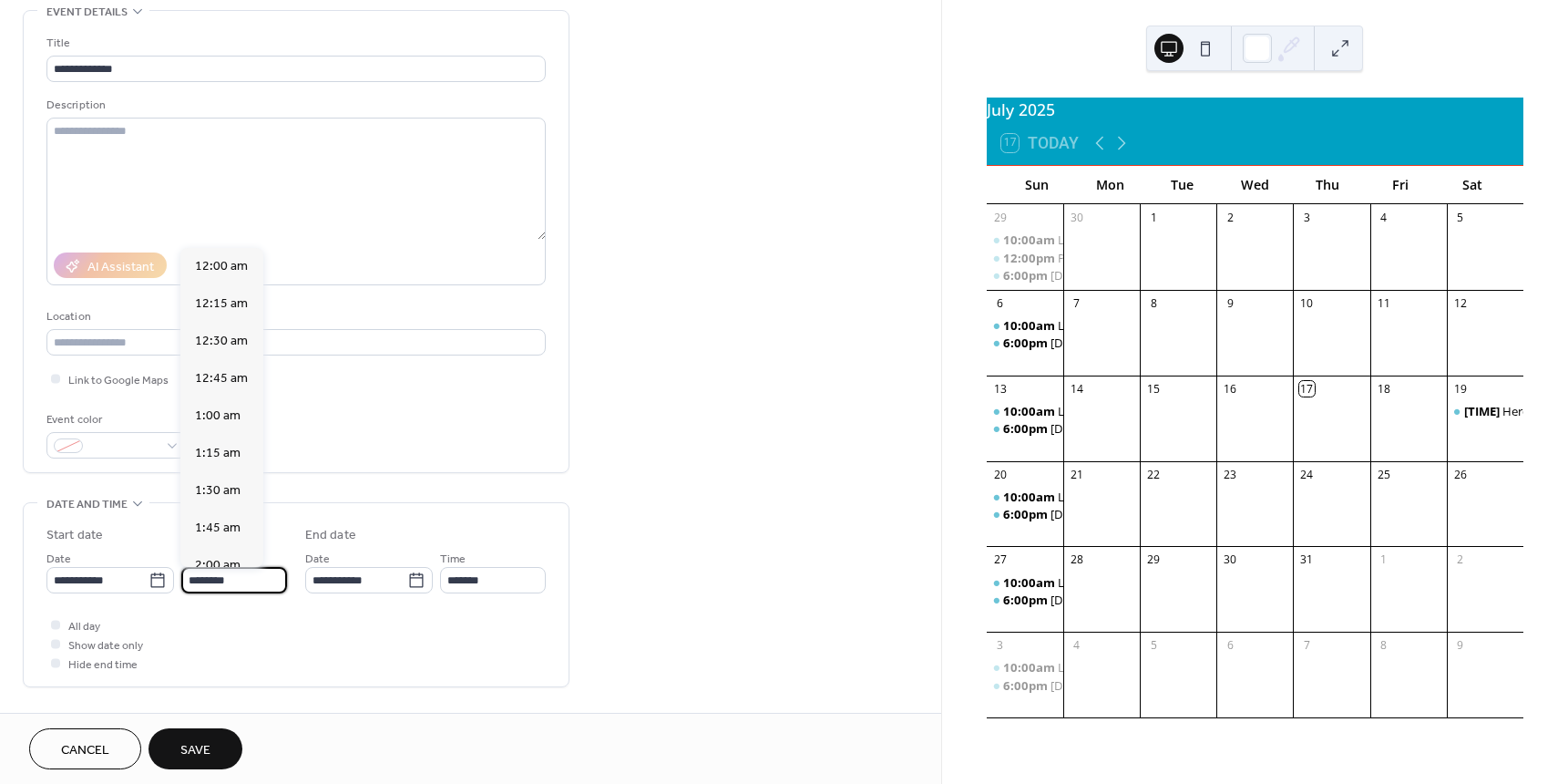 click on "********" at bounding box center [234, 580] 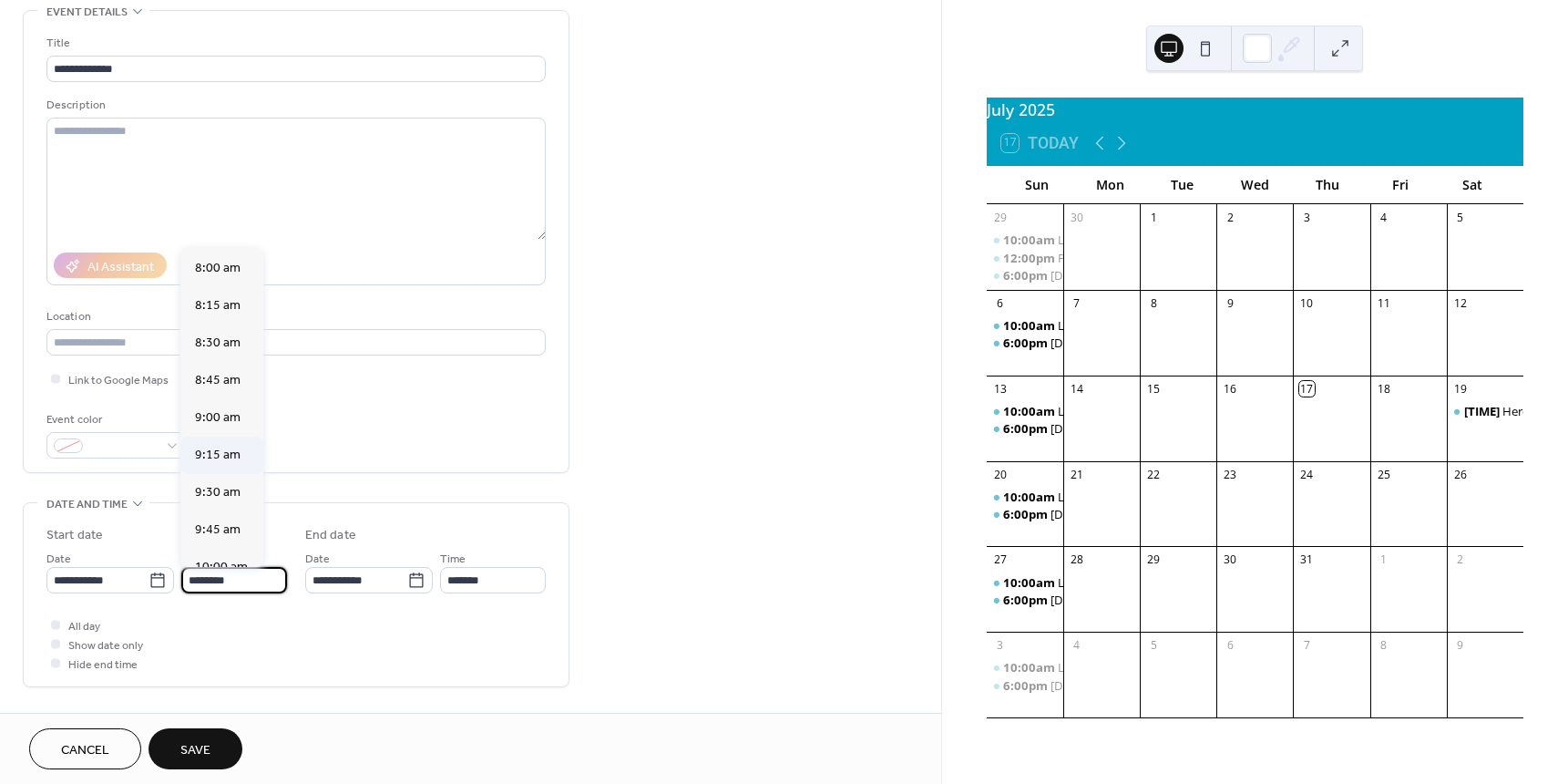 scroll, scrollTop: 1338, scrollLeft: 0, axis: vertical 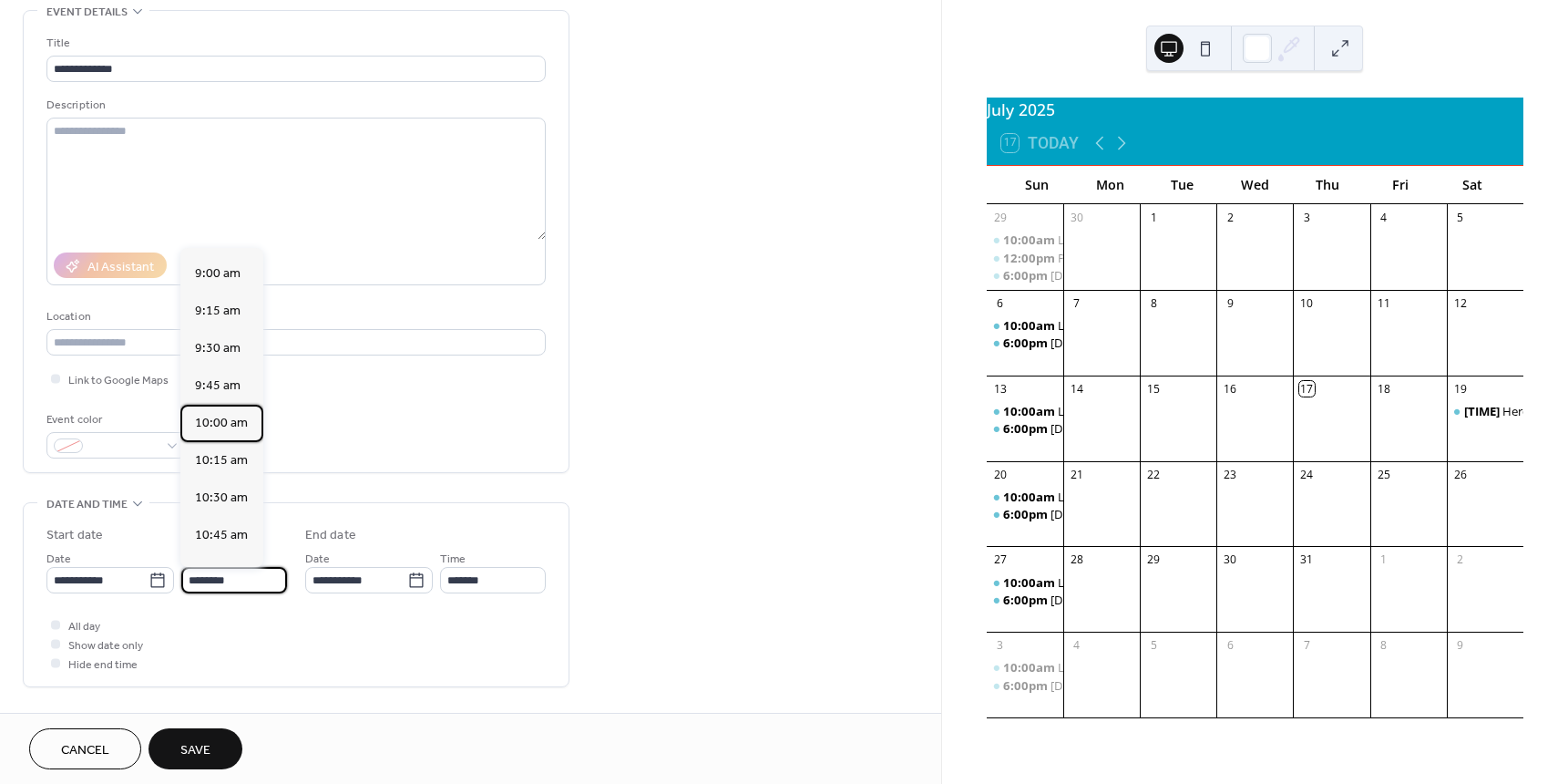 click on "10:00 am" at bounding box center [221, 423] 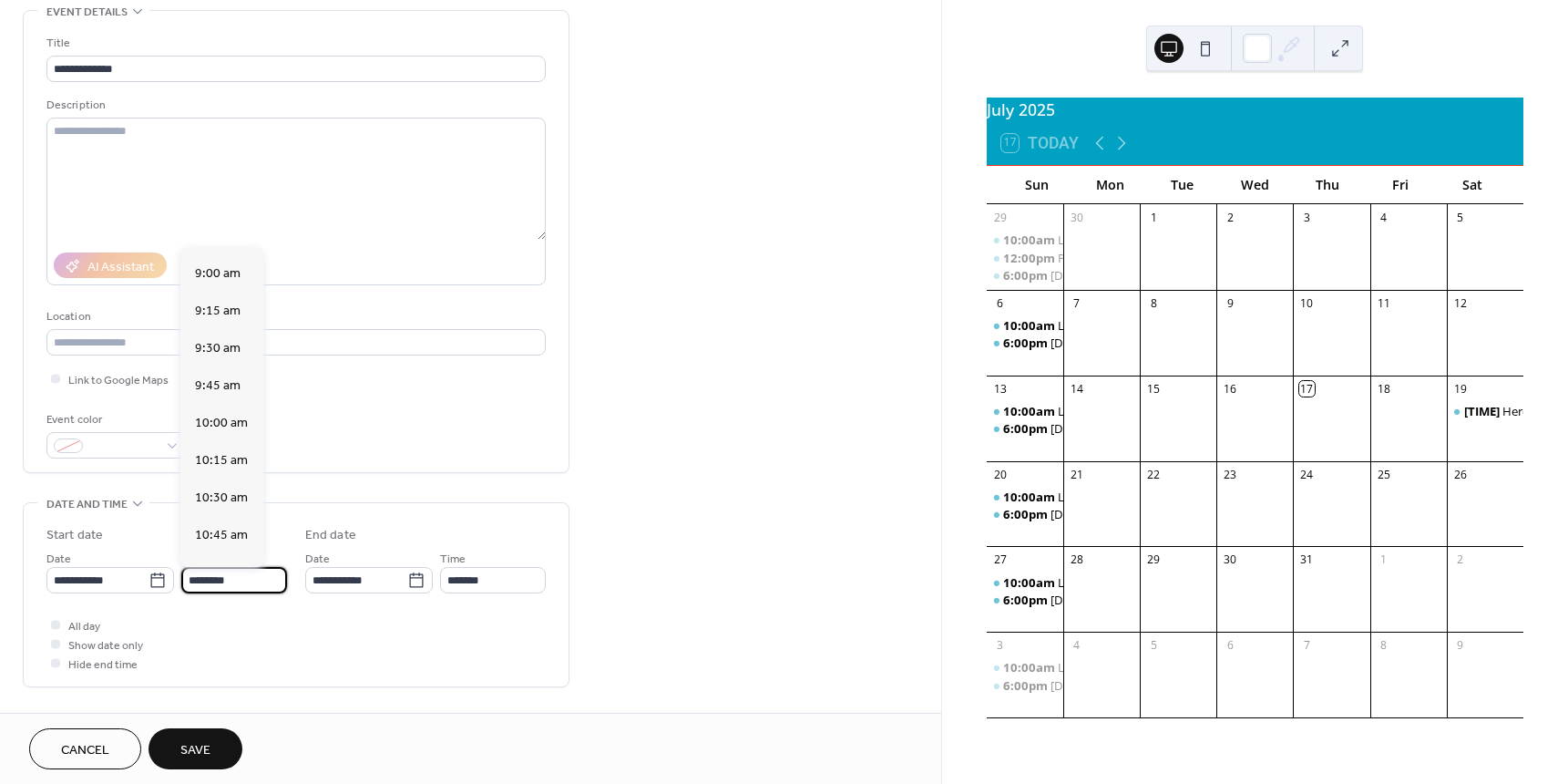 type on "********" 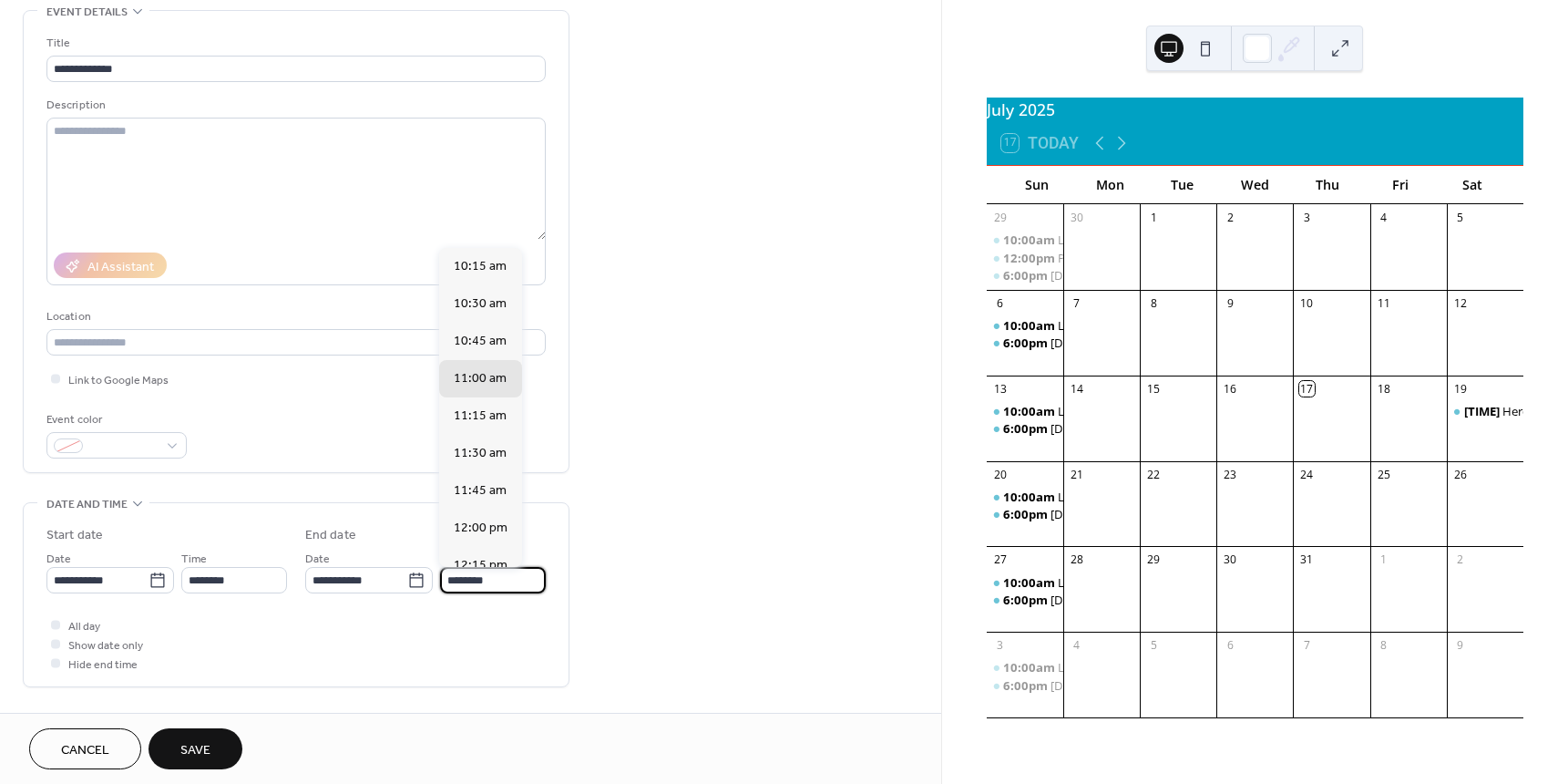 click on "********" at bounding box center [493, 580] 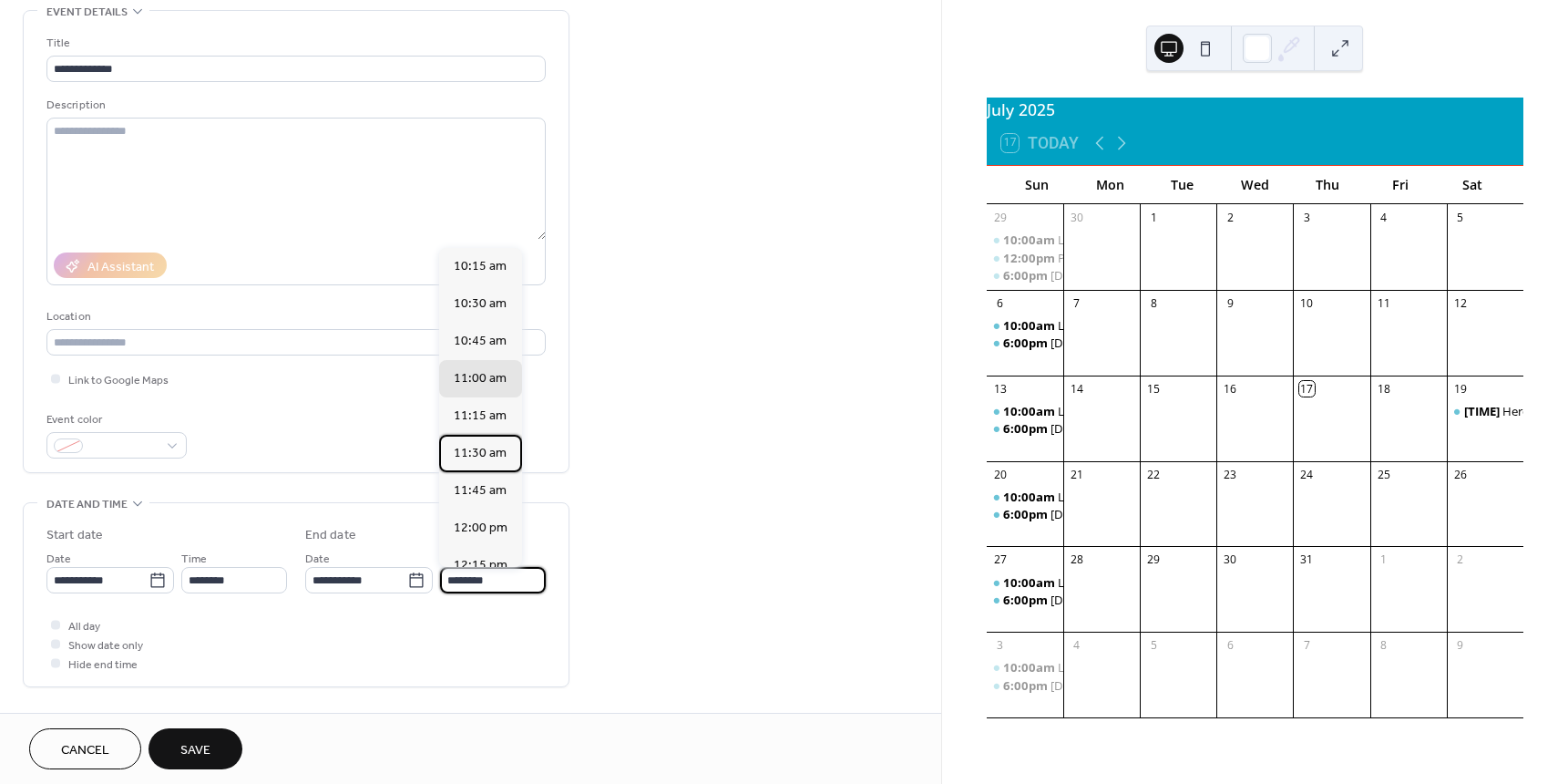 click on "11:30 am" at bounding box center [480, 453] 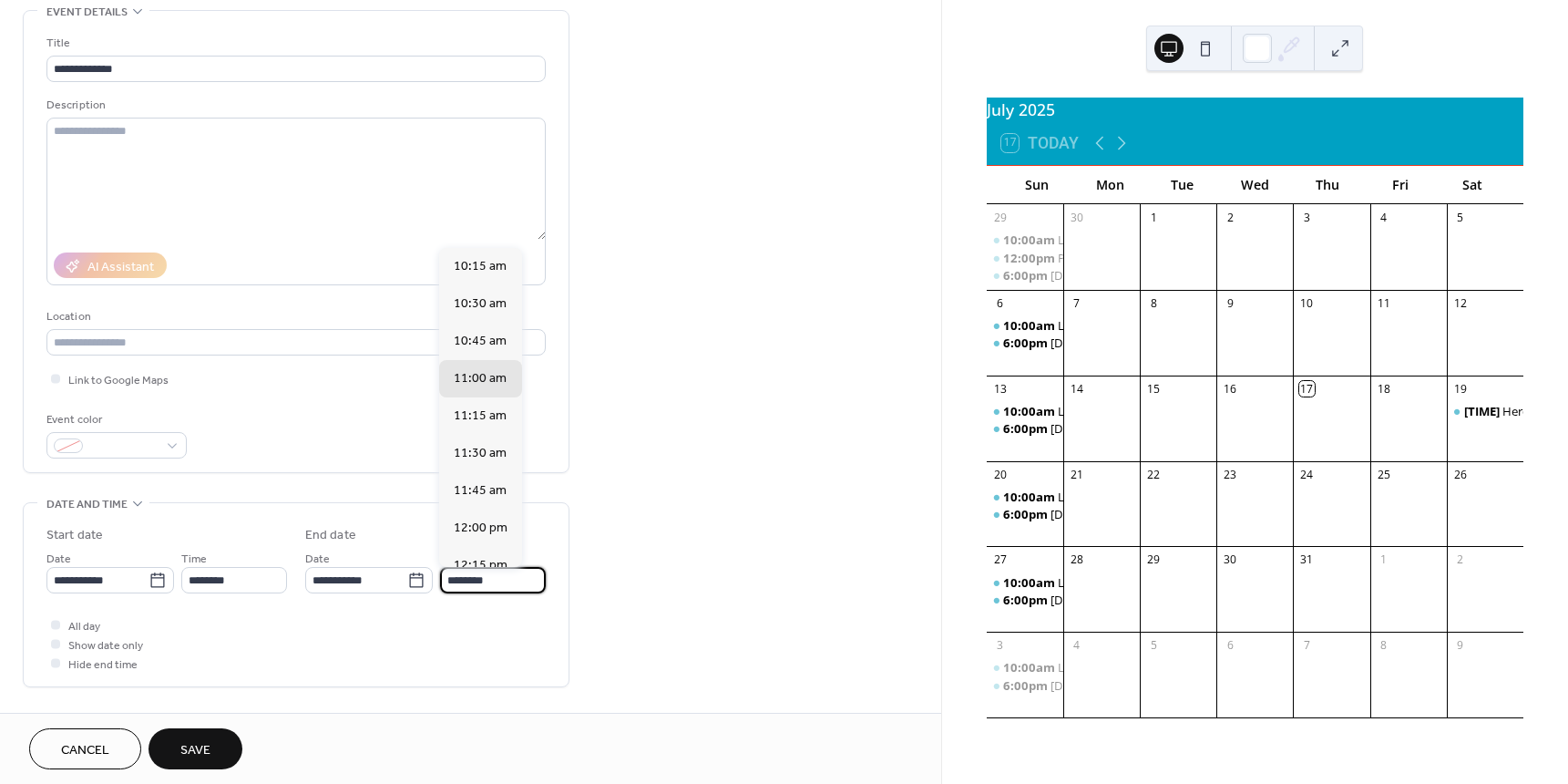 type on "********" 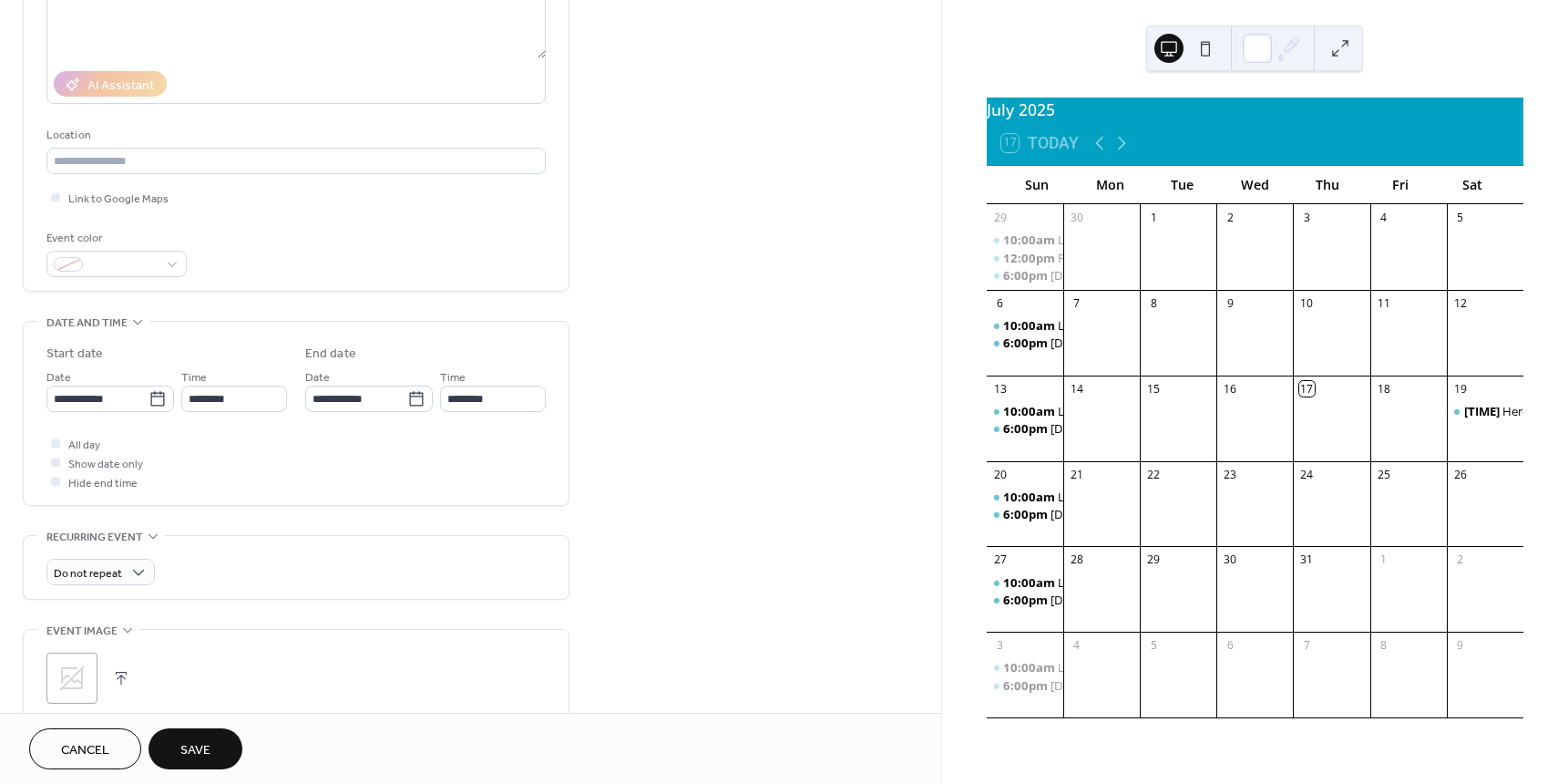 scroll, scrollTop: 273, scrollLeft: 0, axis: vertical 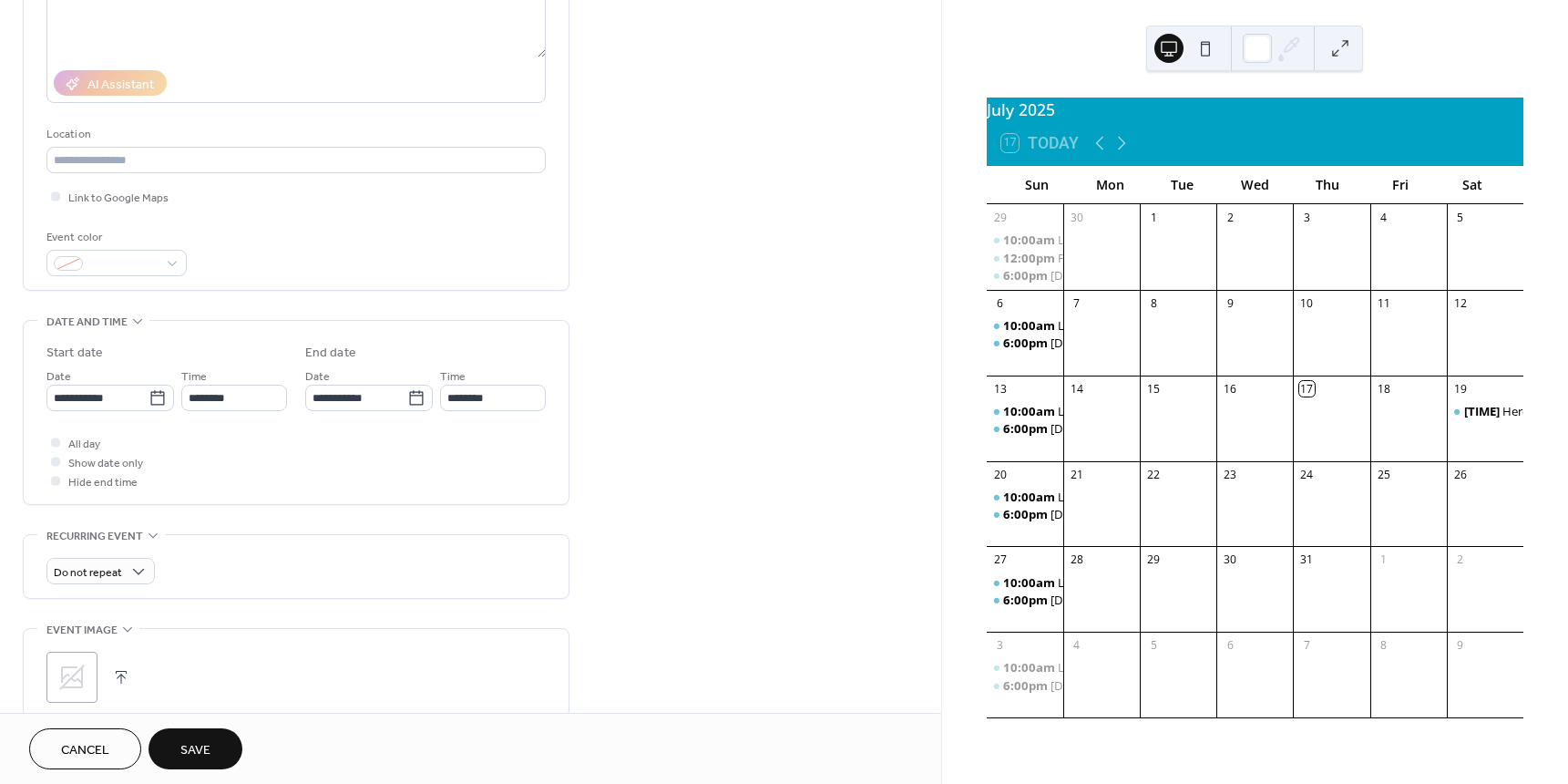 click on "Save" at bounding box center (195, 750) 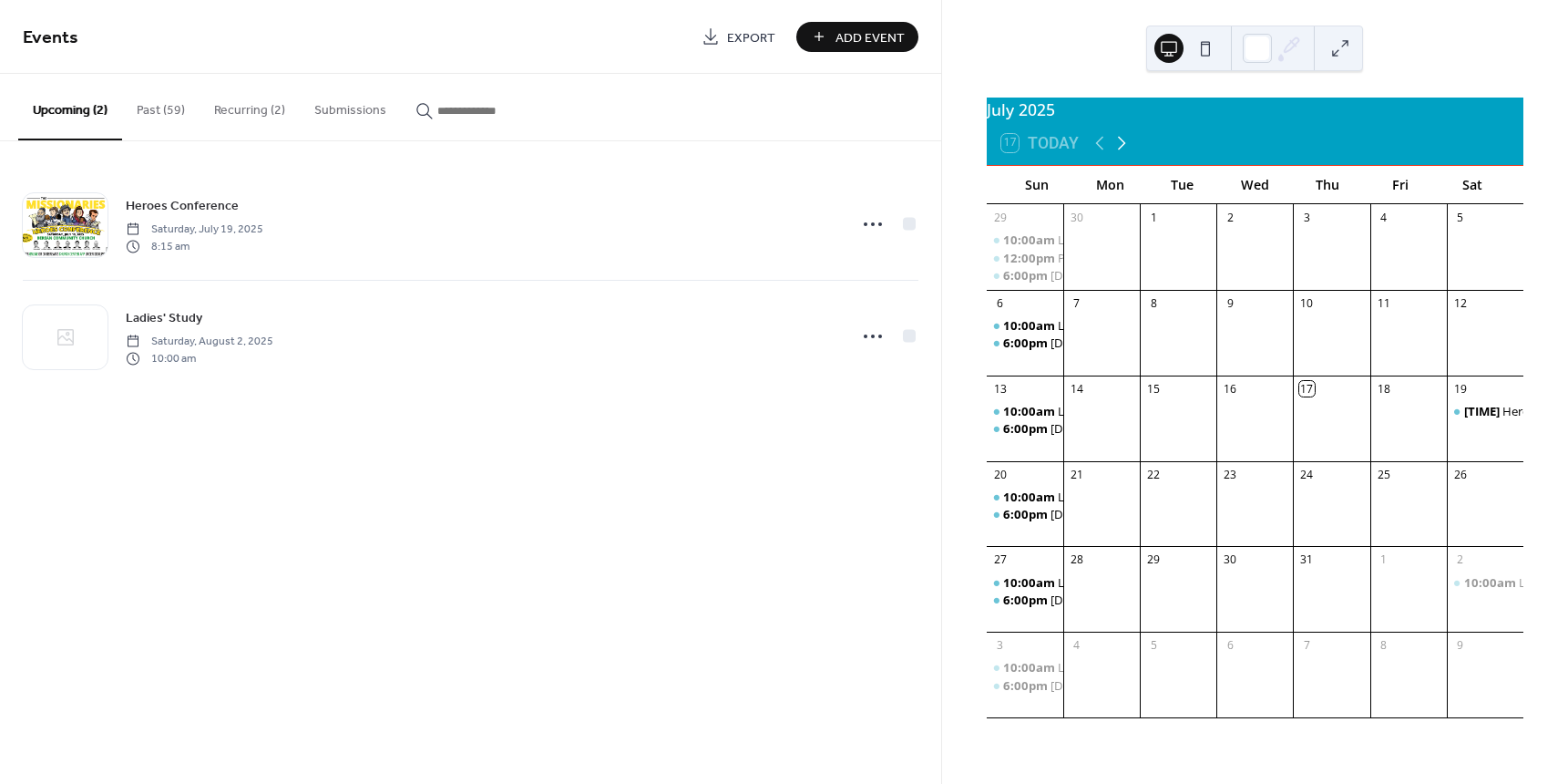 click 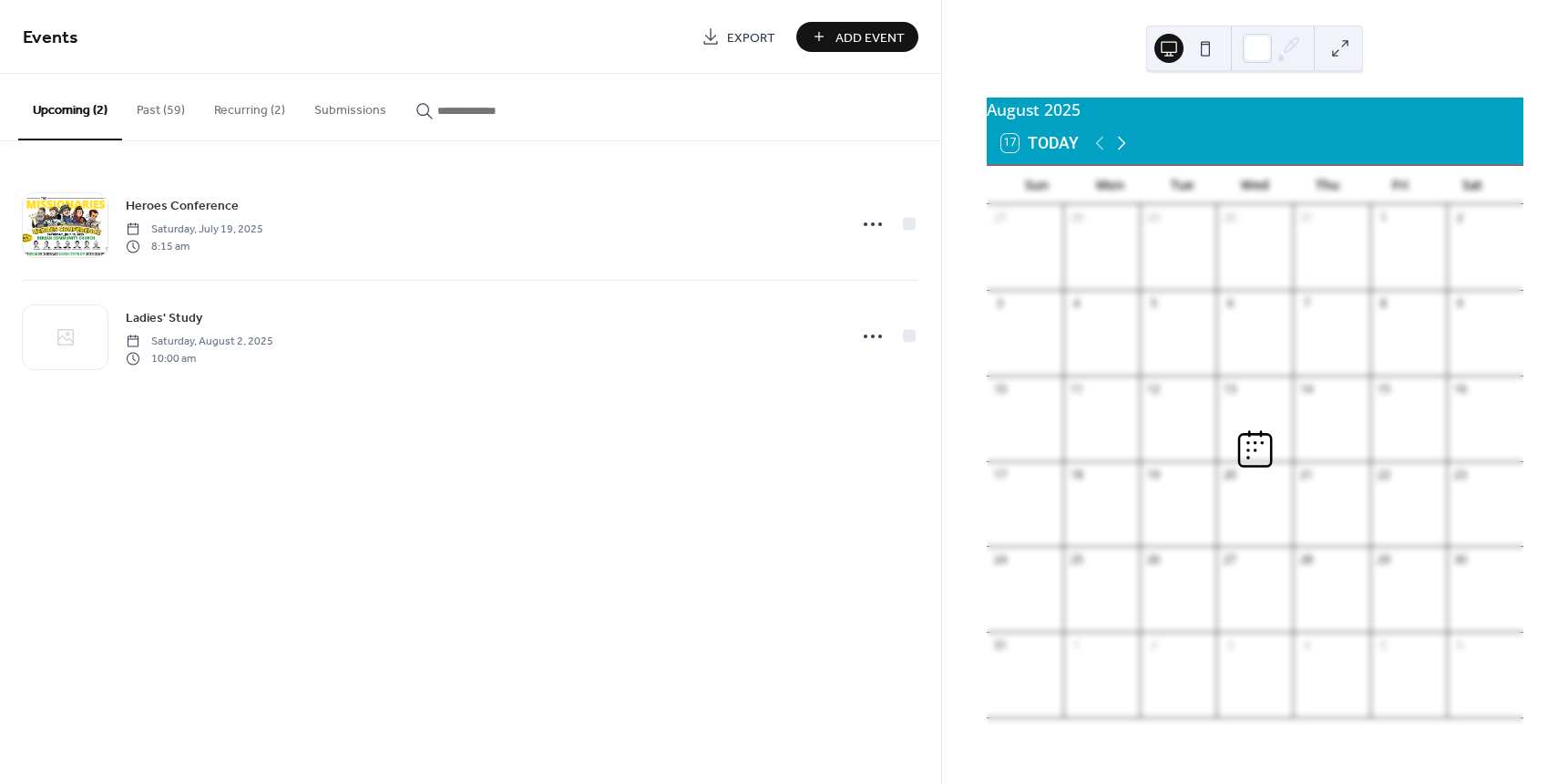 click 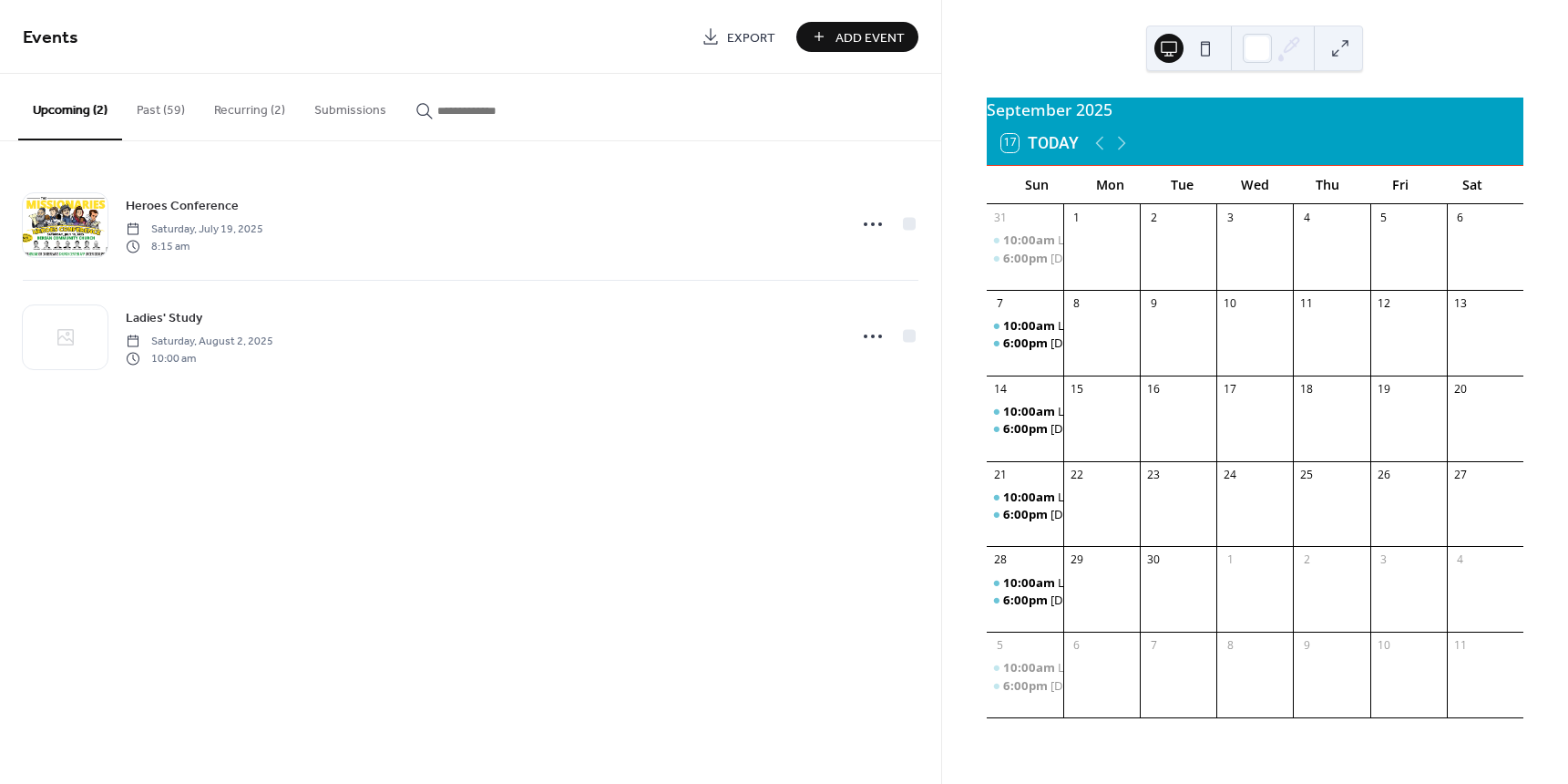 click at bounding box center [1485, 257] 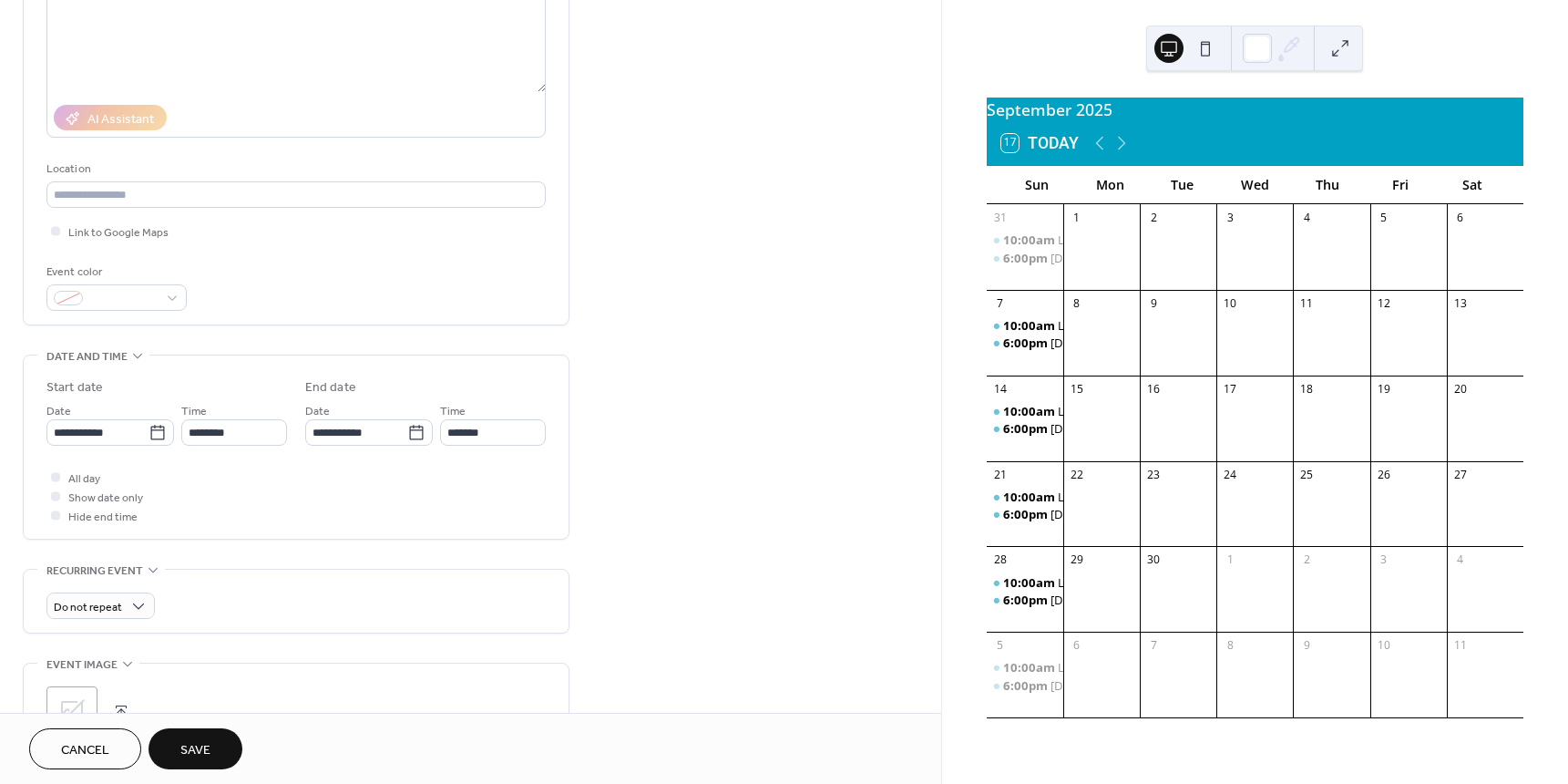 scroll, scrollTop: 273, scrollLeft: 0, axis: vertical 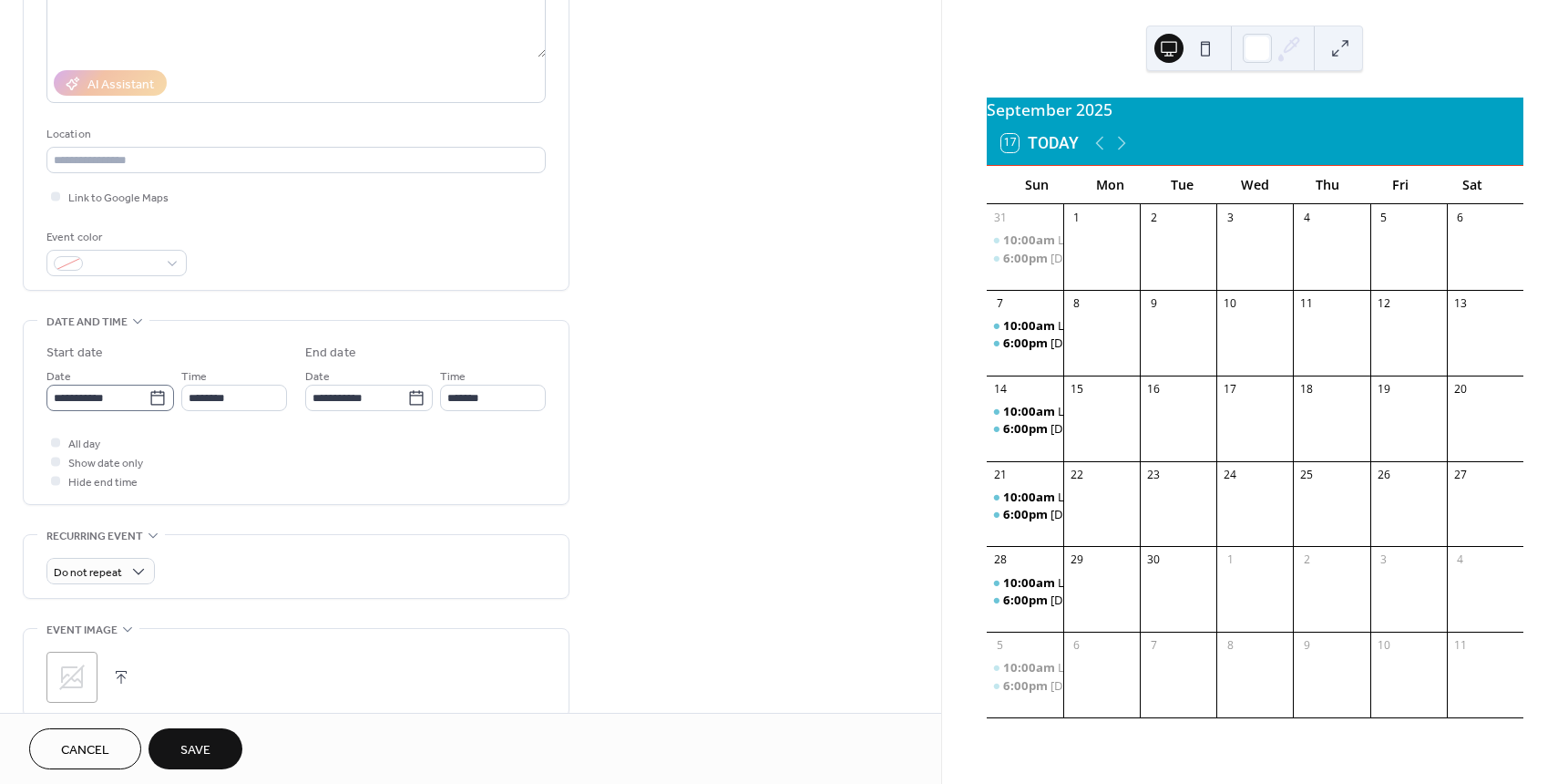 type on "**********" 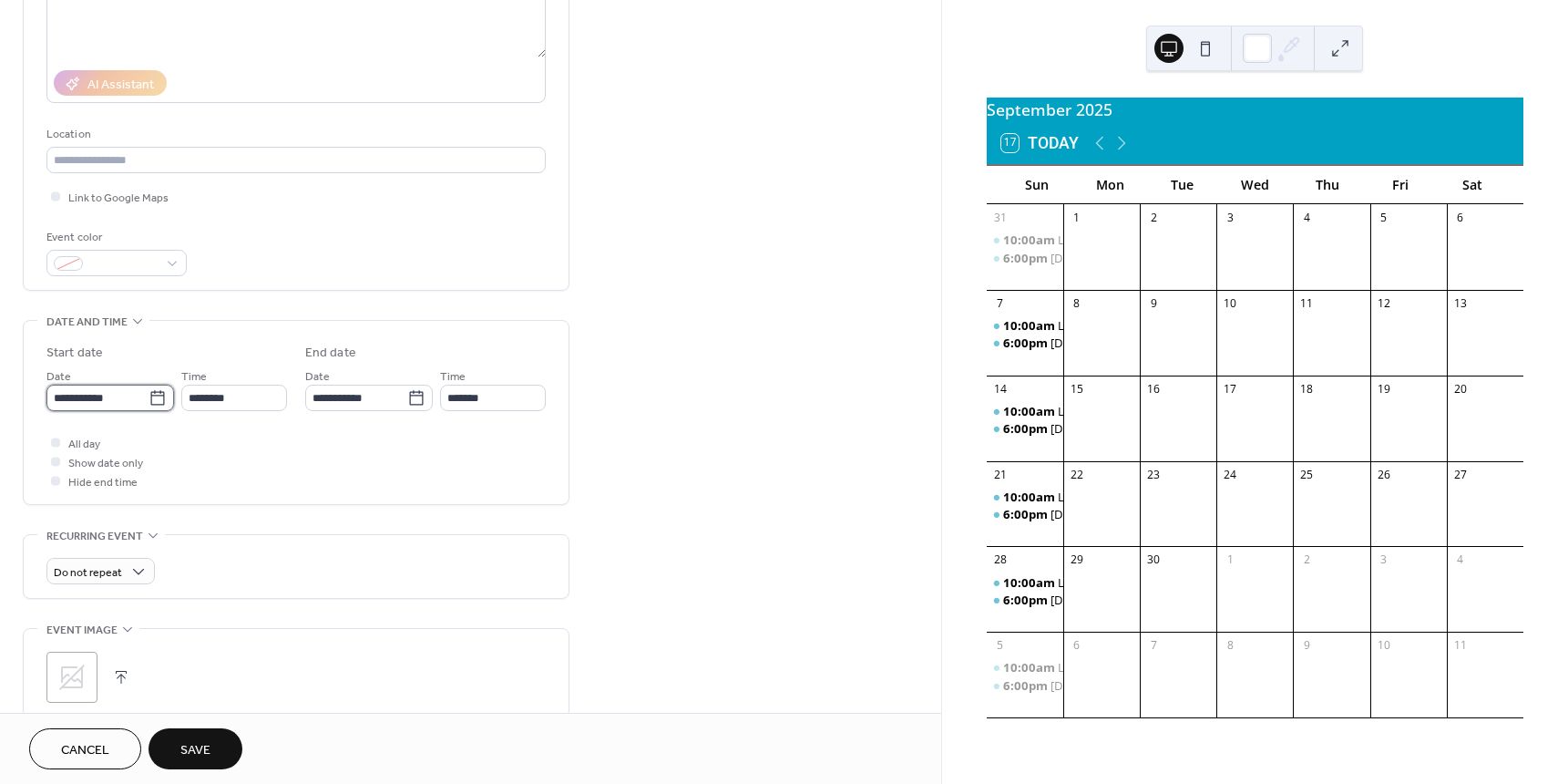 click on "**********" at bounding box center [97, 397] 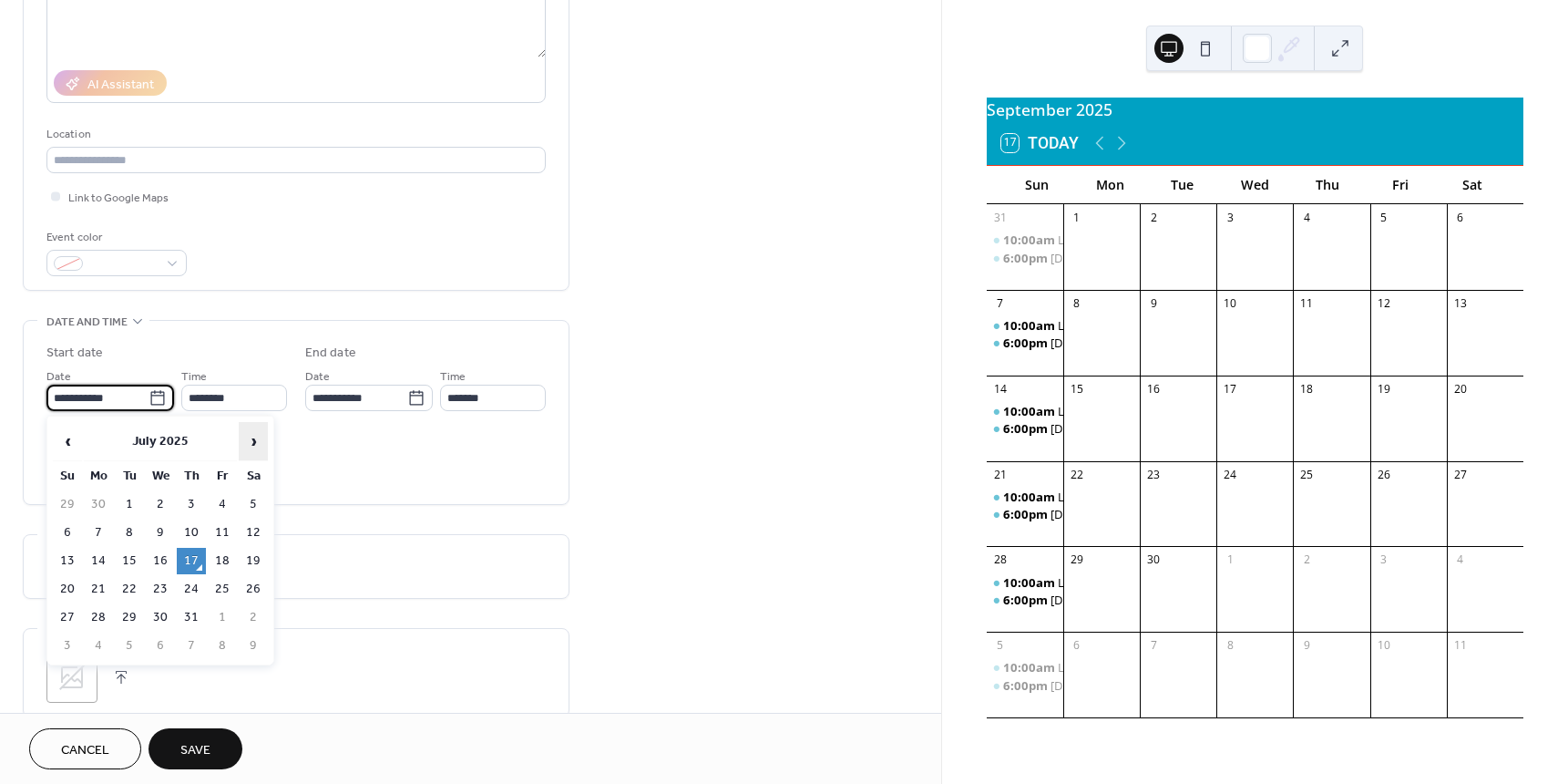 click on "›" at bounding box center [253, 441] 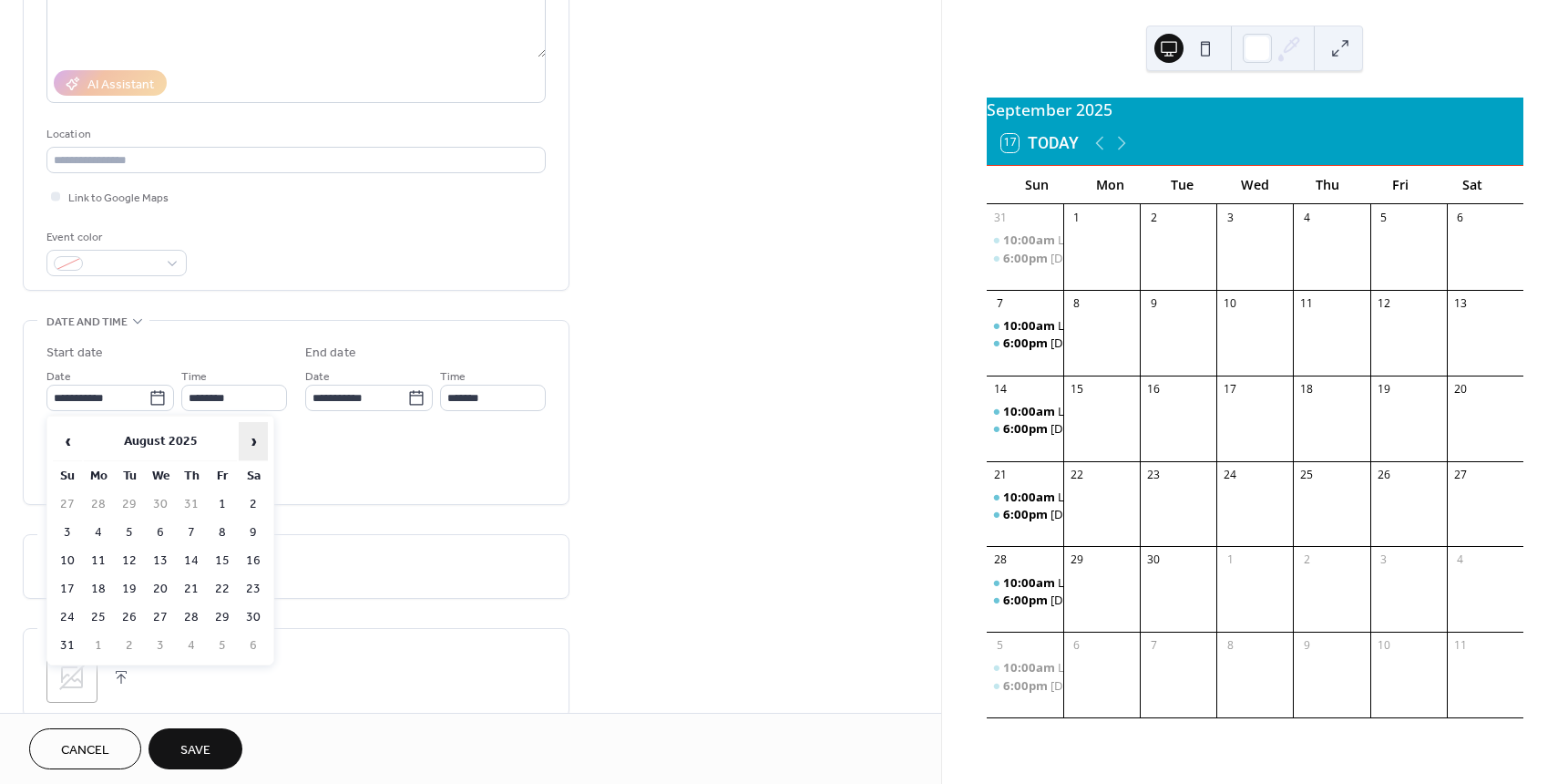 click on "›" at bounding box center (253, 441) 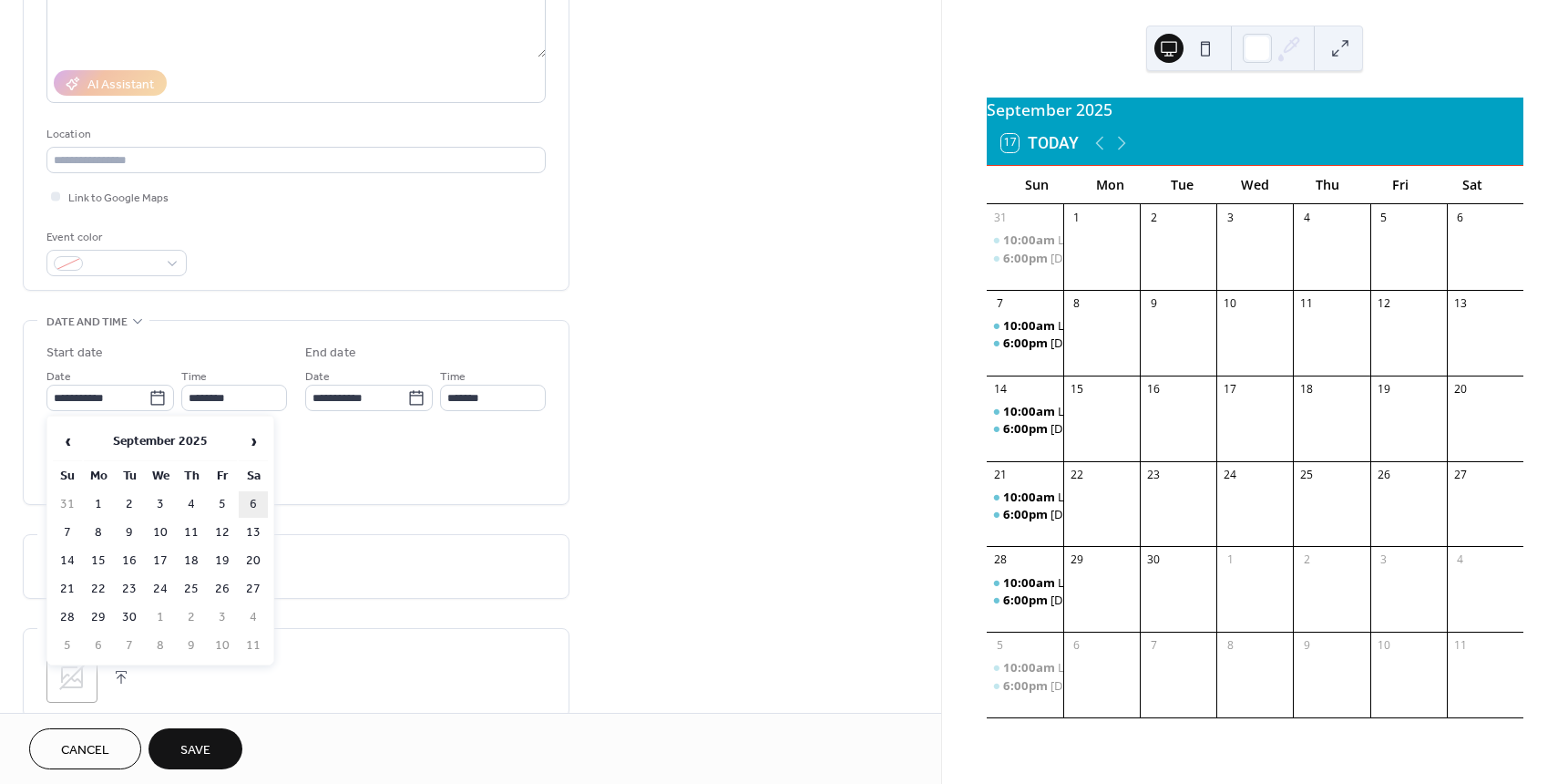 click on "6" at bounding box center (253, 504) 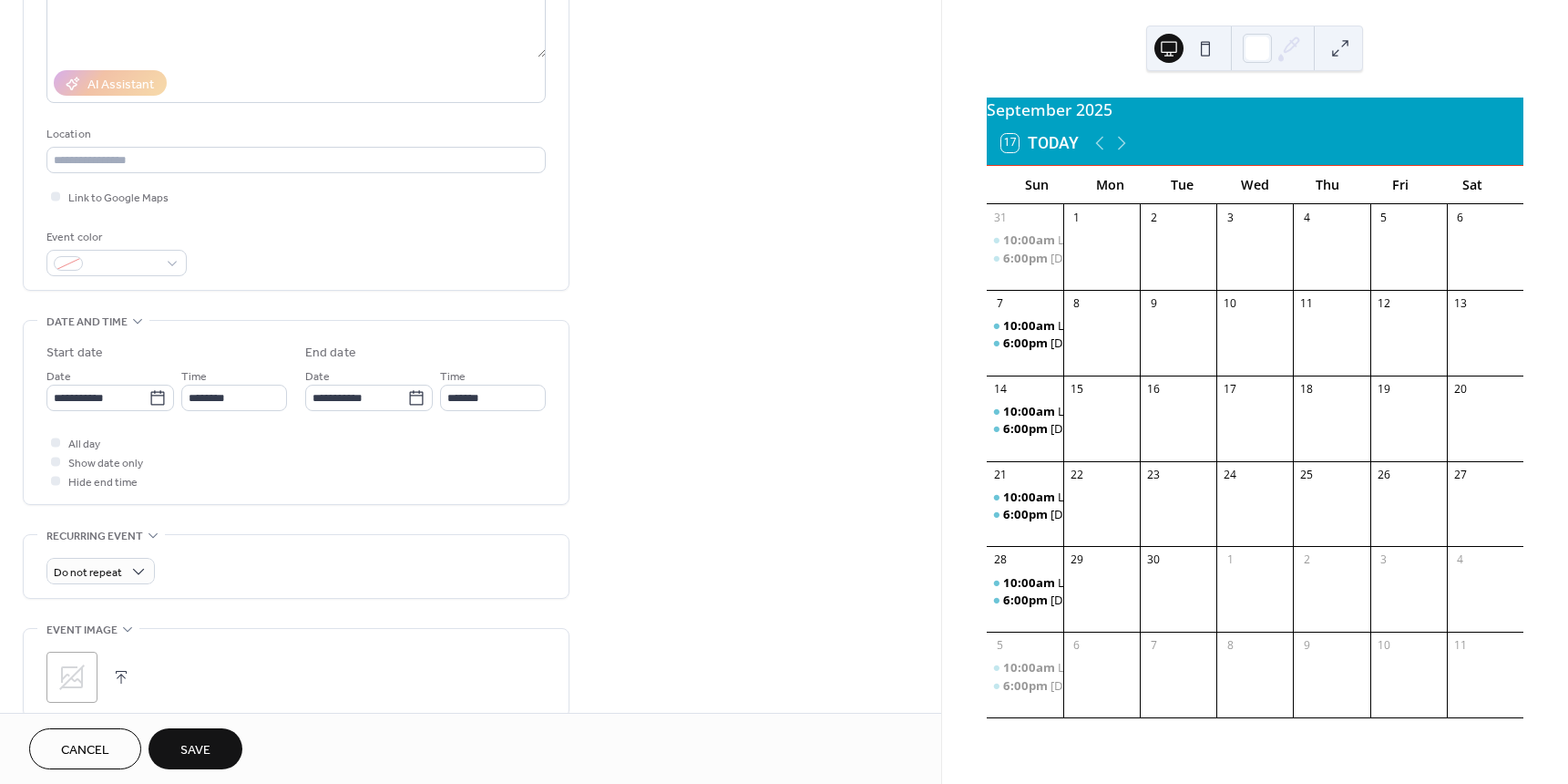 type on "**********" 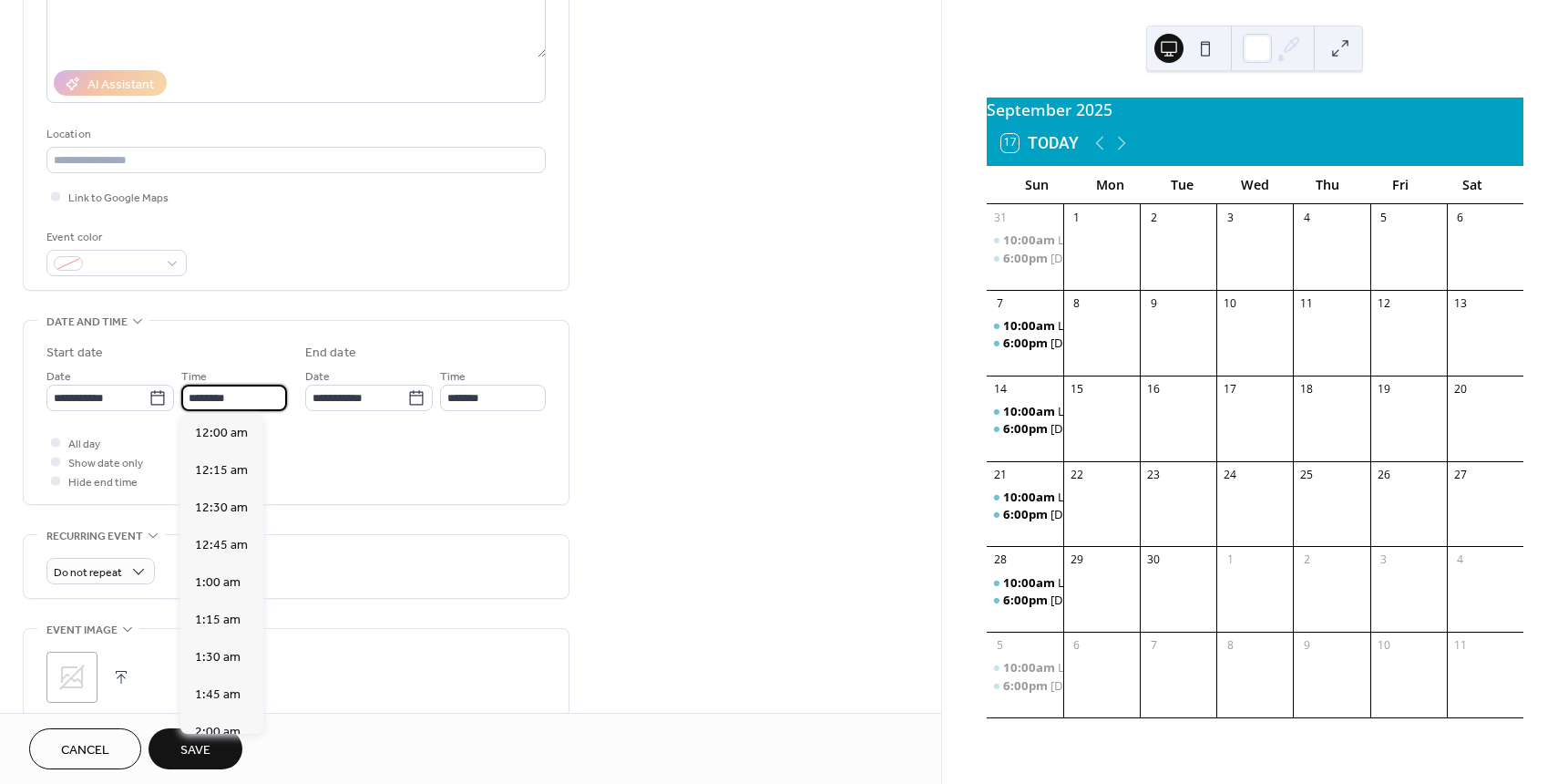click on "********" at bounding box center [234, 397] 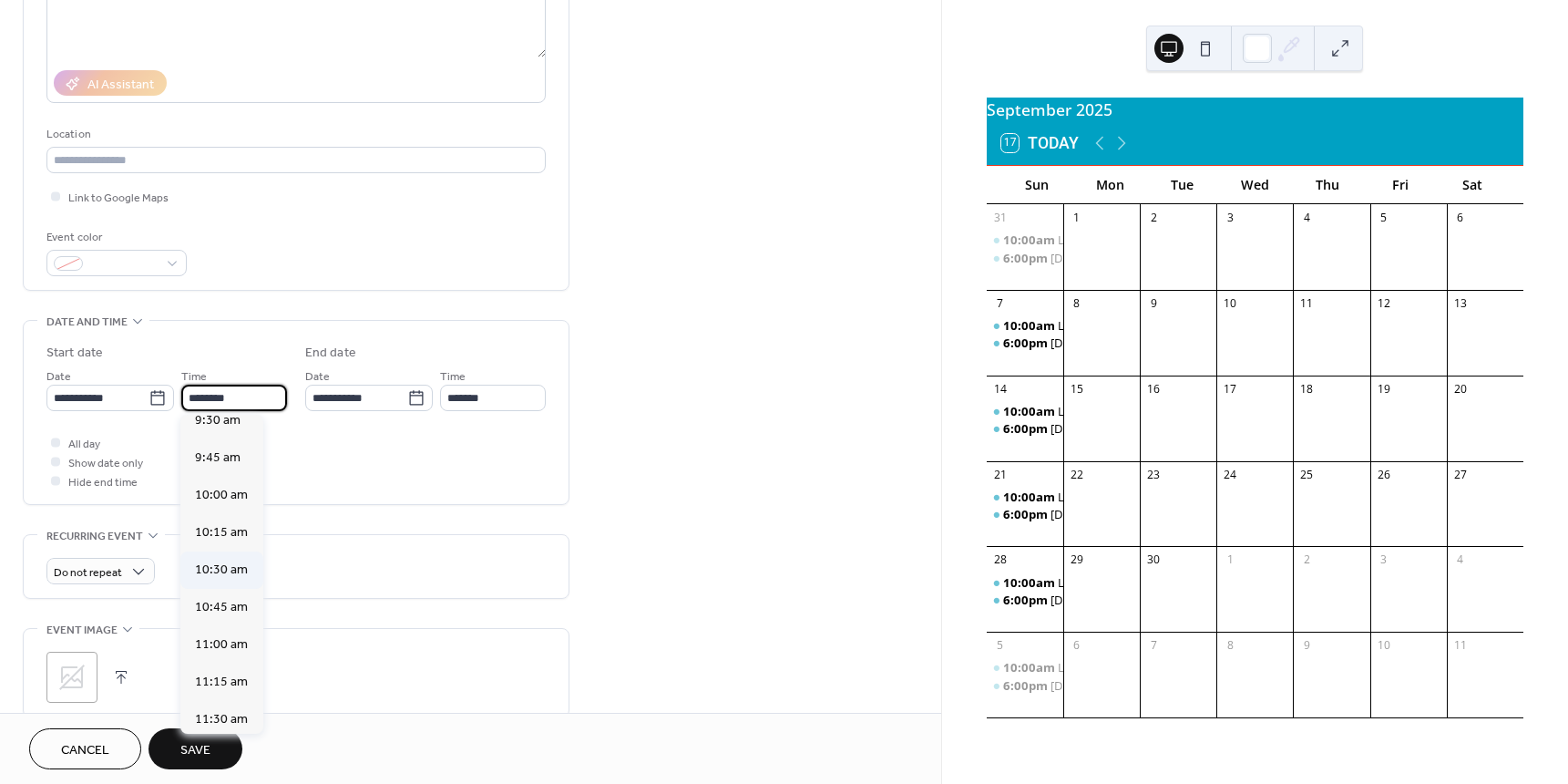 scroll, scrollTop: 1429, scrollLeft: 0, axis: vertical 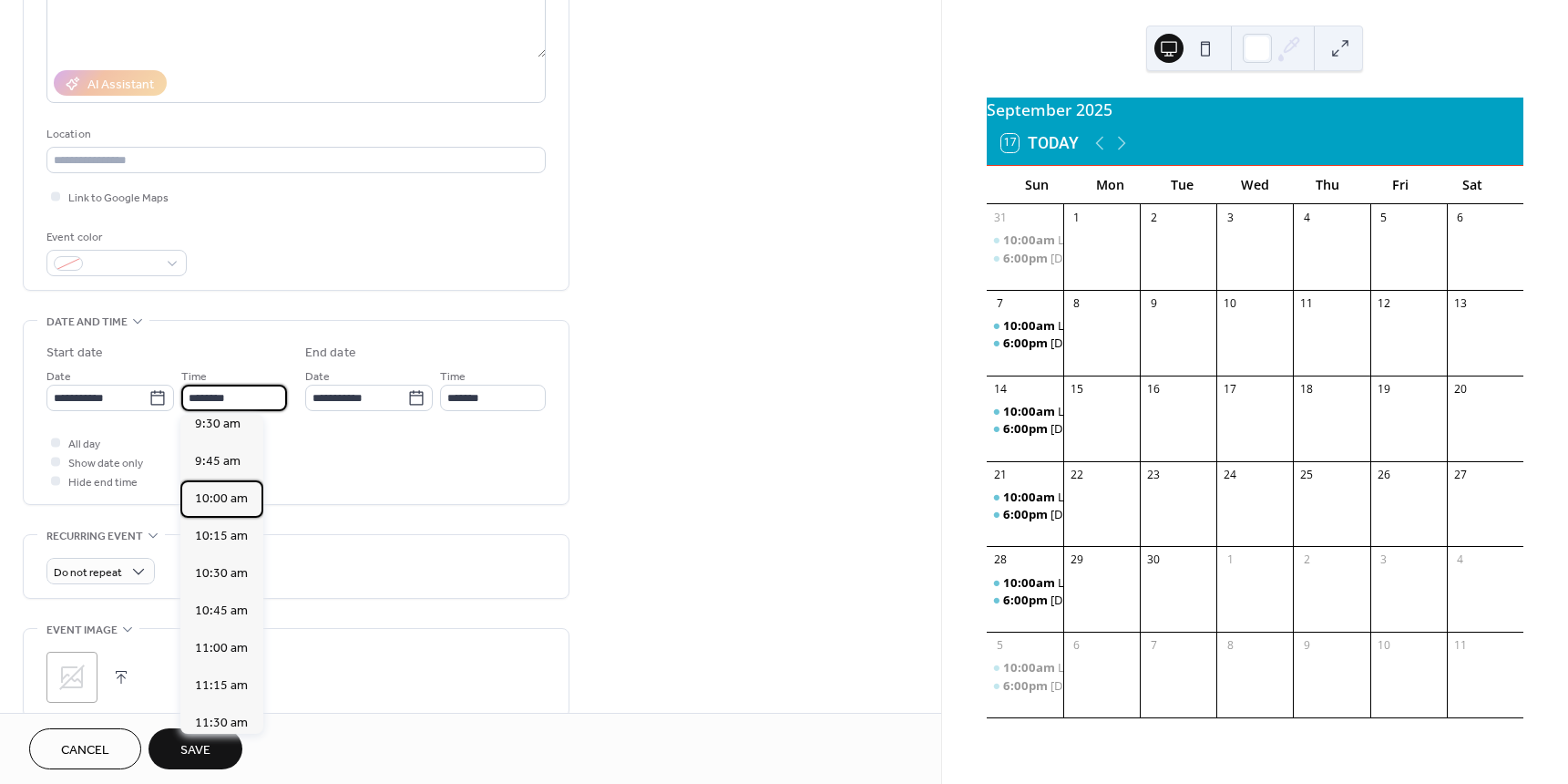 click on "10:00 am" at bounding box center (221, 499) 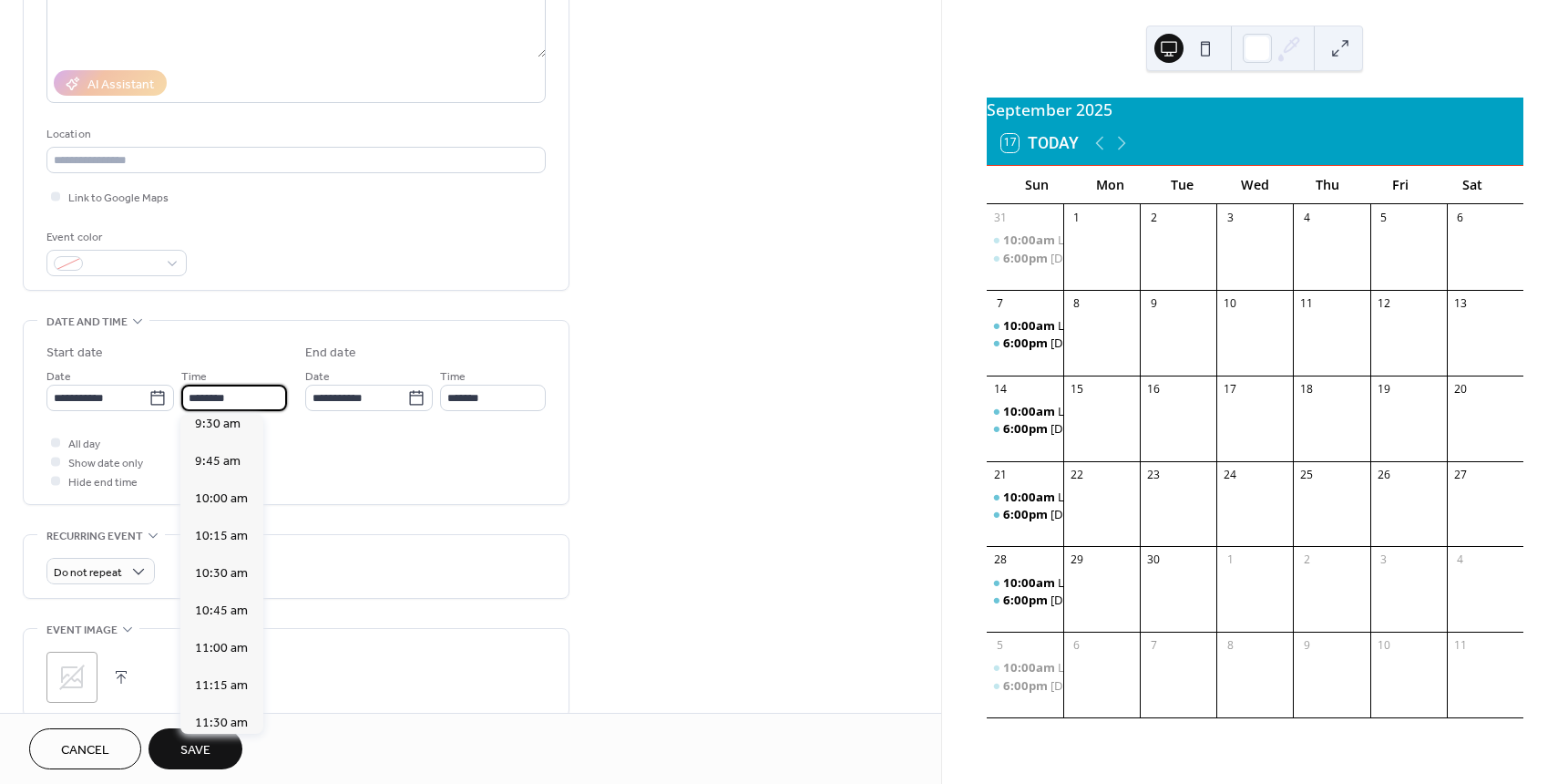 type on "********" 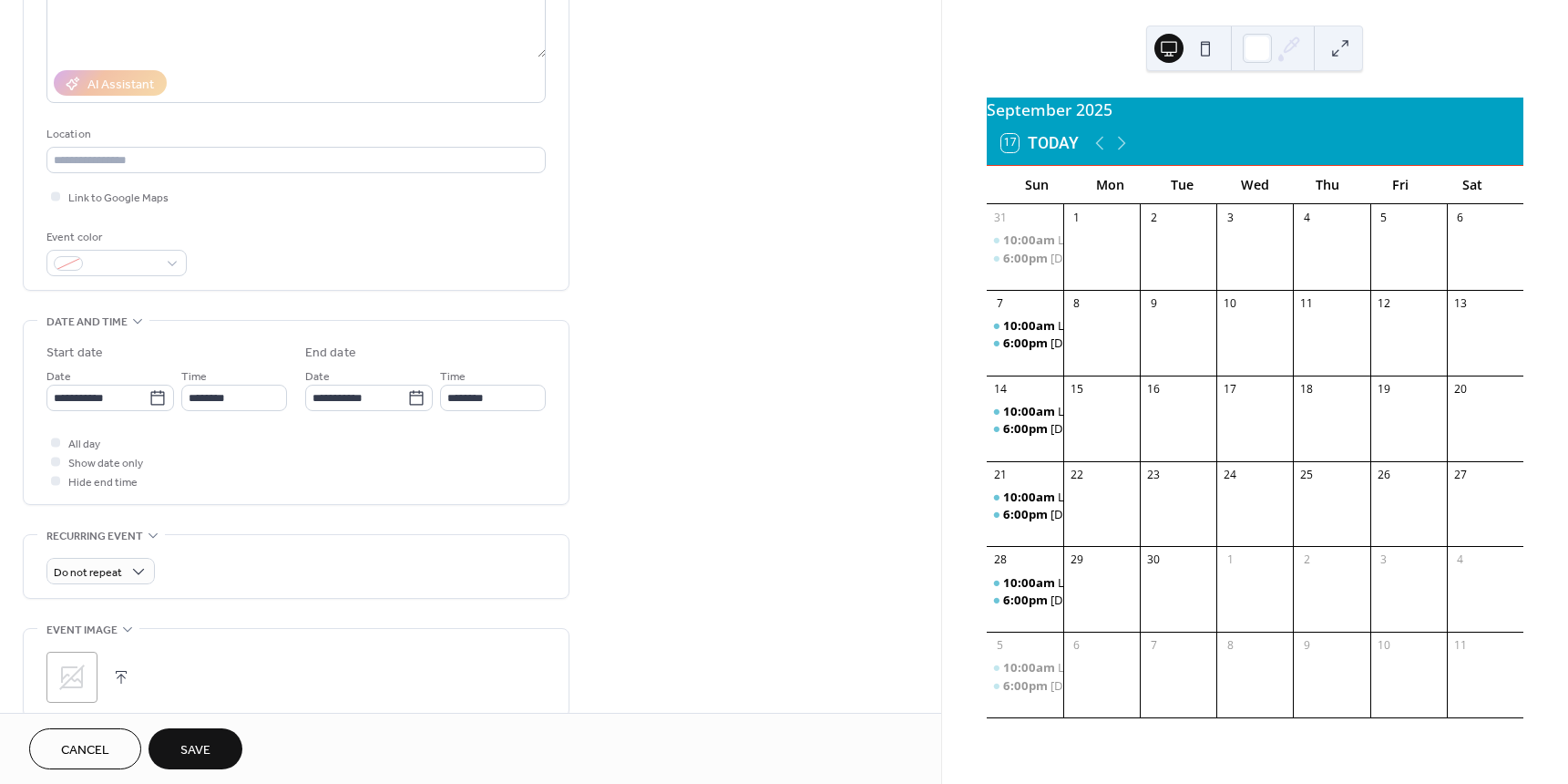 click on "**********" at bounding box center [296, 412] 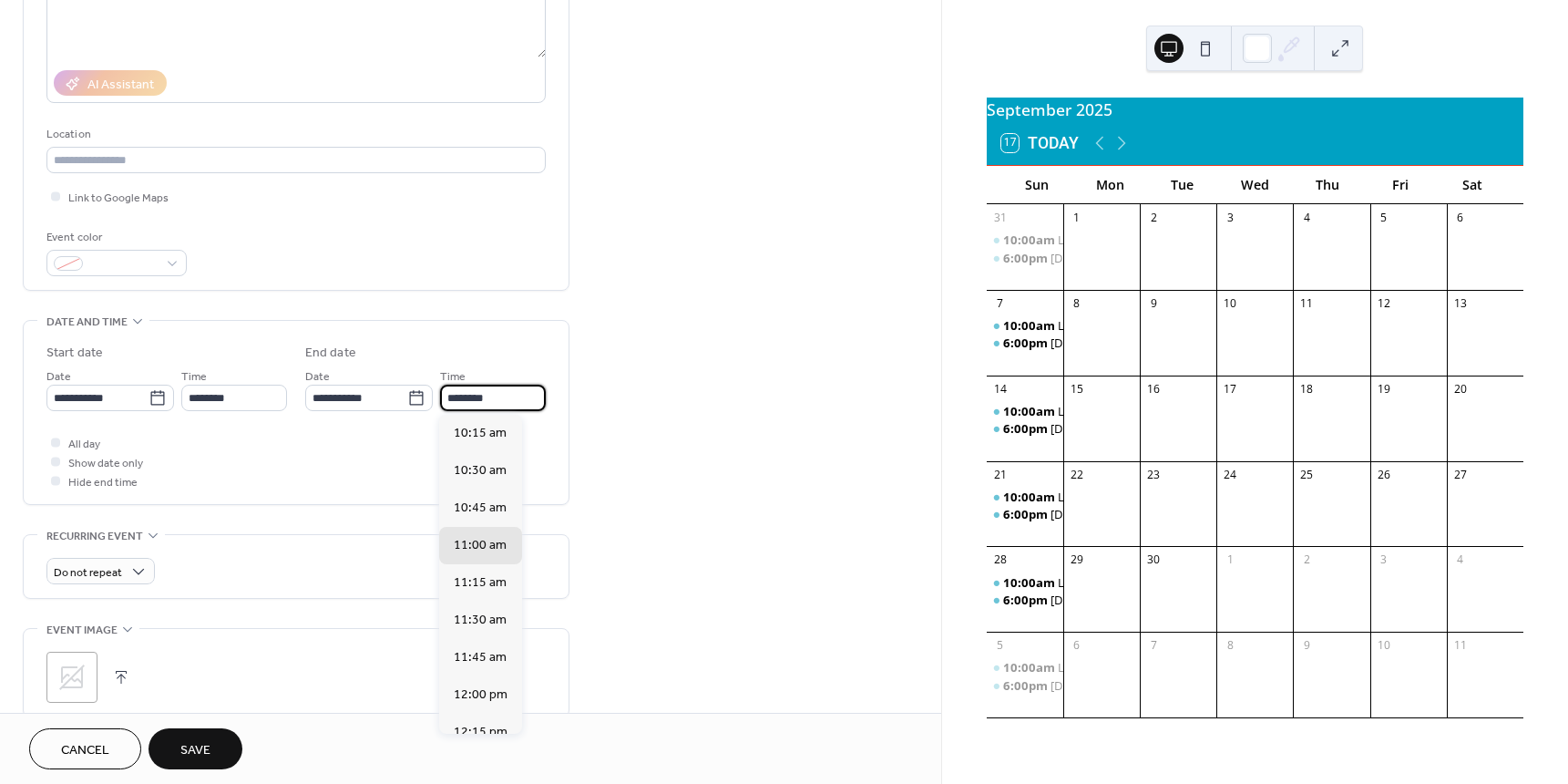 click on "********" at bounding box center (493, 397) 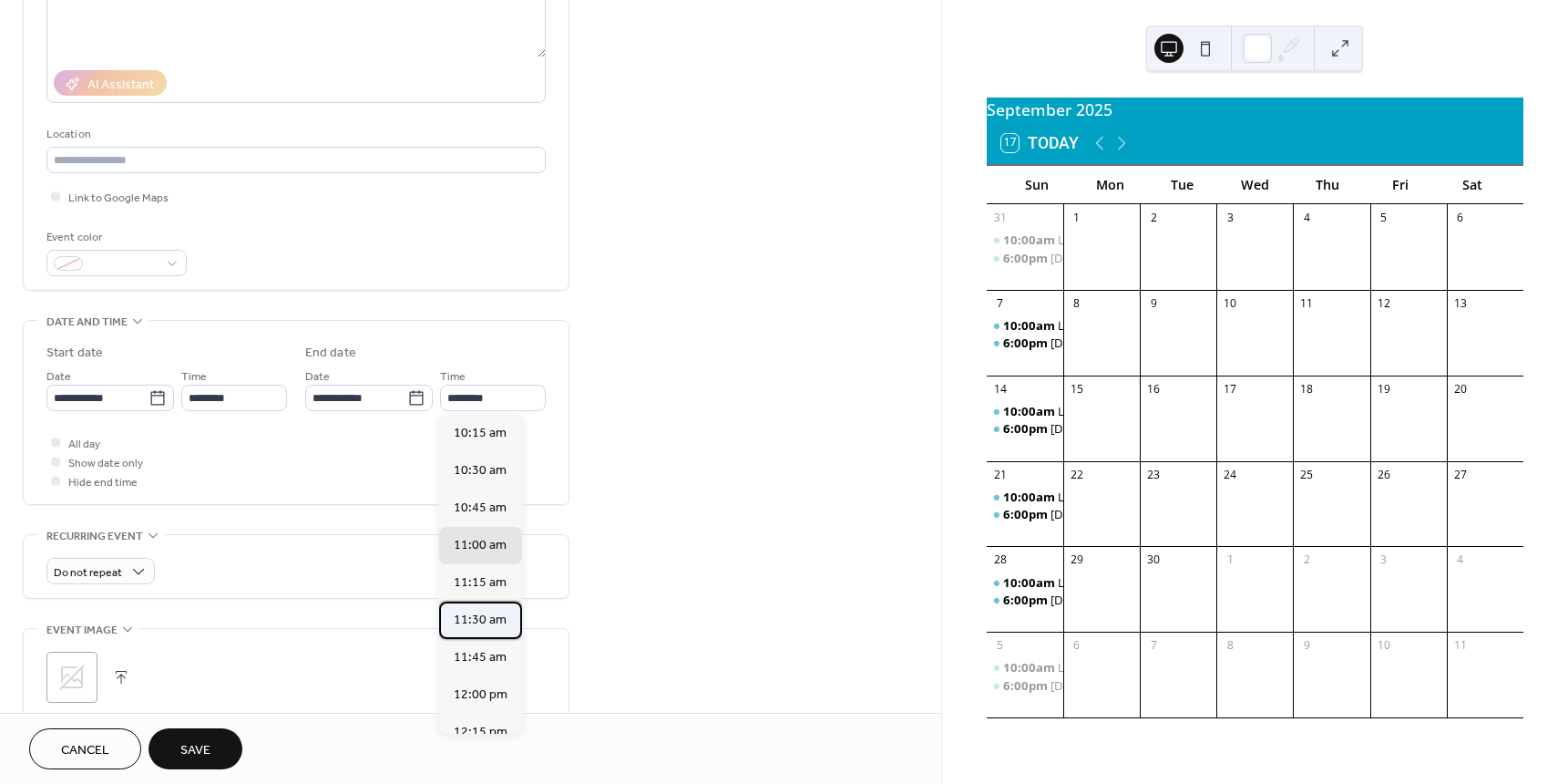 click on "11:30 am" at bounding box center [480, 620] 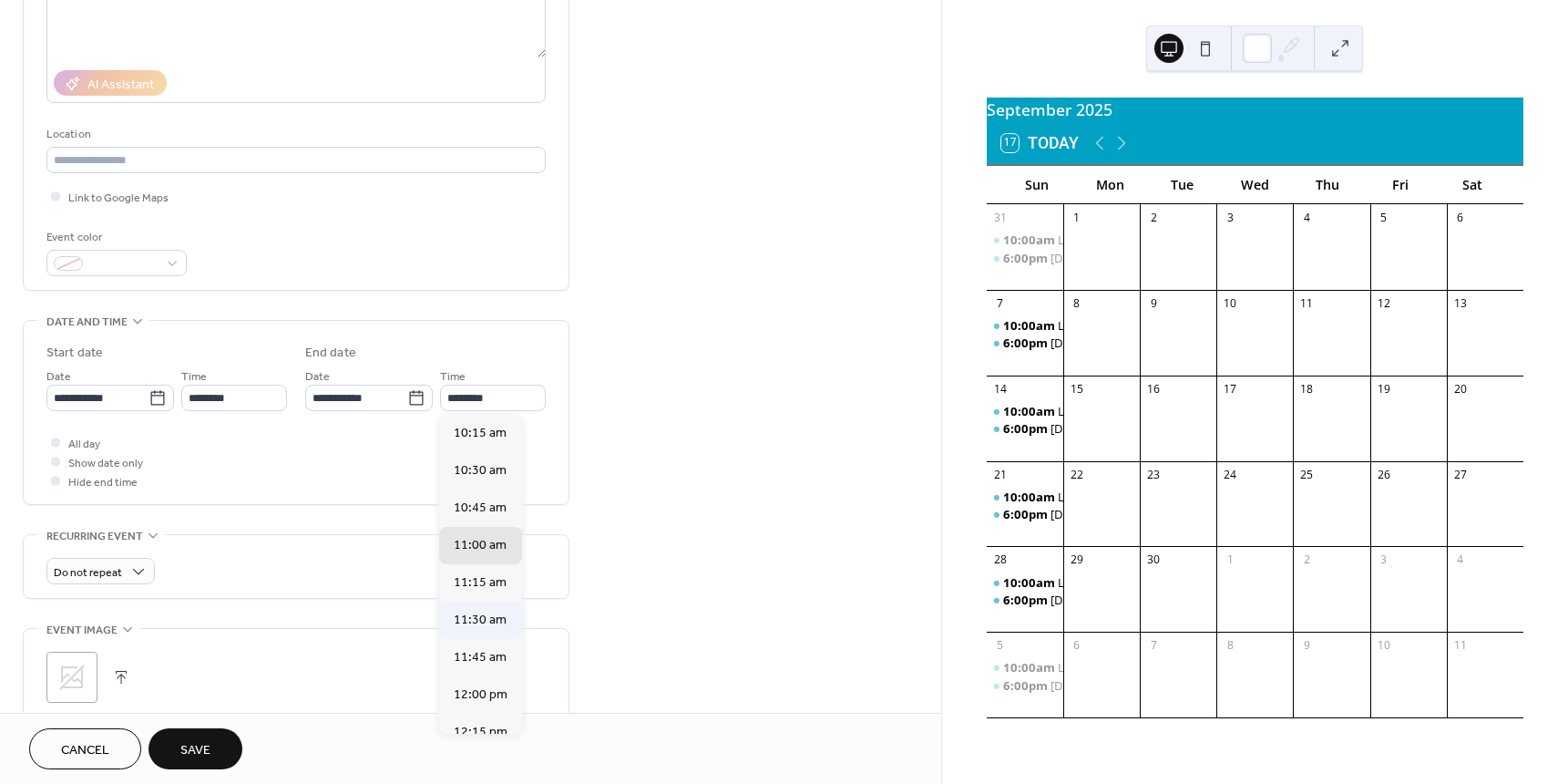 type on "********" 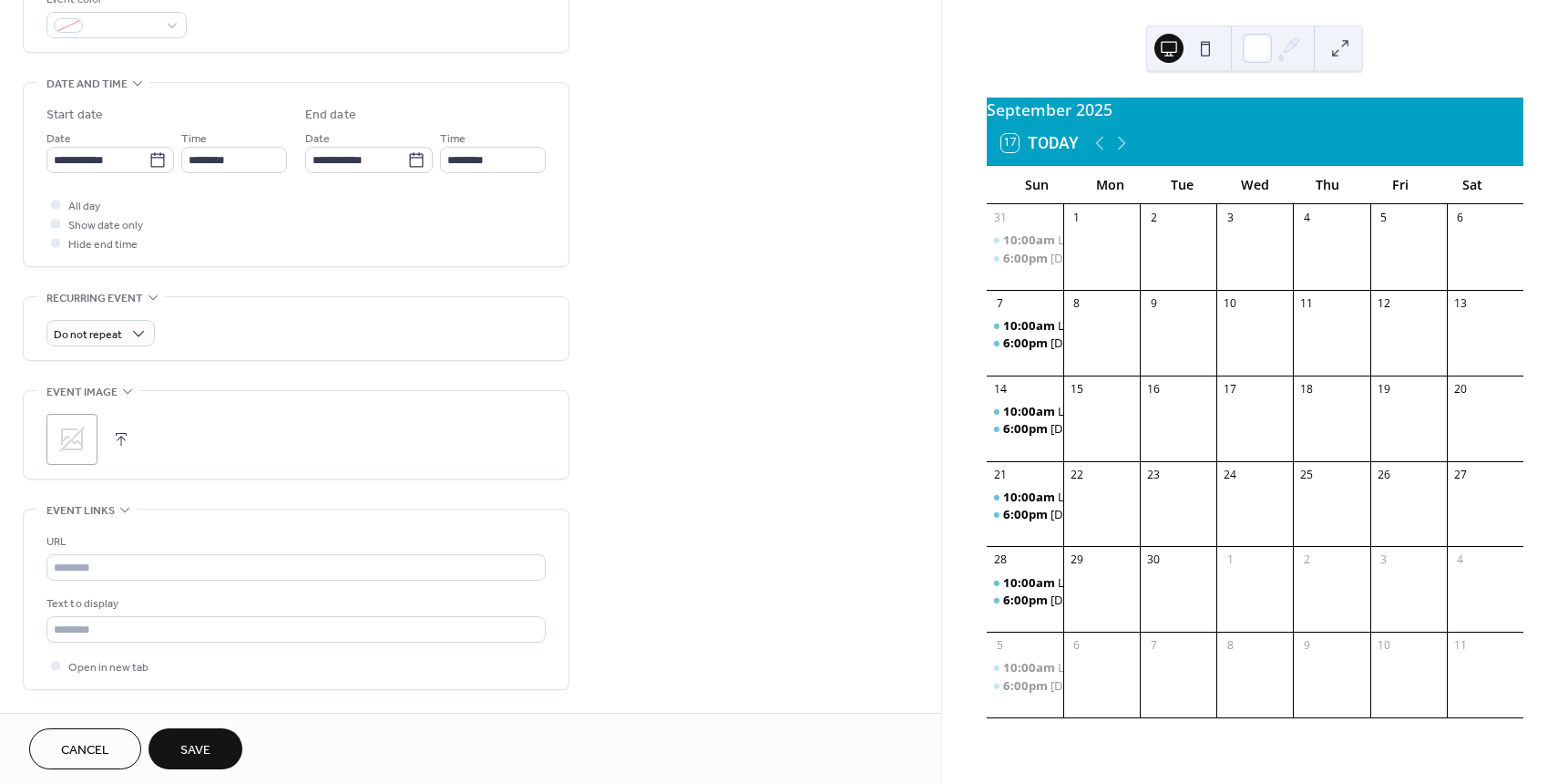 scroll, scrollTop: 547, scrollLeft: 0, axis: vertical 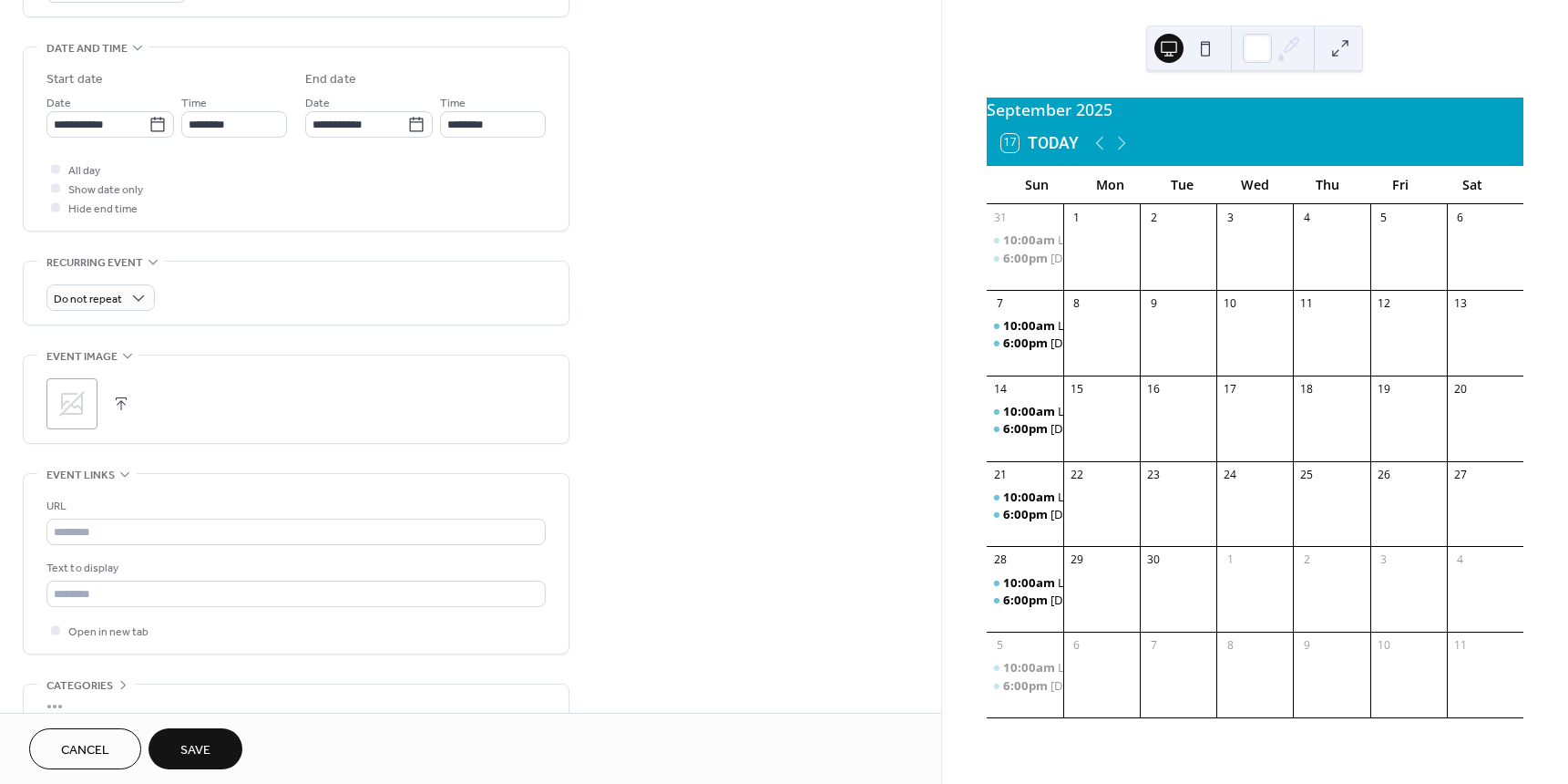 drag, startPoint x: 206, startPoint y: 745, endPoint x: 292, endPoint y: 647, distance: 130.38405 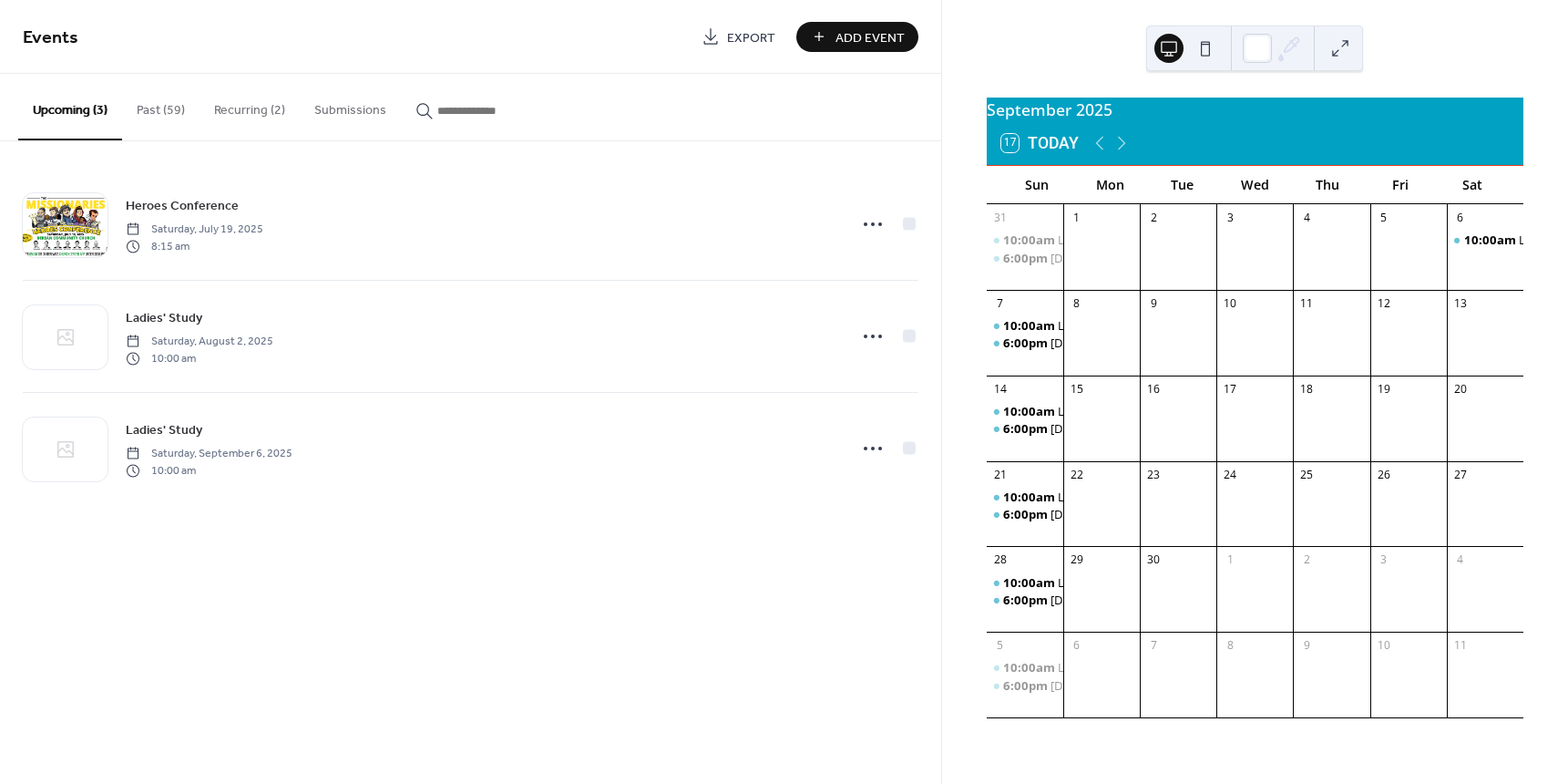 click on "Add Event" at bounding box center (870, 37) 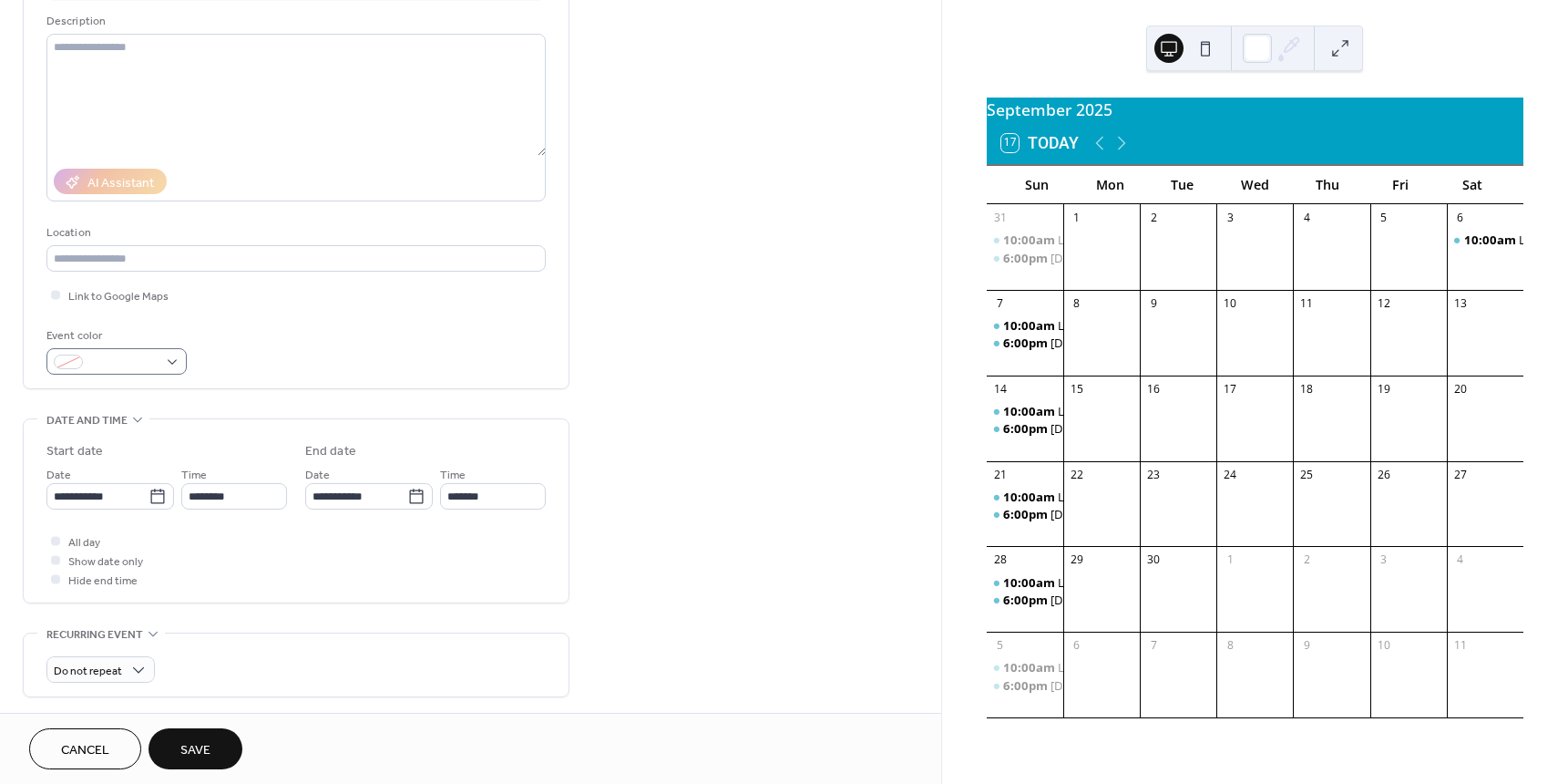 scroll, scrollTop: 182, scrollLeft: 0, axis: vertical 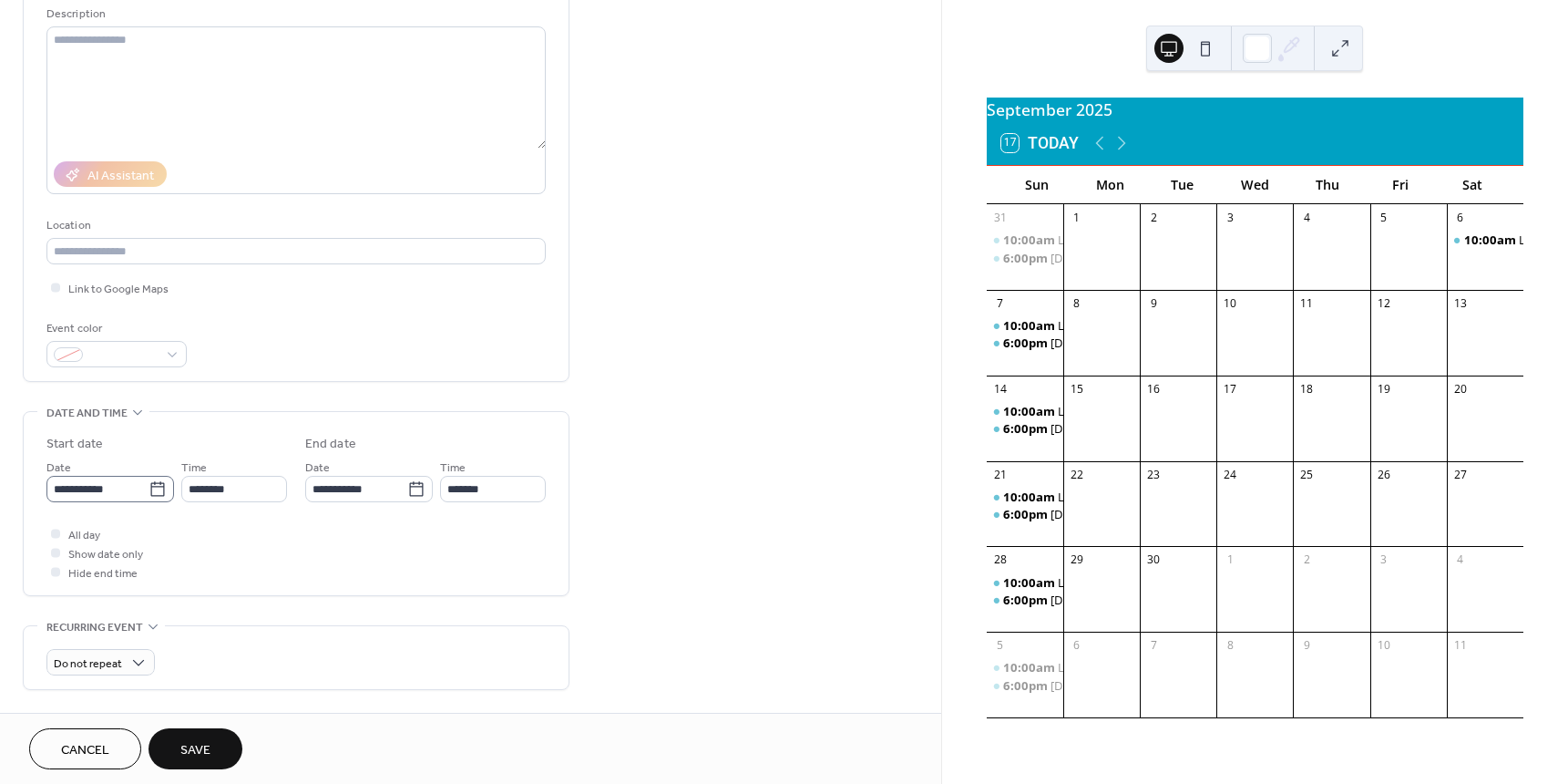type on "**********" 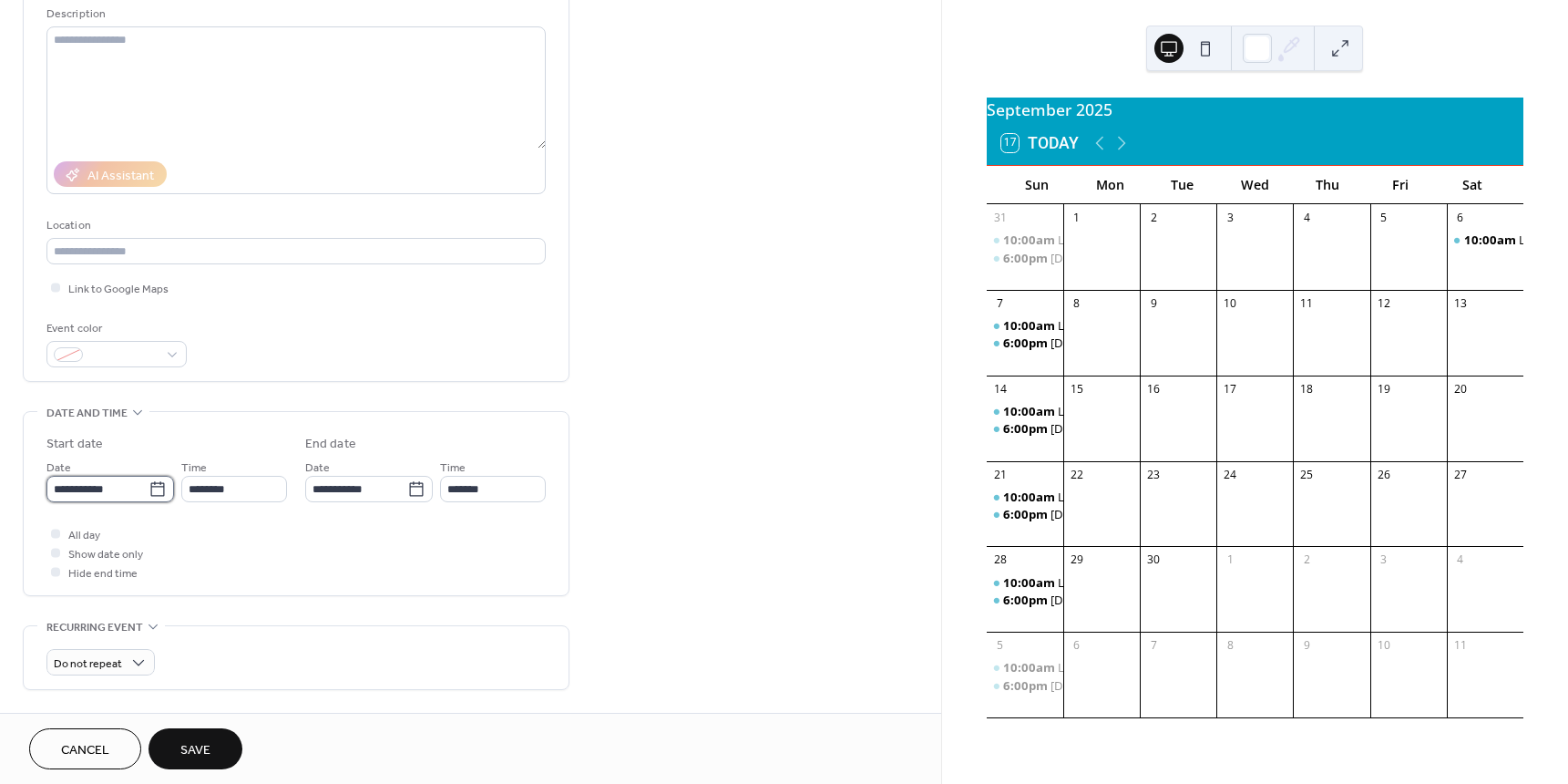 click on "**********" at bounding box center [97, 489] 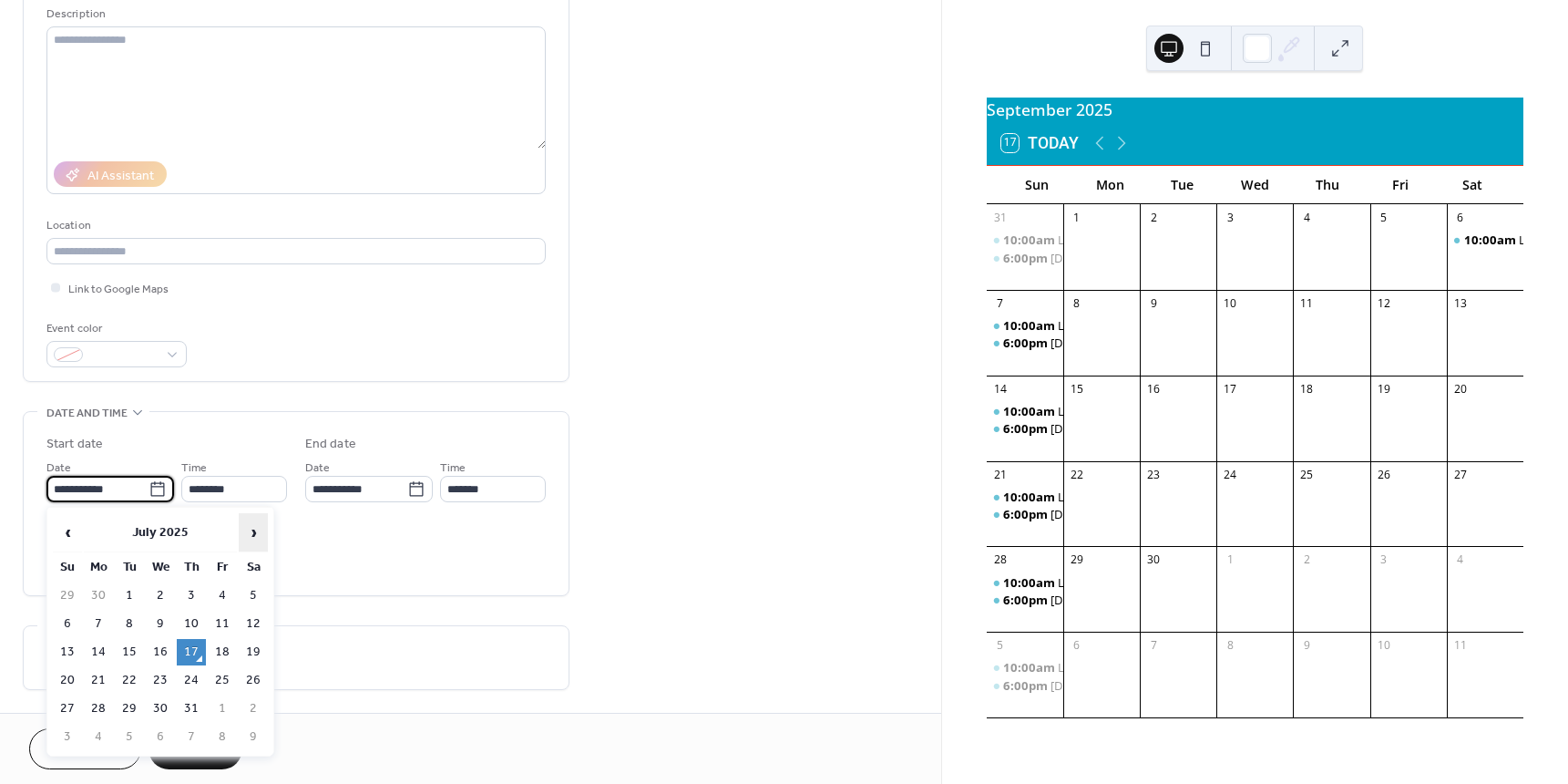 click on "›" at bounding box center (253, 532) 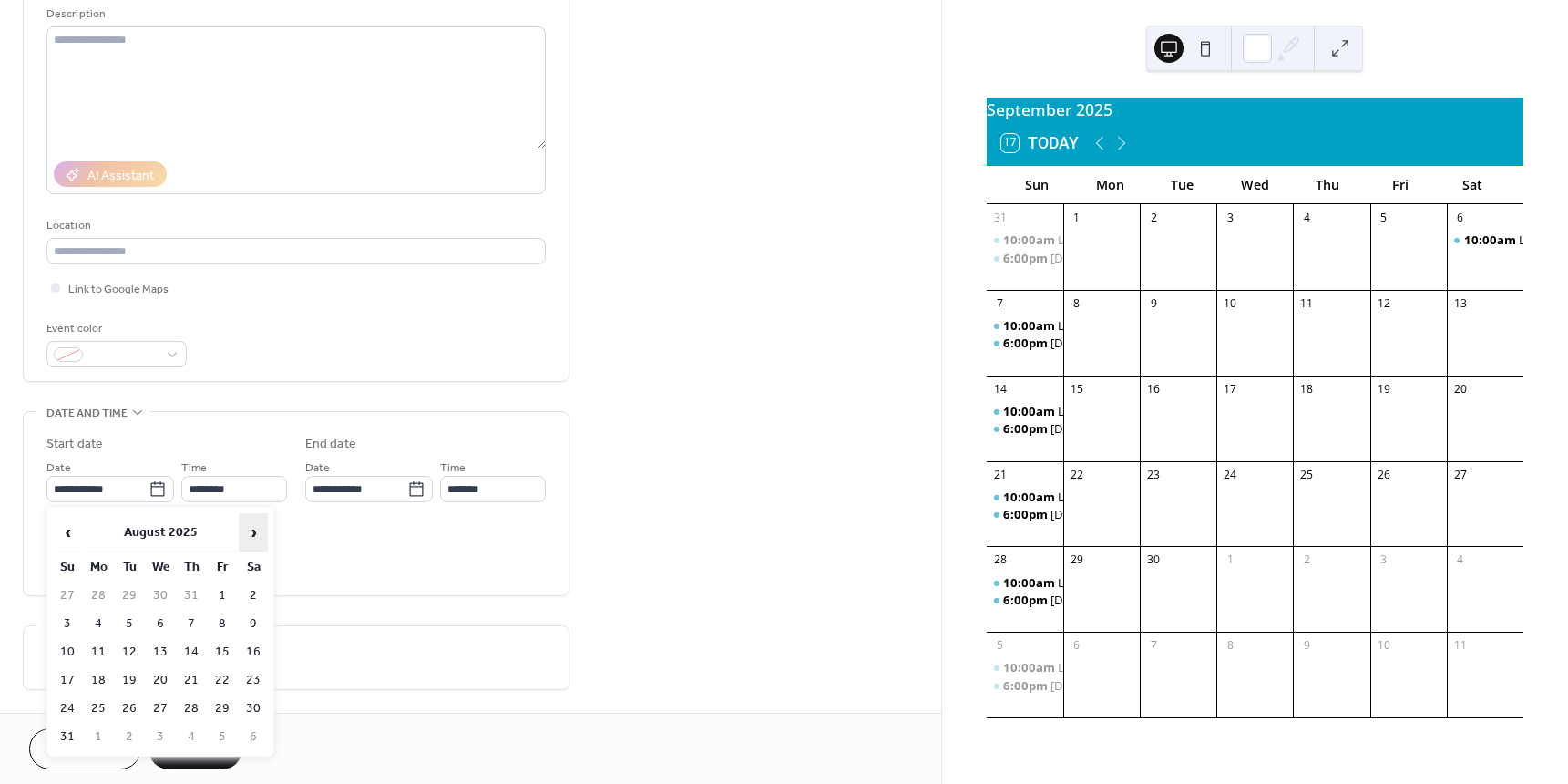 click on "›" at bounding box center (253, 532) 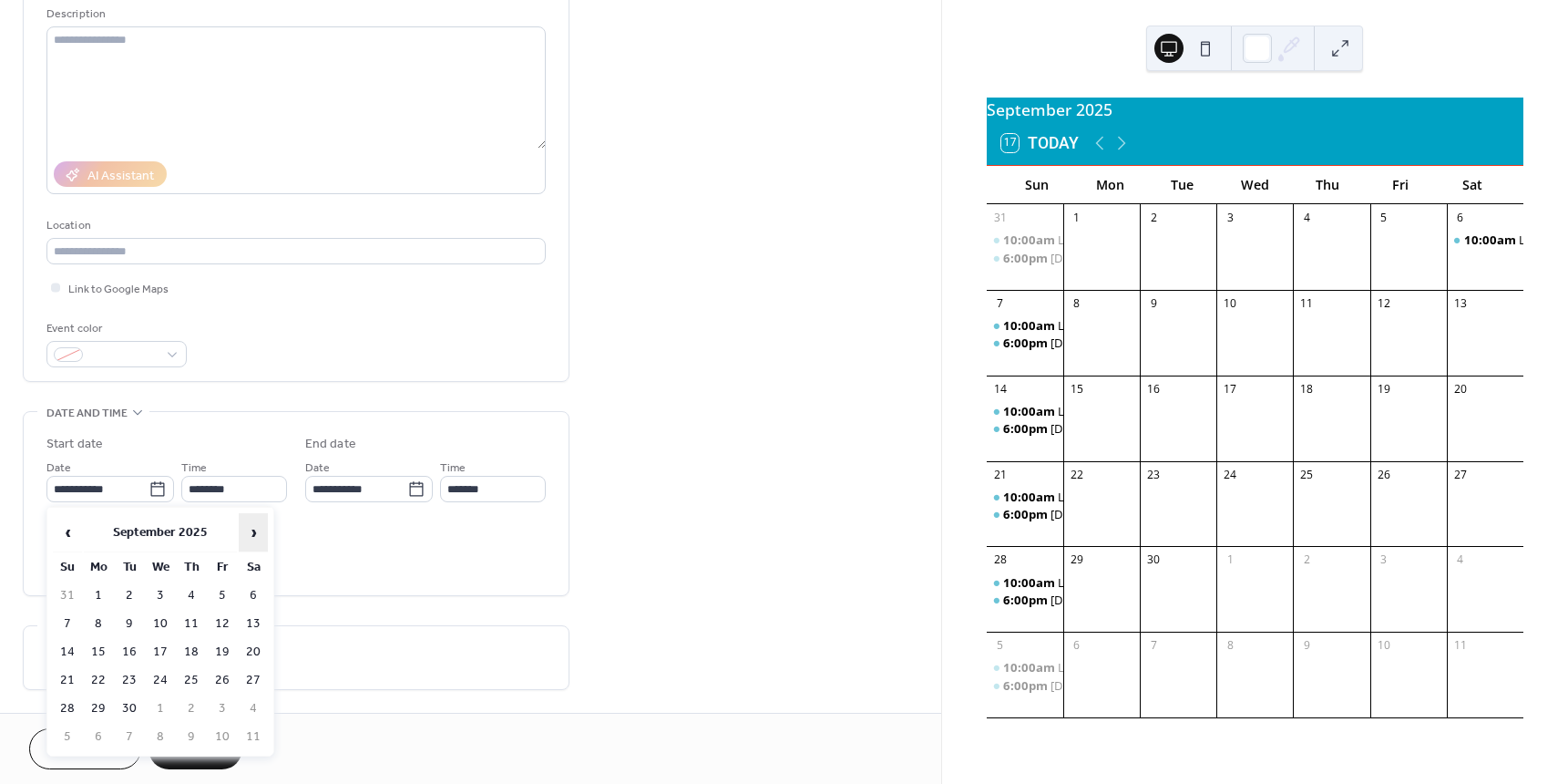 click on "›" at bounding box center (253, 532) 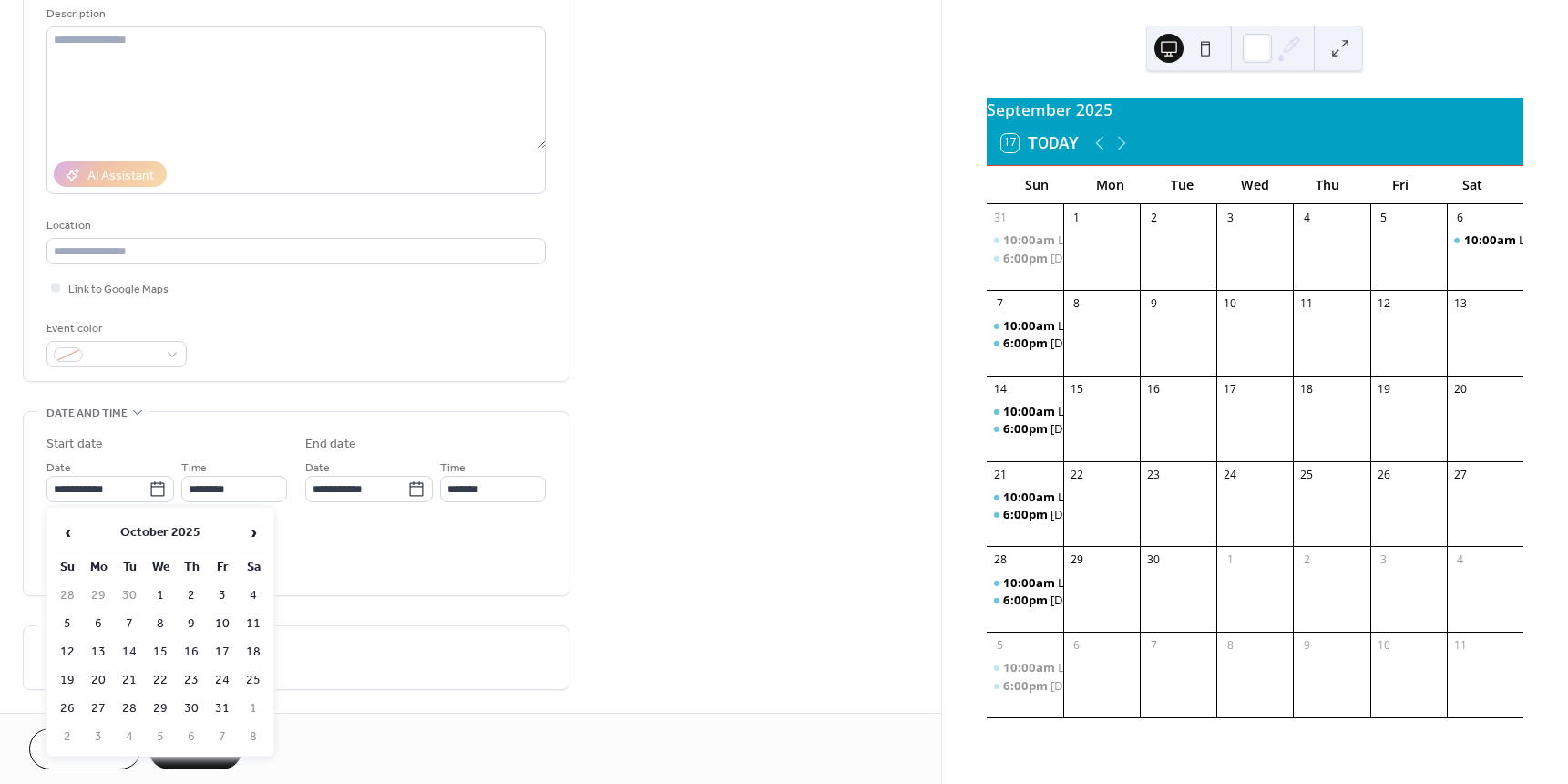 click on "4" at bounding box center [253, 595] 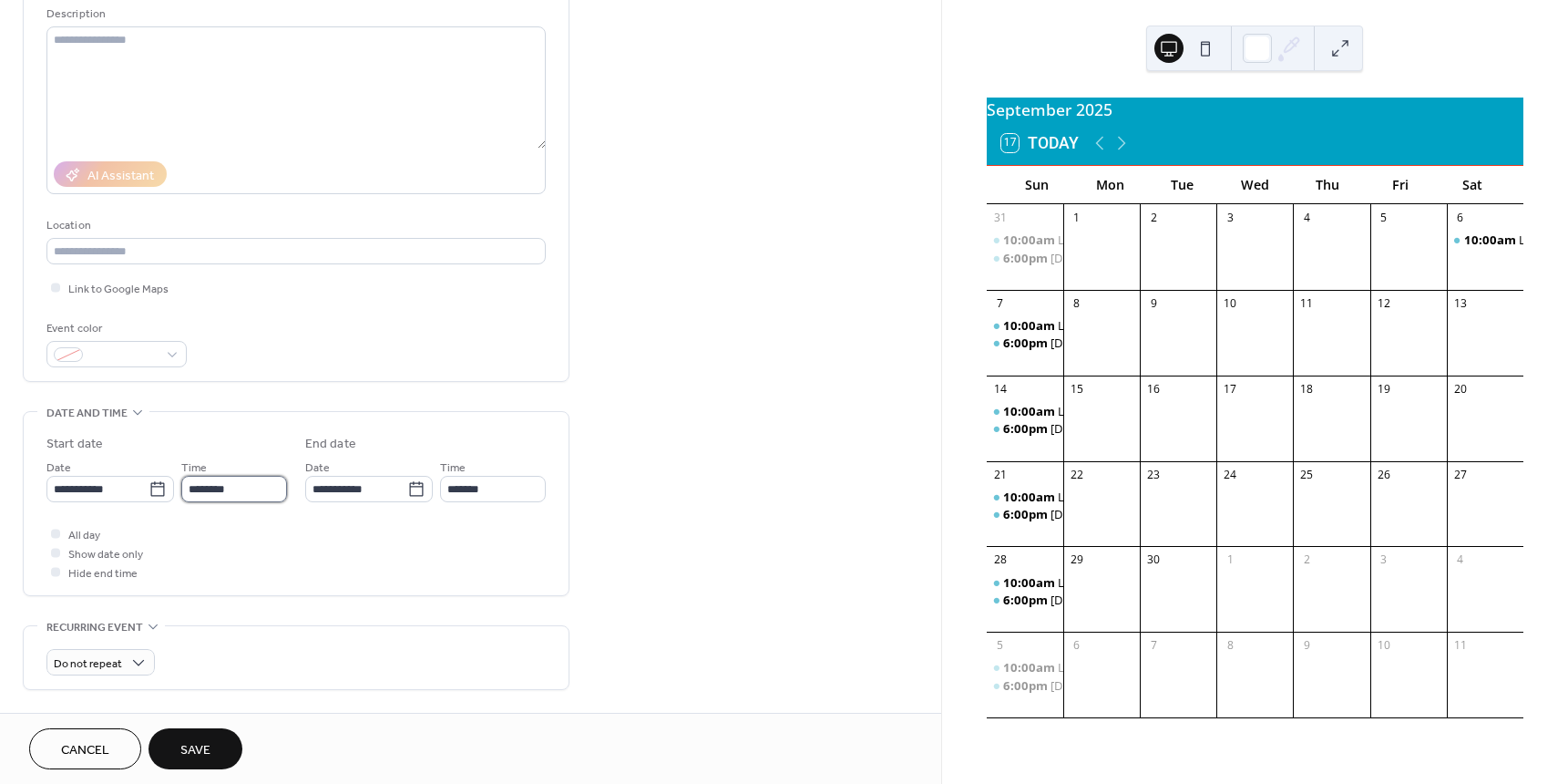 click on "********" at bounding box center (234, 489) 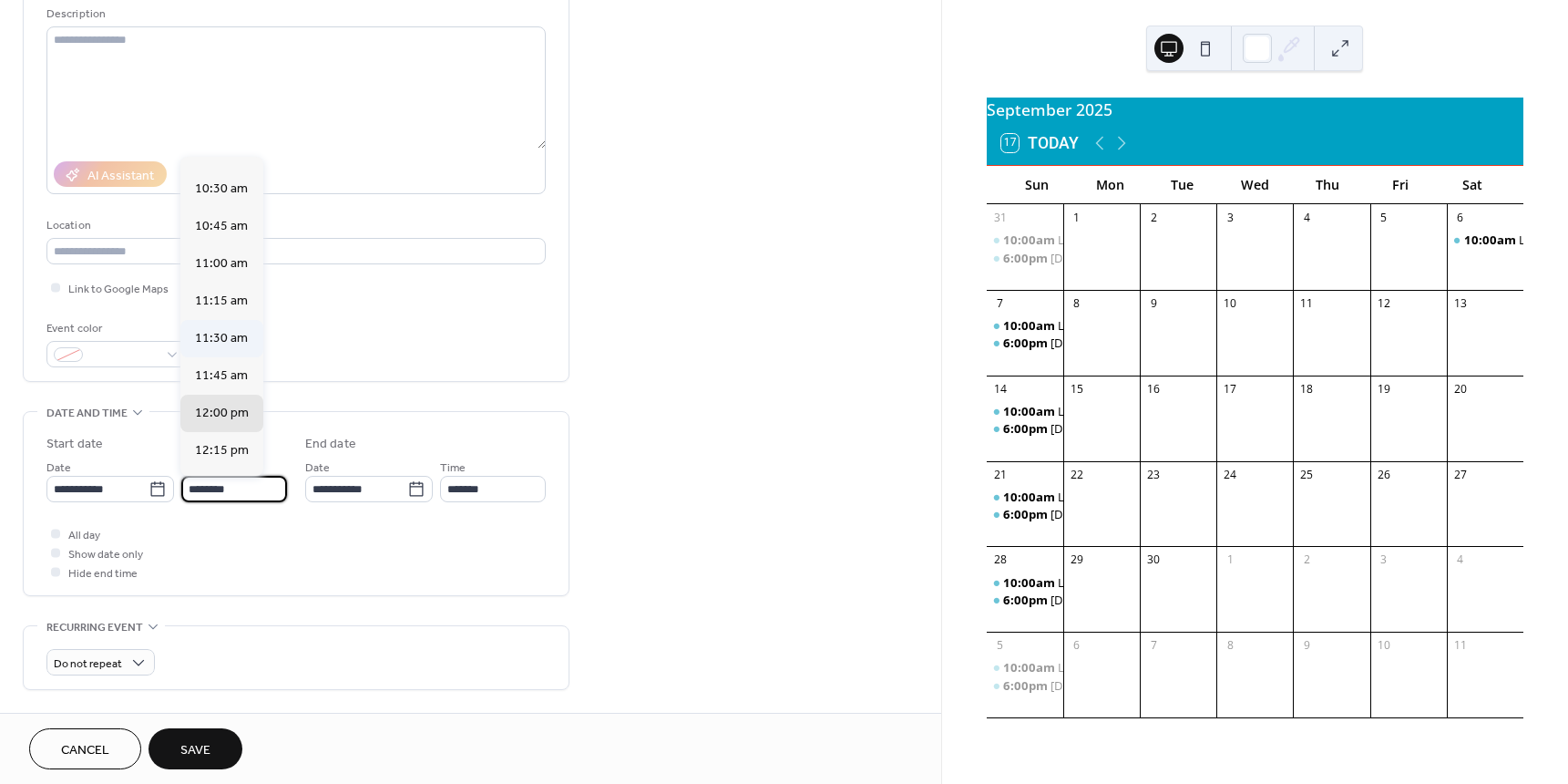 scroll, scrollTop: 1521, scrollLeft: 0, axis: vertical 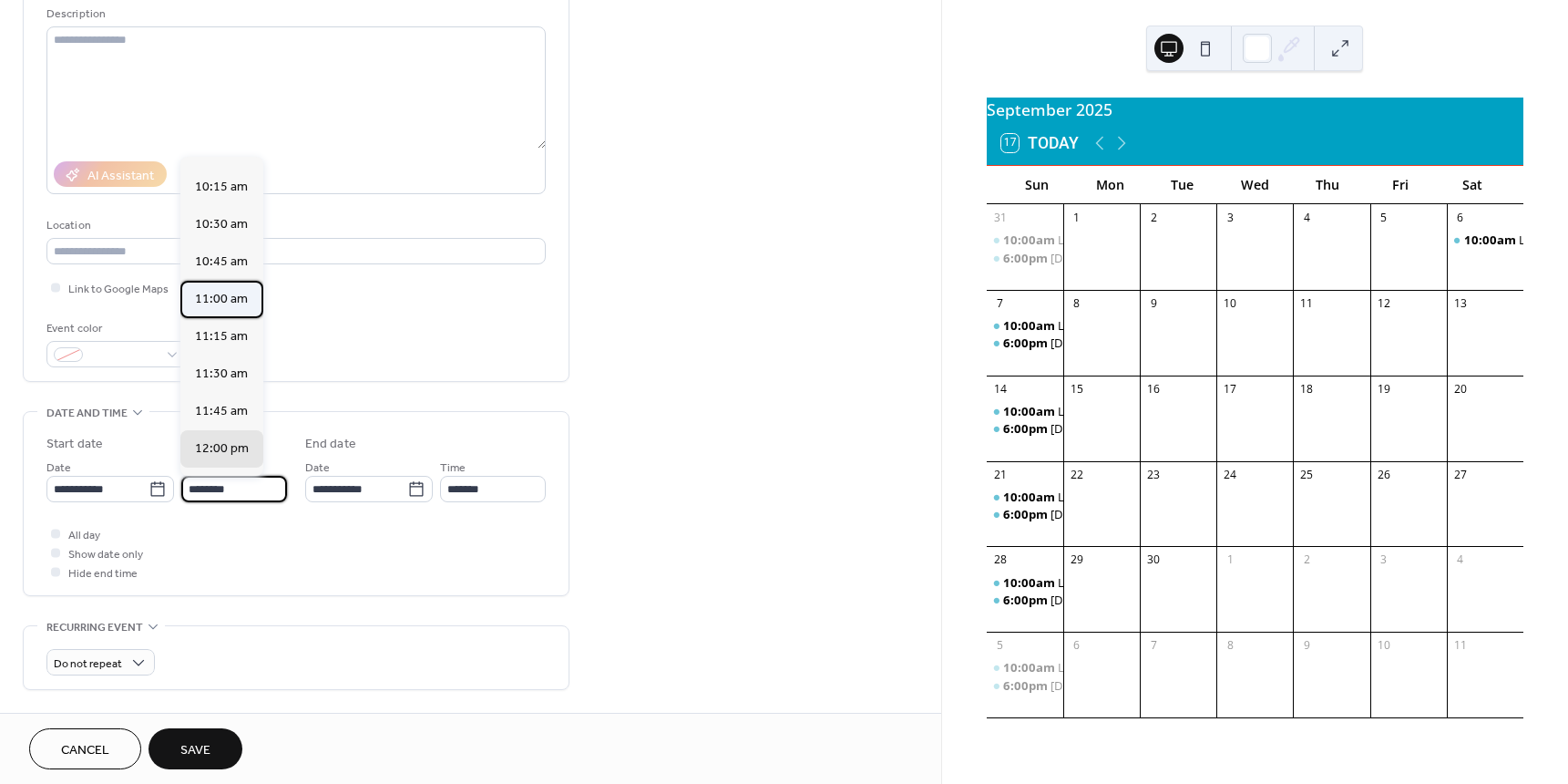 click on "11:00 am" at bounding box center (221, 299) 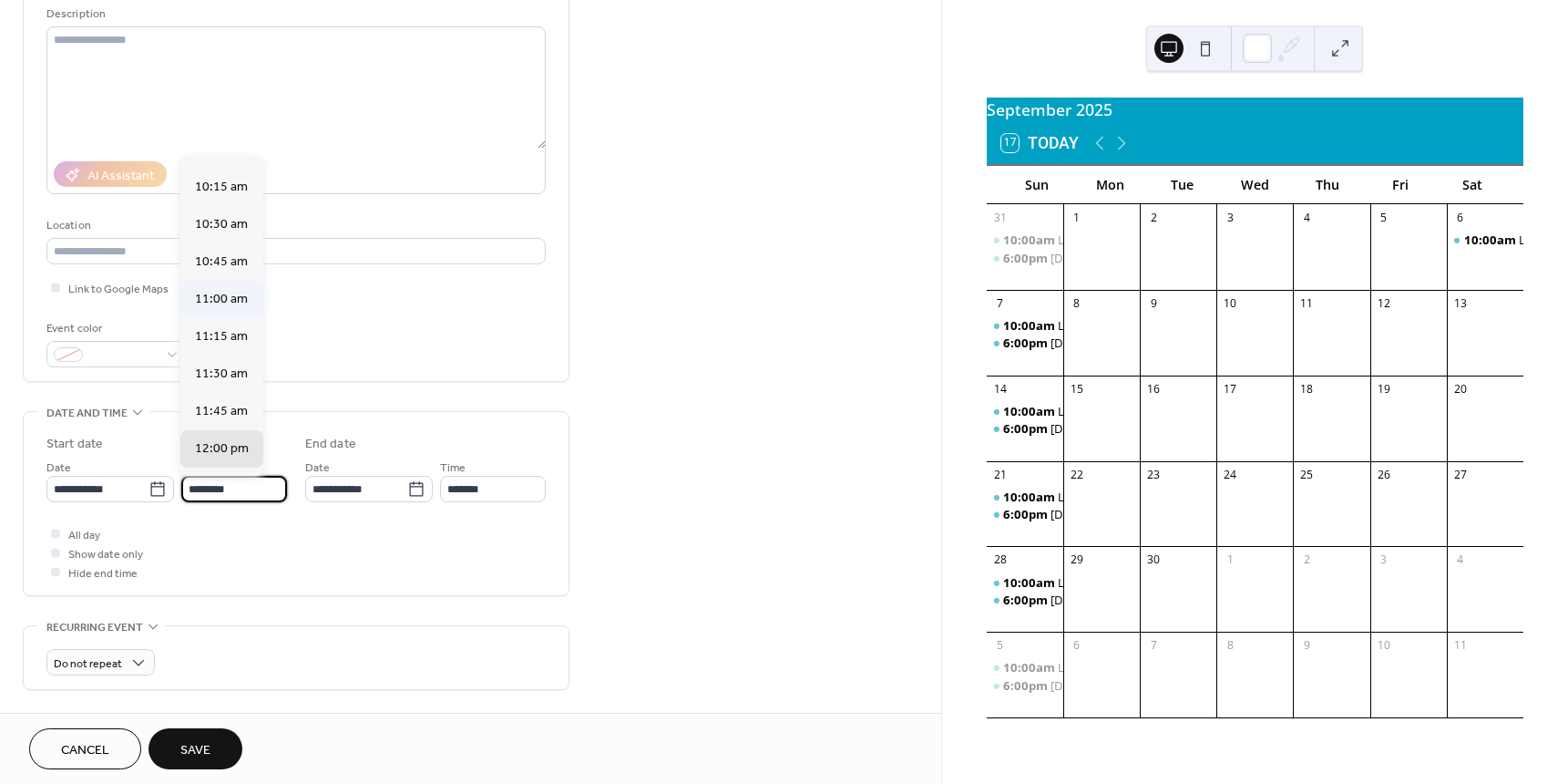 type on "********" 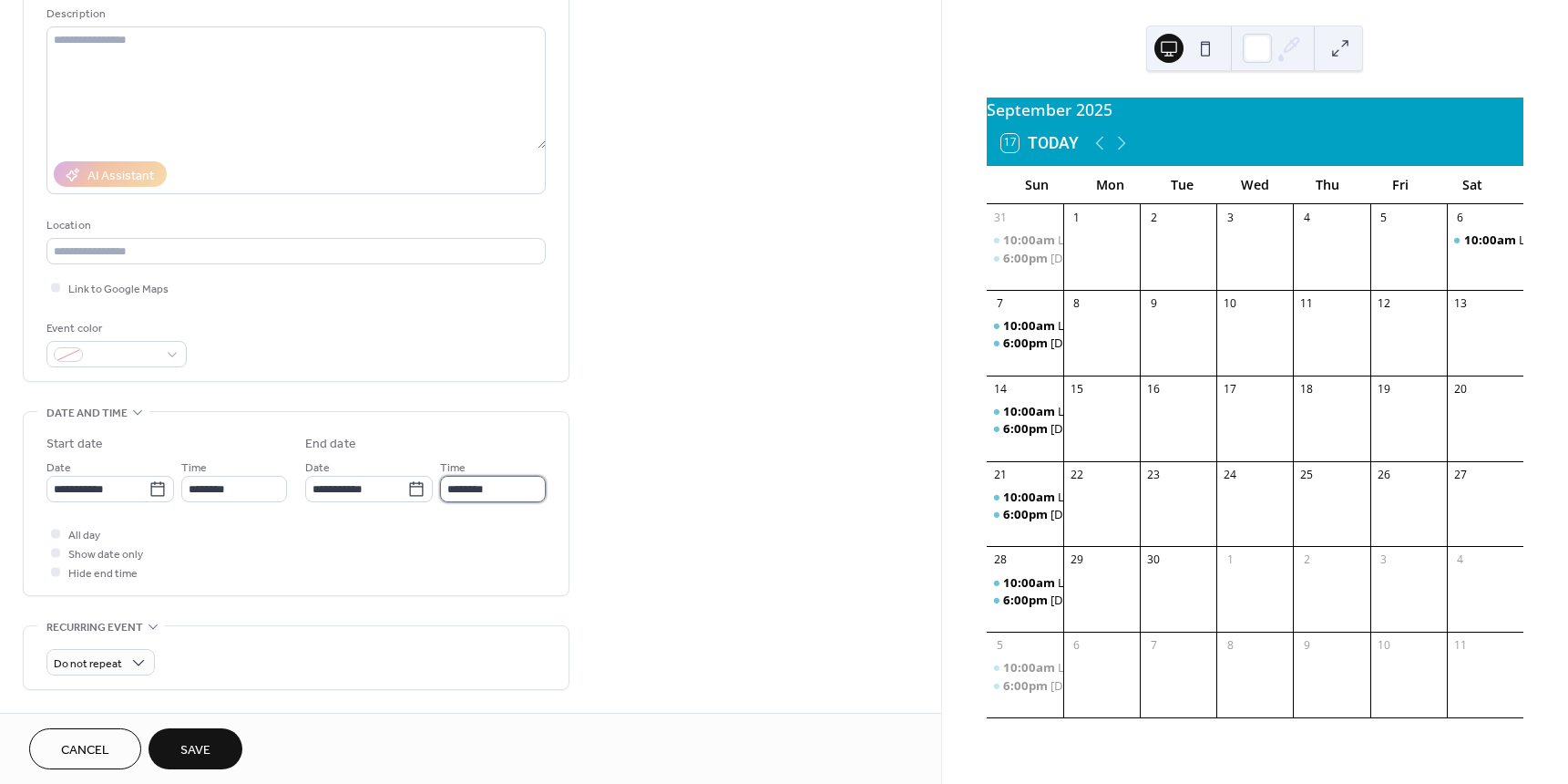 click on "********" at bounding box center [493, 489] 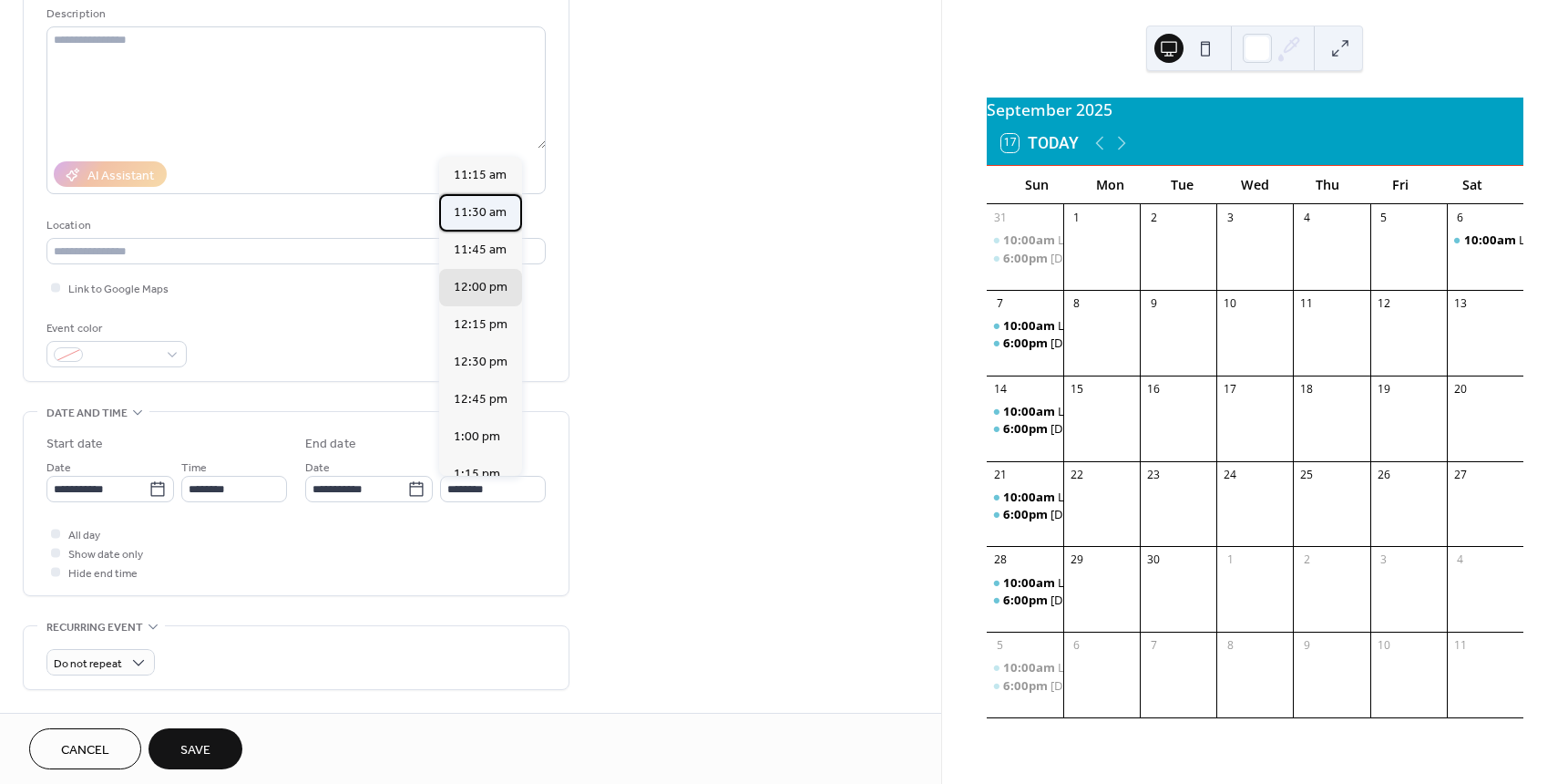 click on "11:30 am" at bounding box center (480, 212) 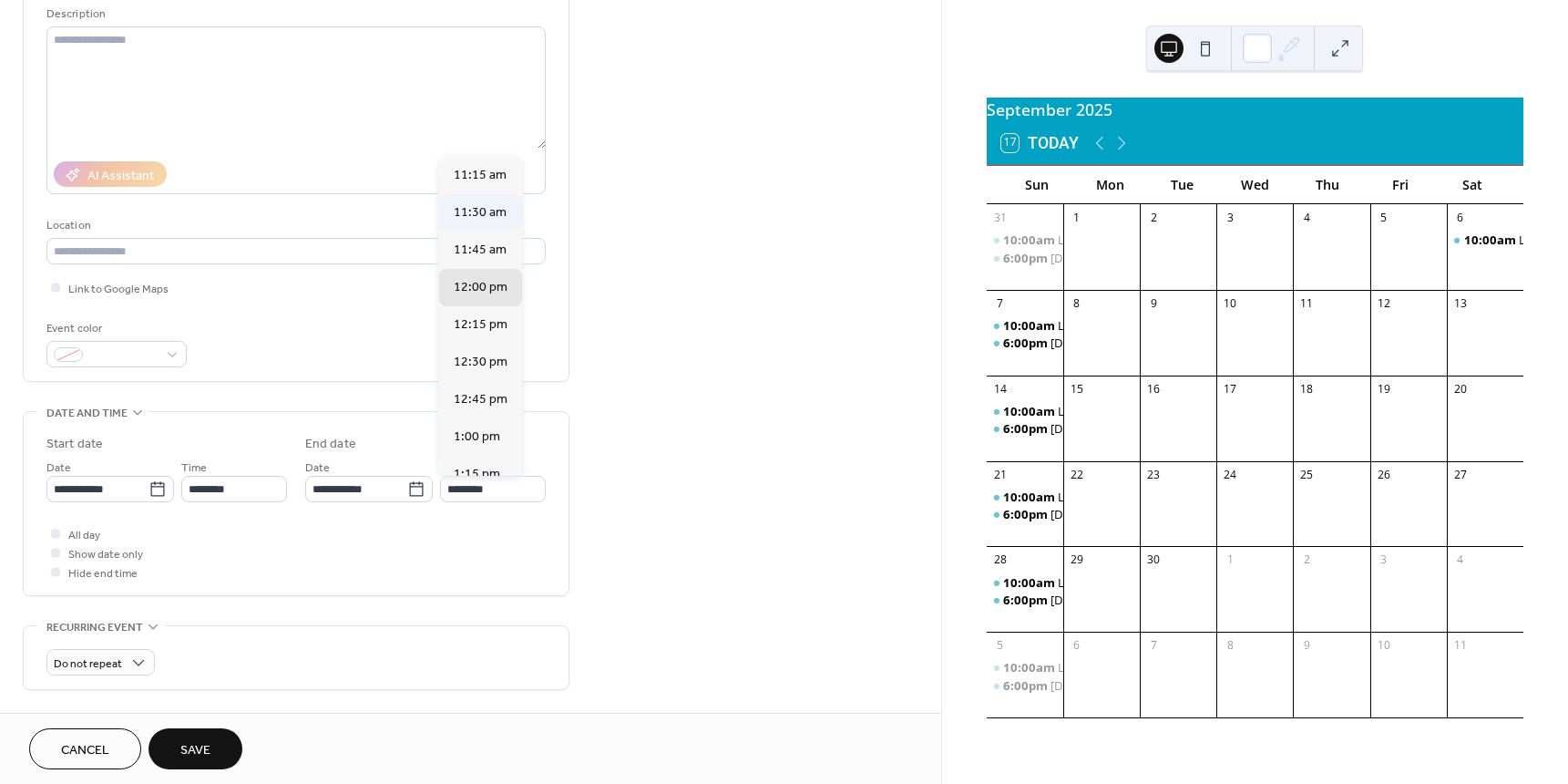 type on "********" 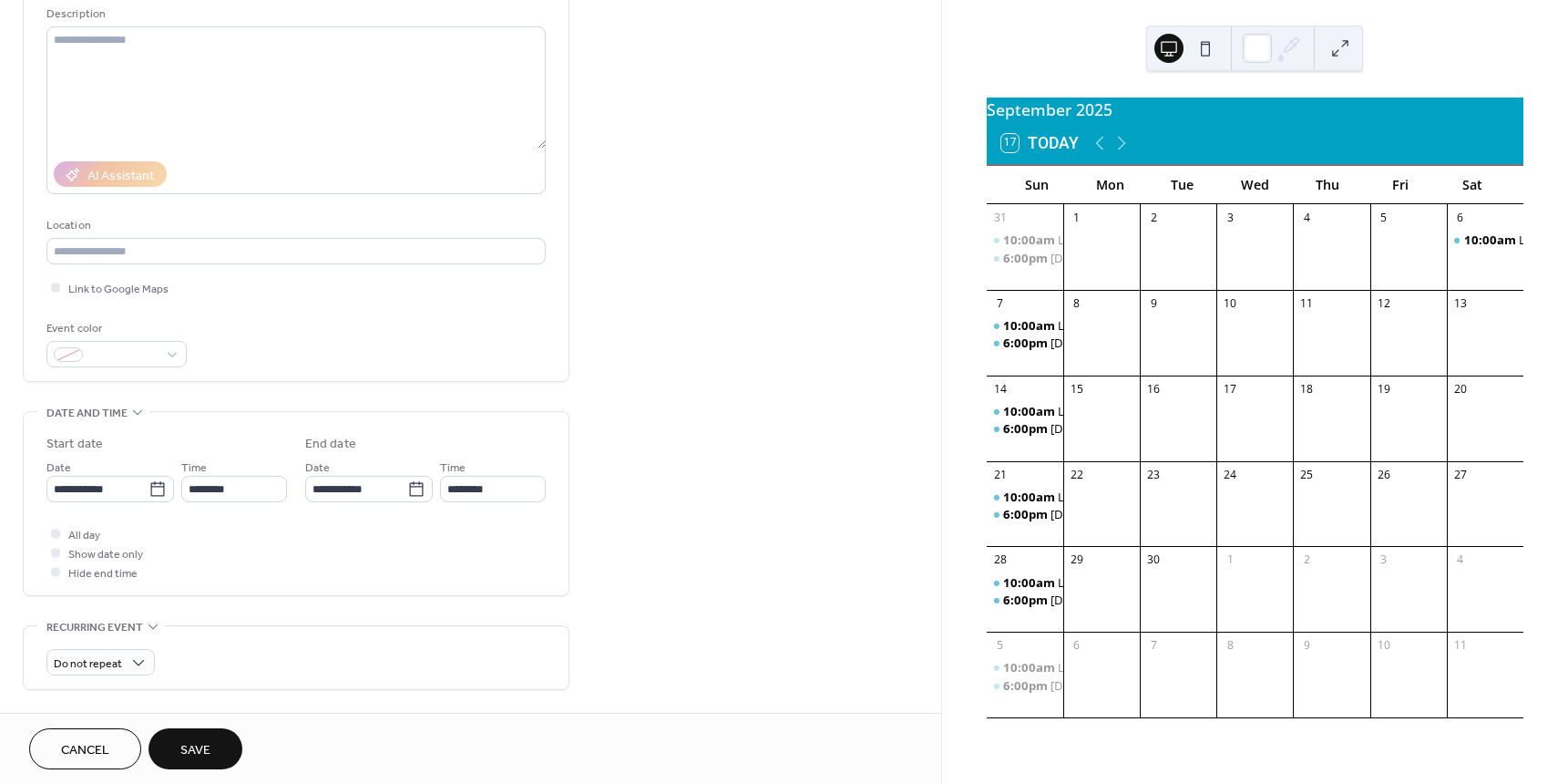 click on "Save" at bounding box center [195, 750] 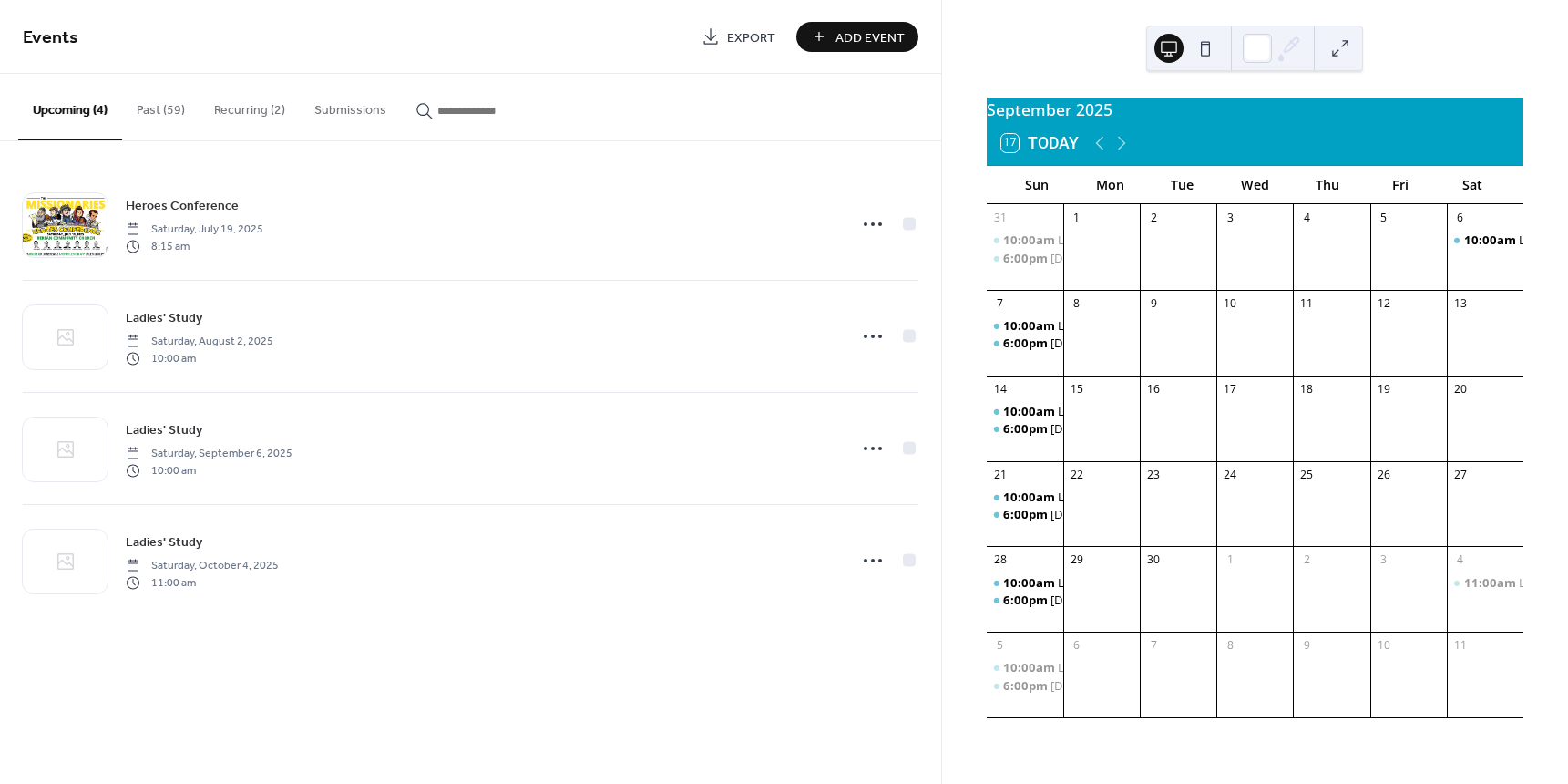 click on "Add Event" at bounding box center [870, 37] 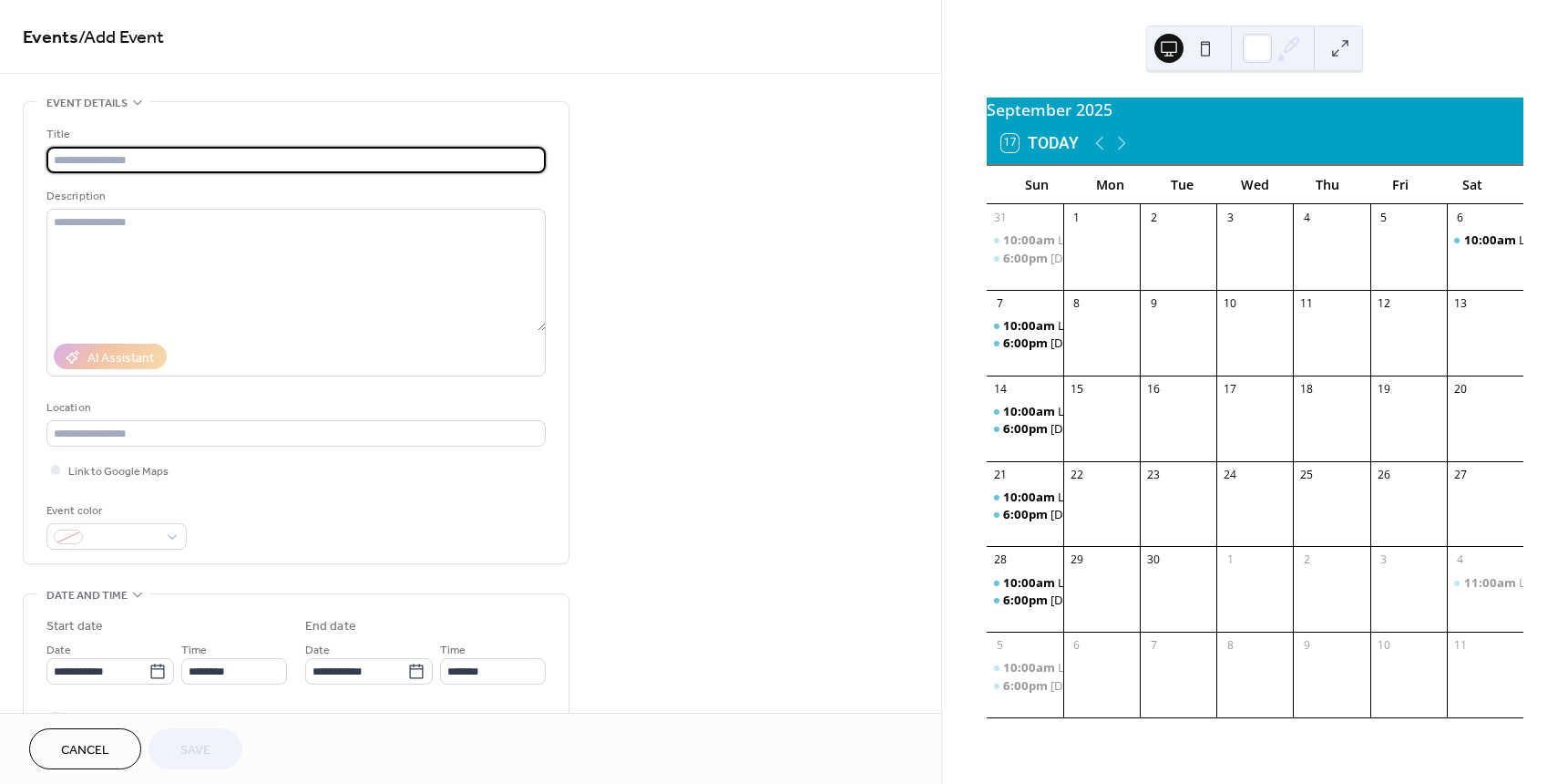 click at bounding box center (296, 160) 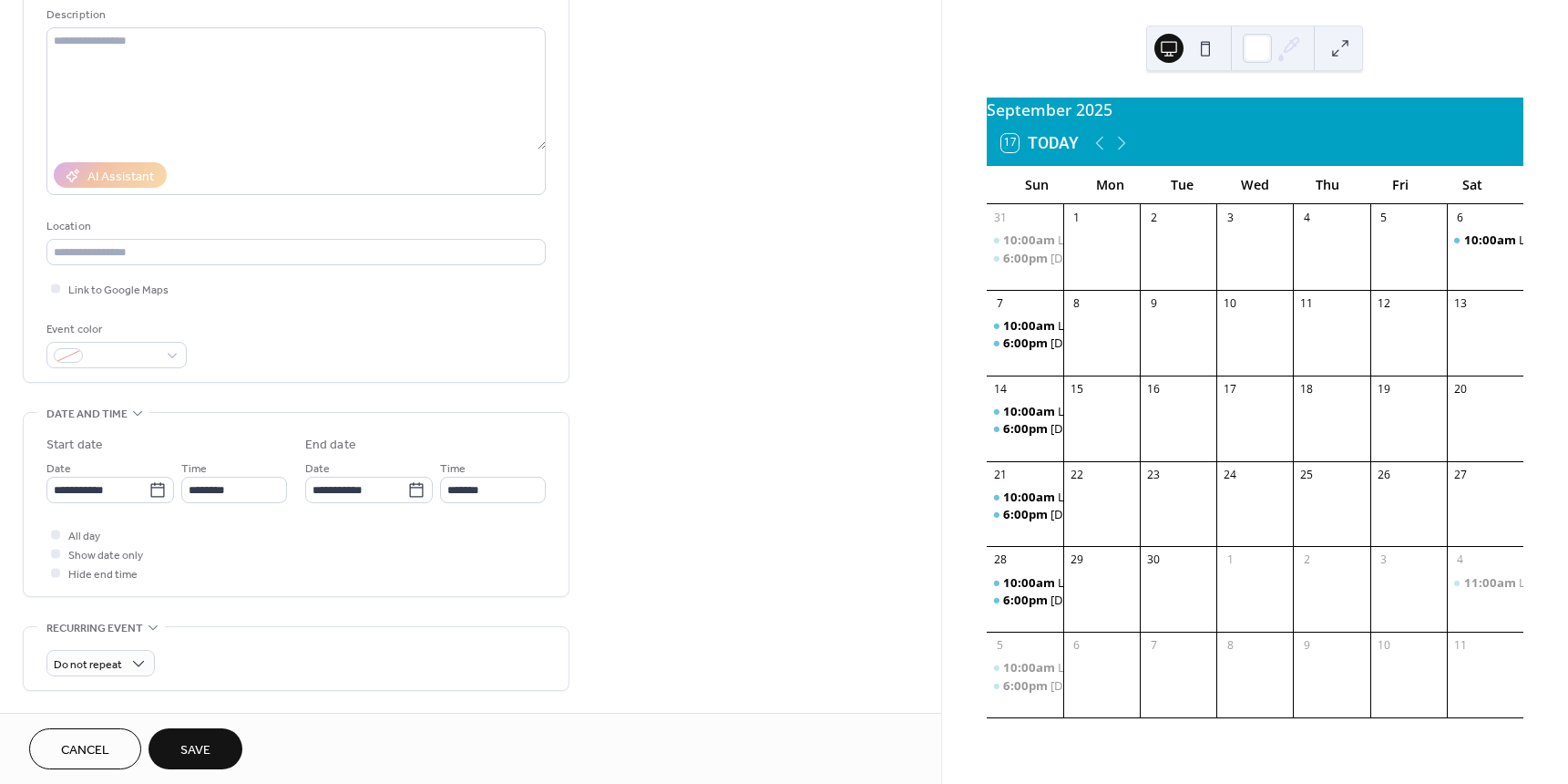 scroll, scrollTop: 182, scrollLeft: 0, axis: vertical 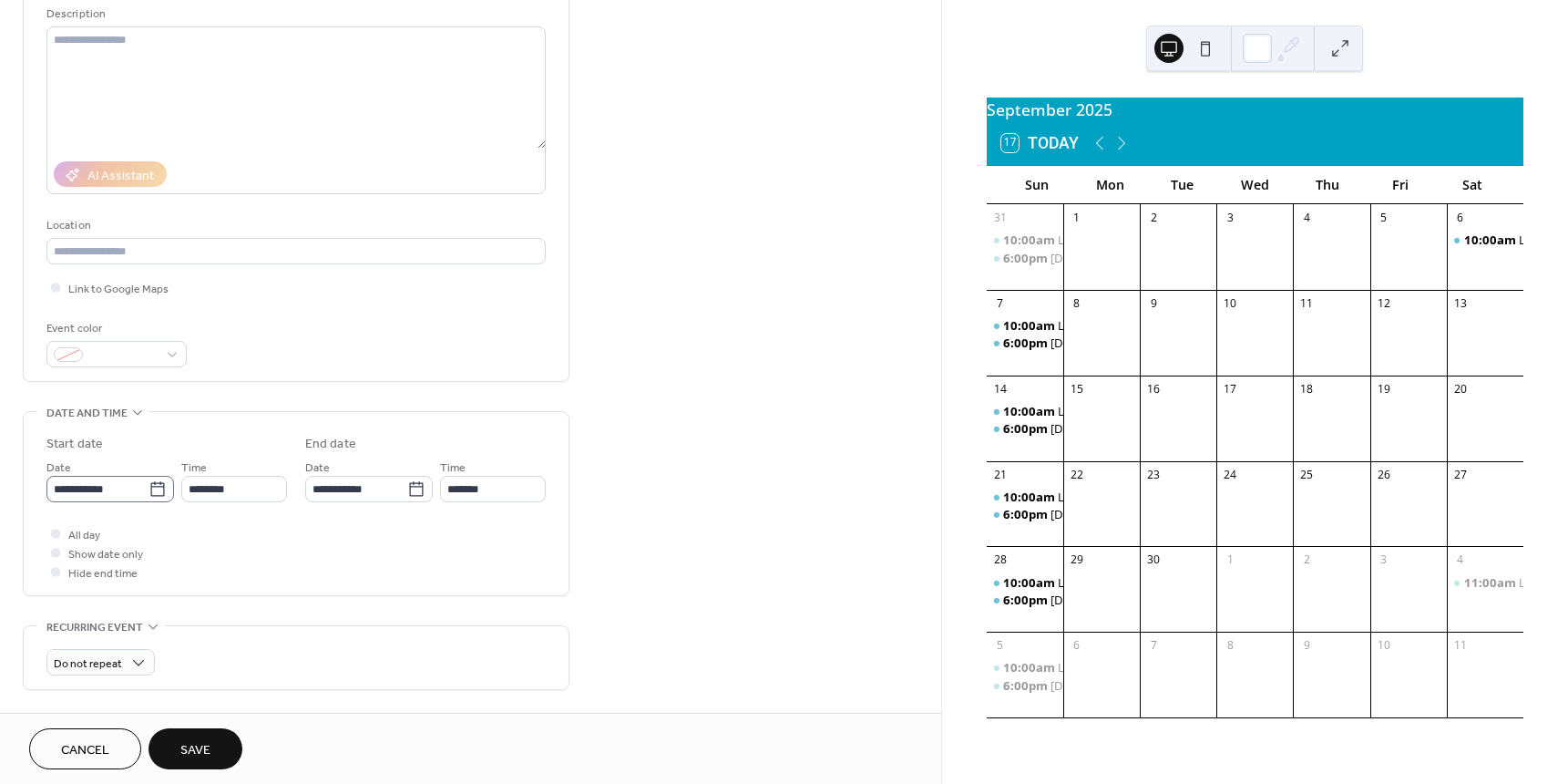 type on "**********" 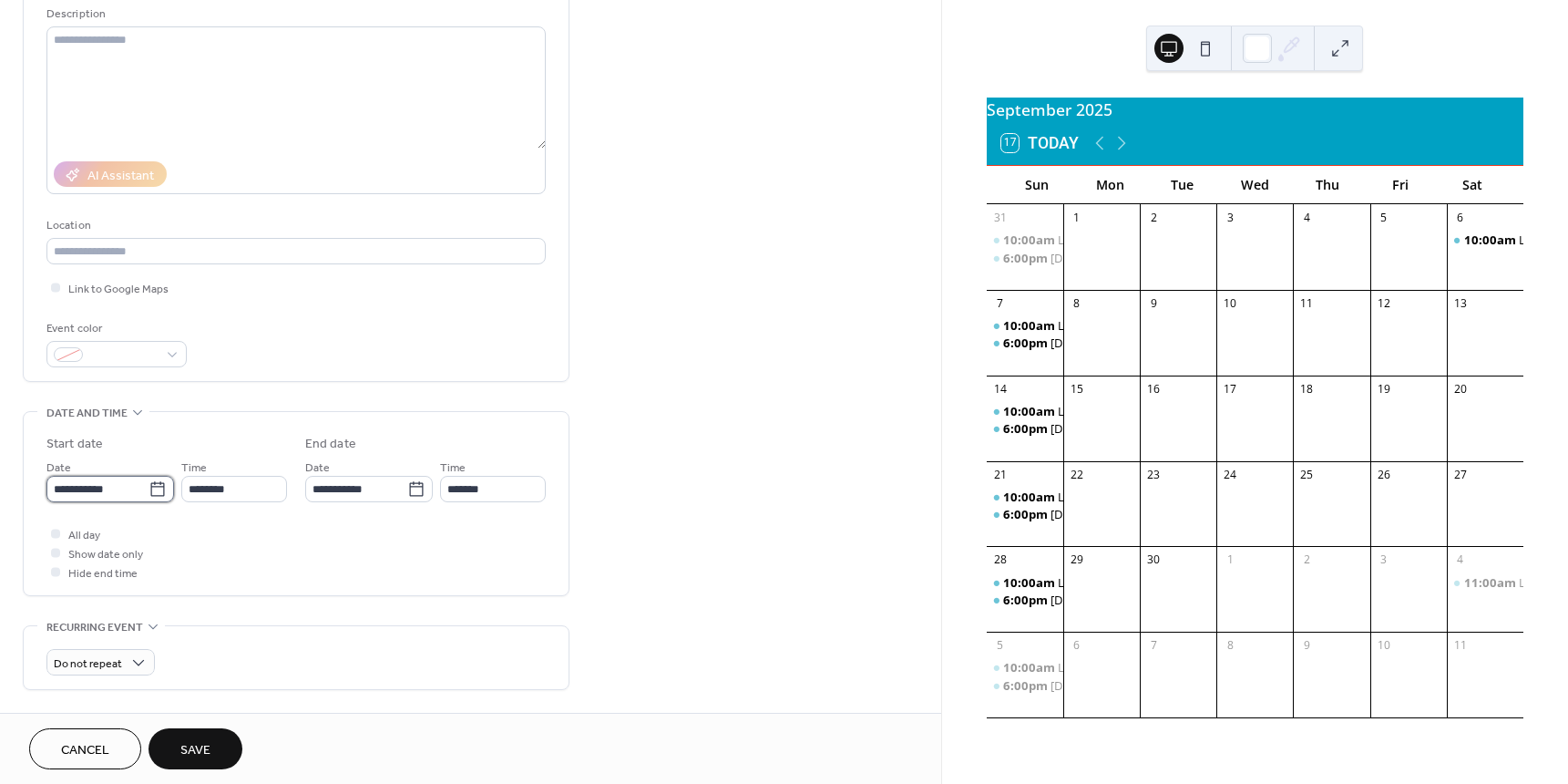 click on "**********" at bounding box center (97, 489) 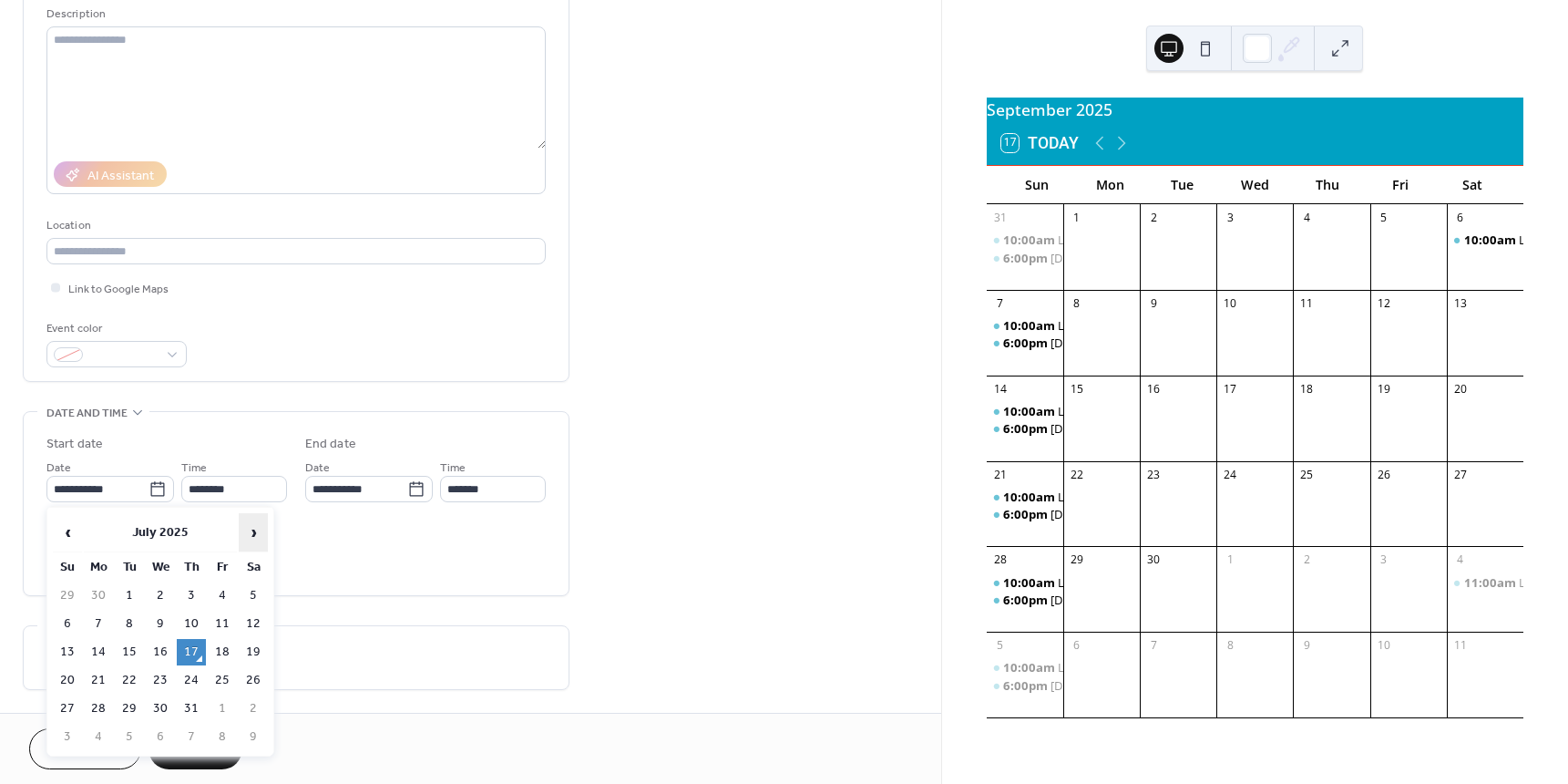 click on "›" at bounding box center [253, 532] 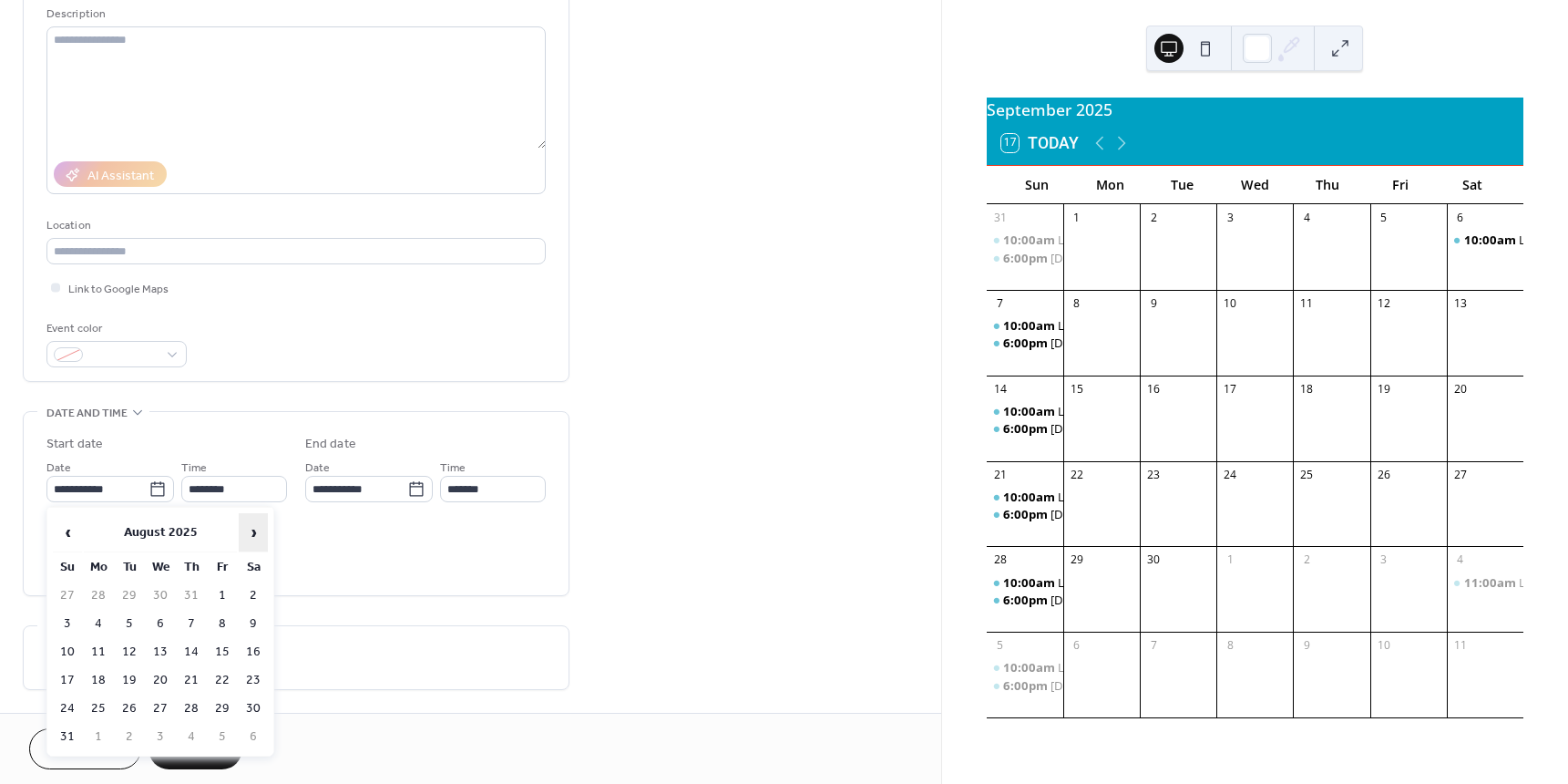 click on "›" at bounding box center (253, 532) 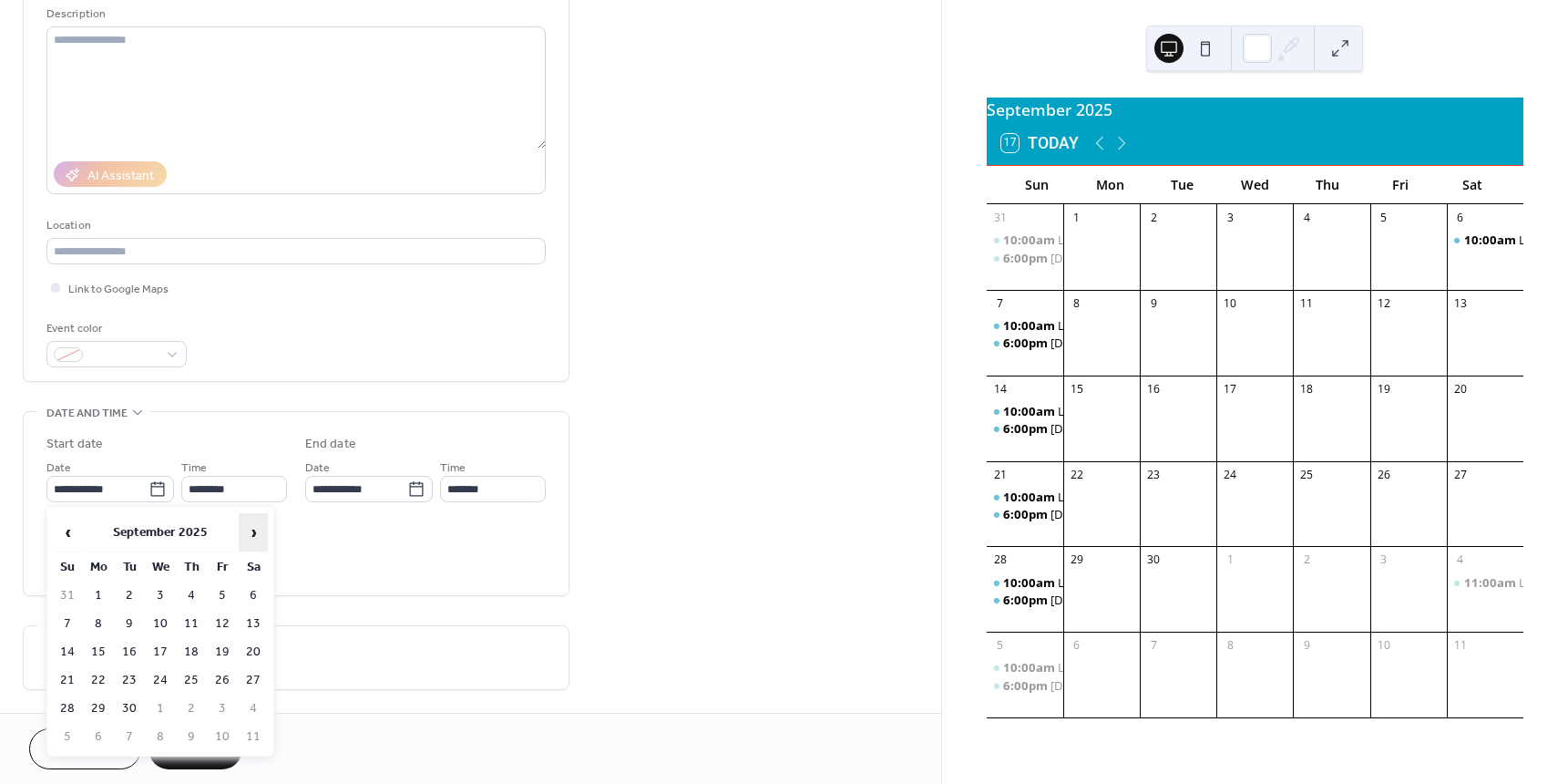 click on "›" at bounding box center [253, 532] 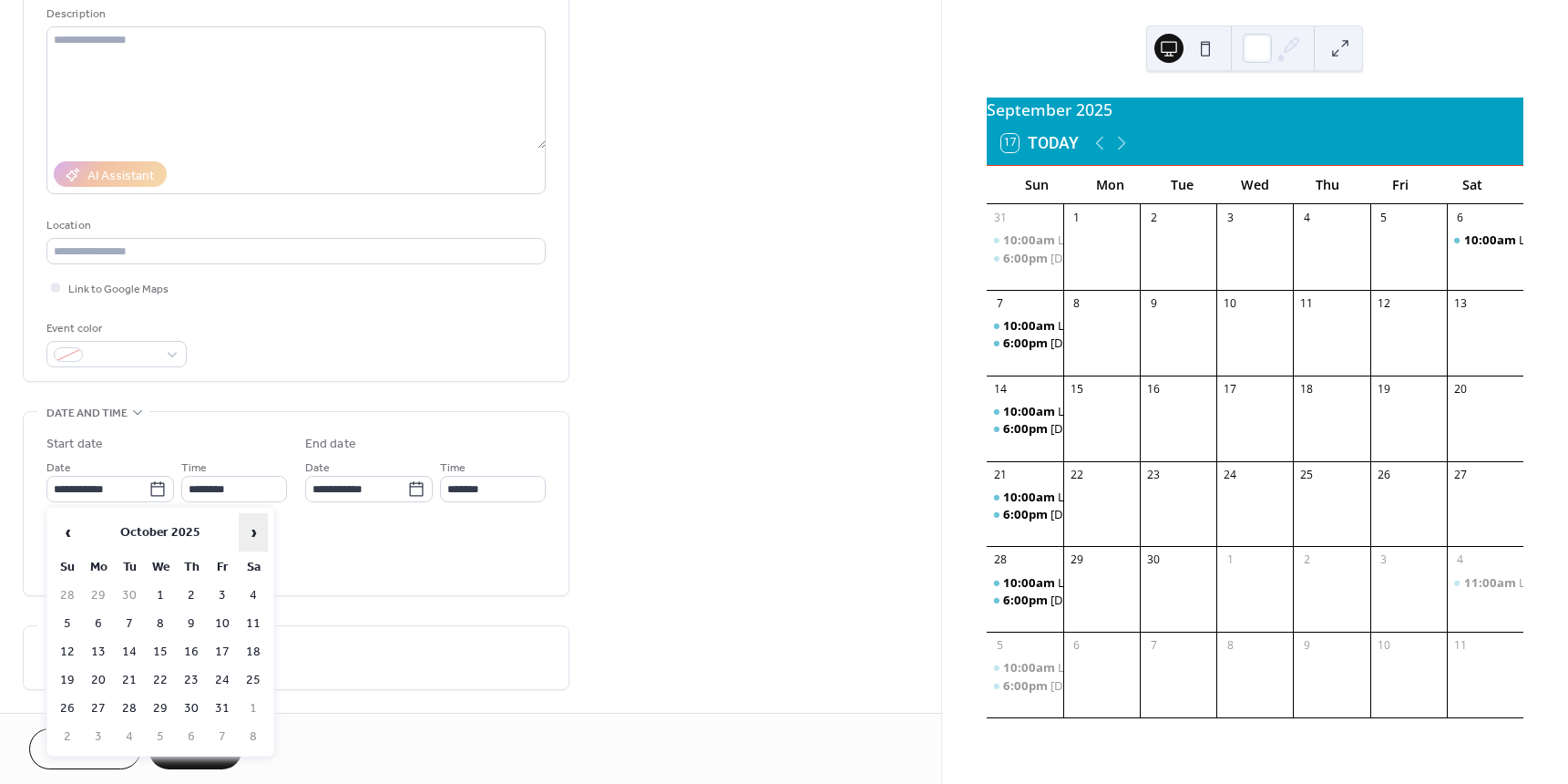 click on "›" at bounding box center [253, 532] 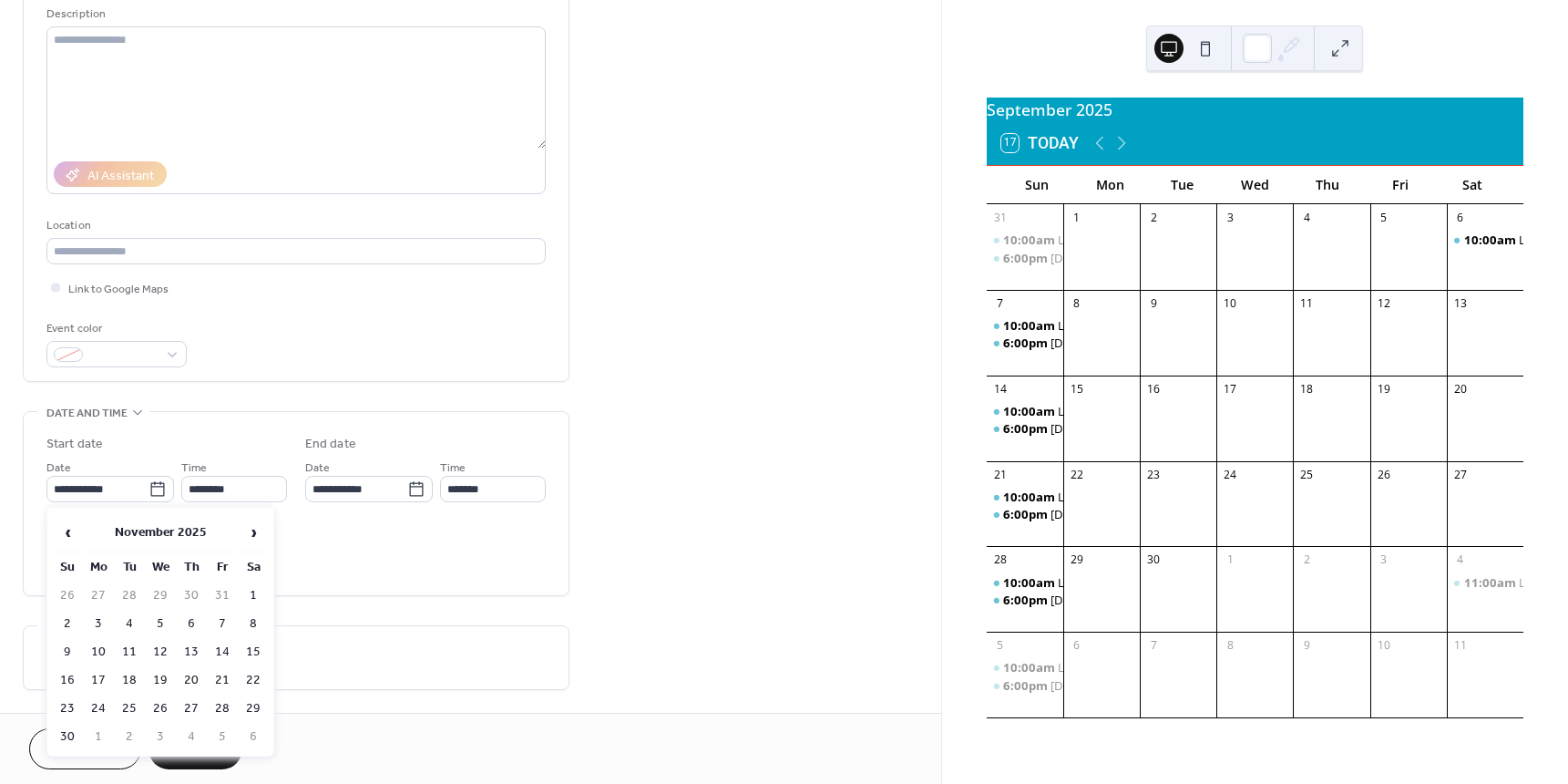 click on "1" at bounding box center (253, 595) 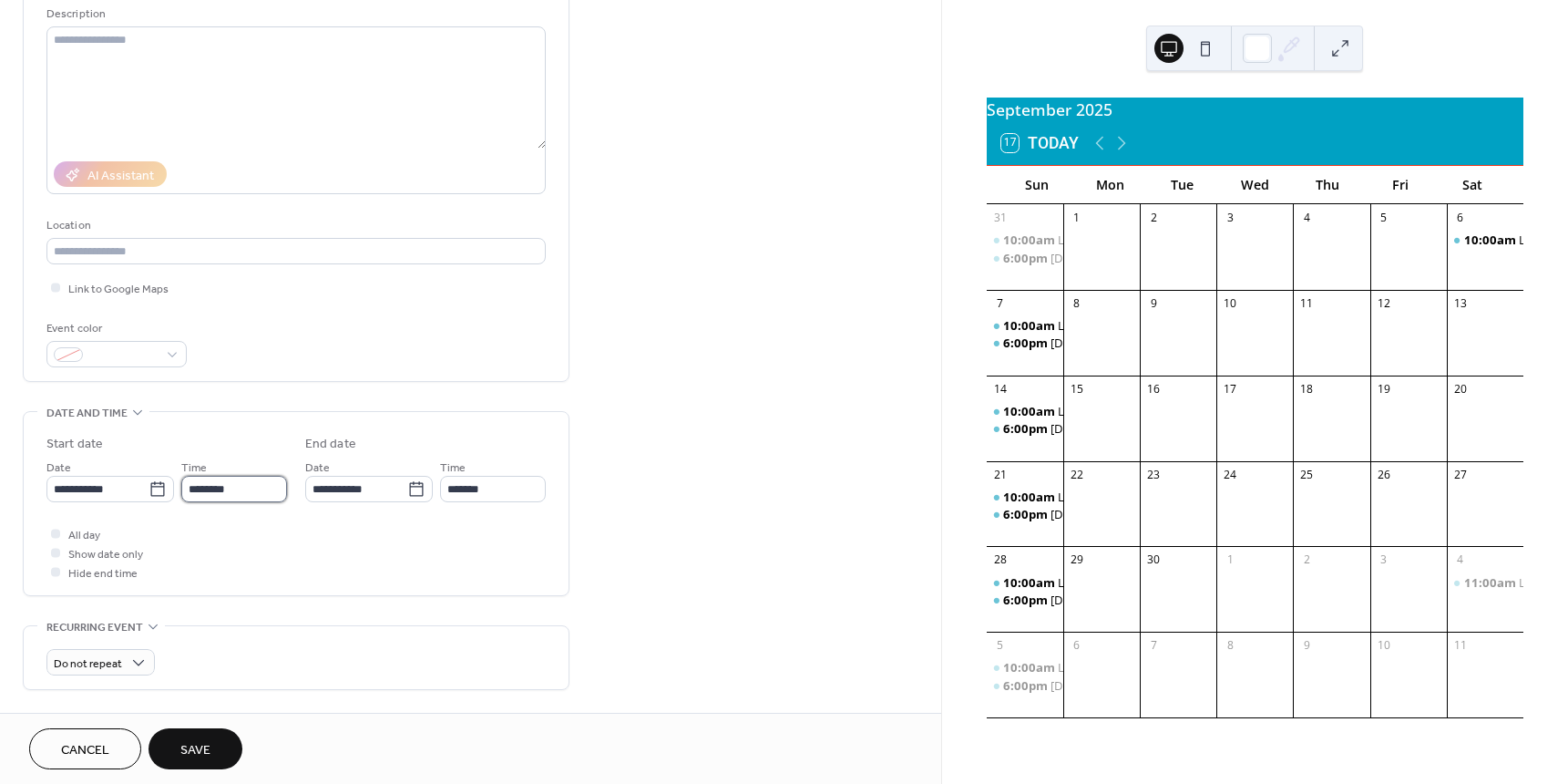 click on "********" at bounding box center (234, 489) 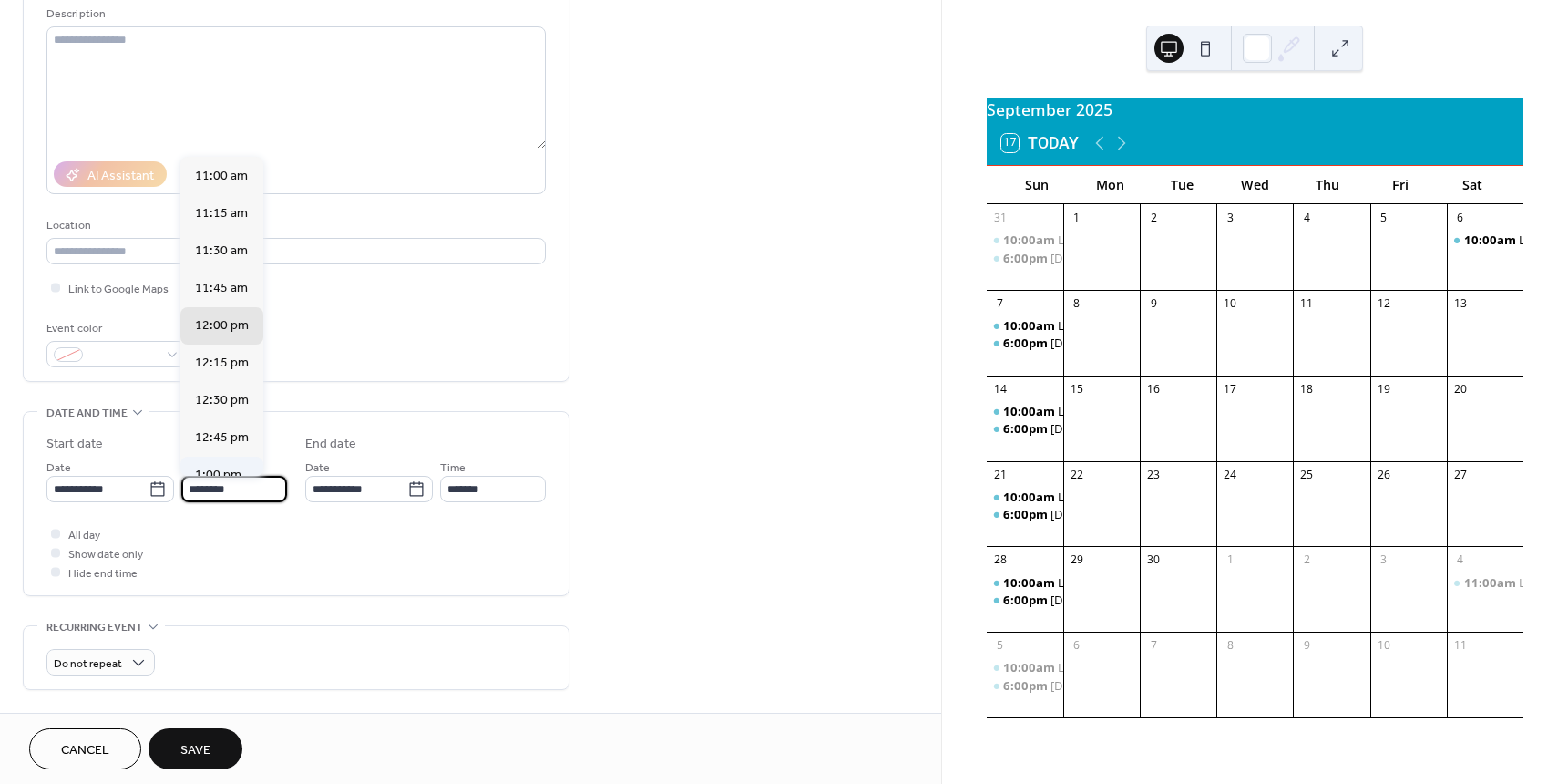 scroll, scrollTop: 1612, scrollLeft: 0, axis: vertical 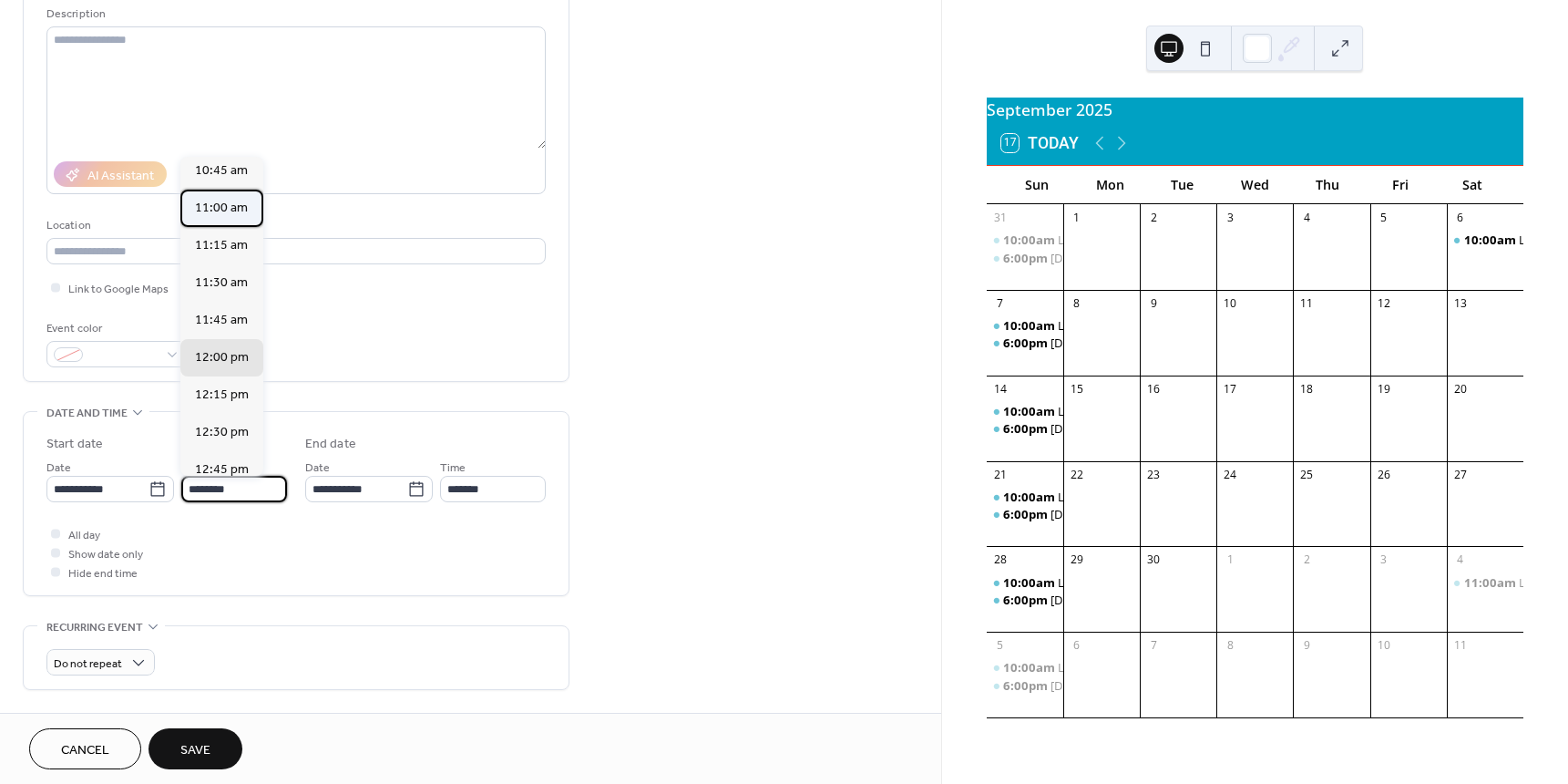 click on "11:00 am" at bounding box center (221, 208) 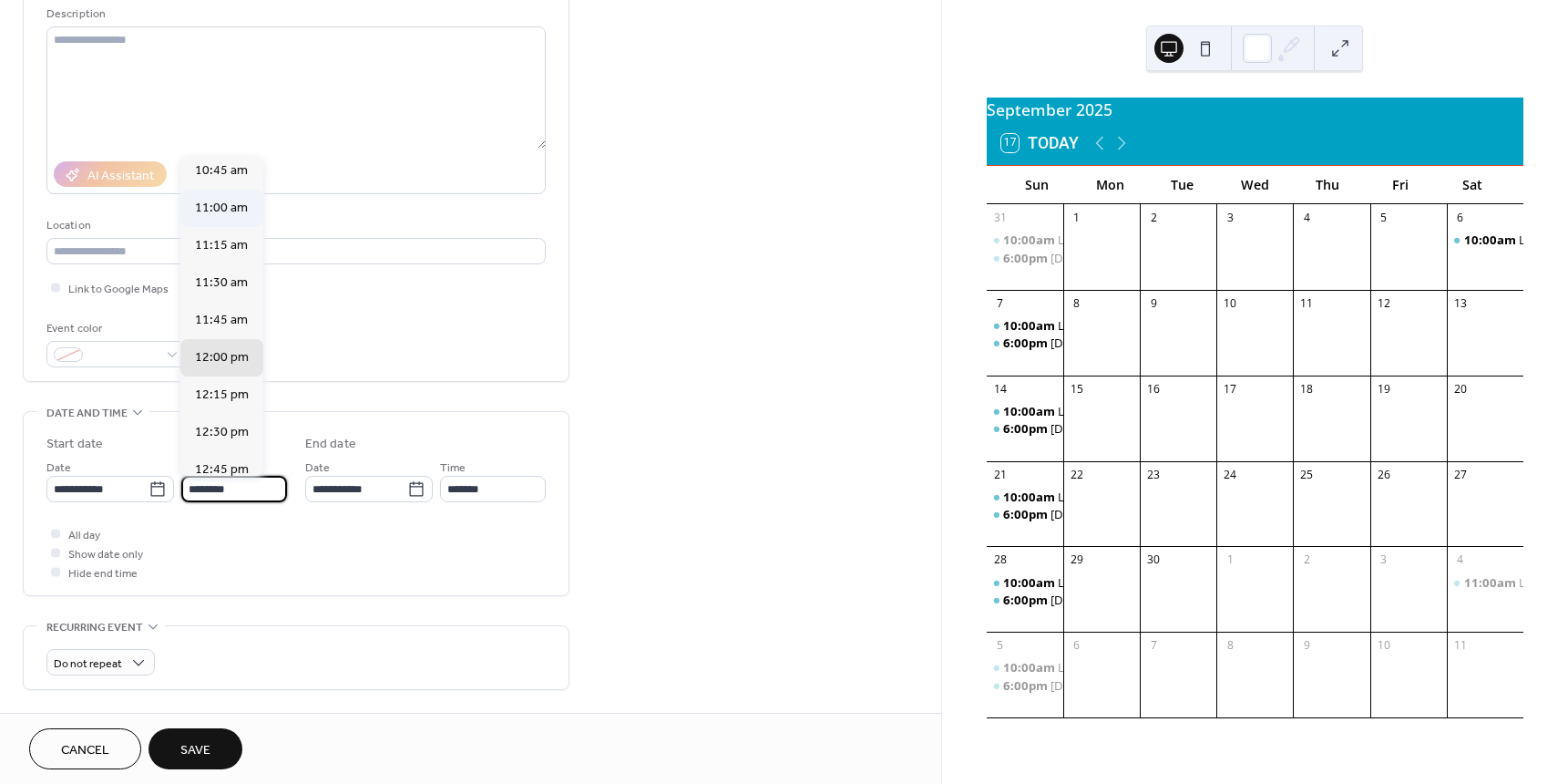 type on "********" 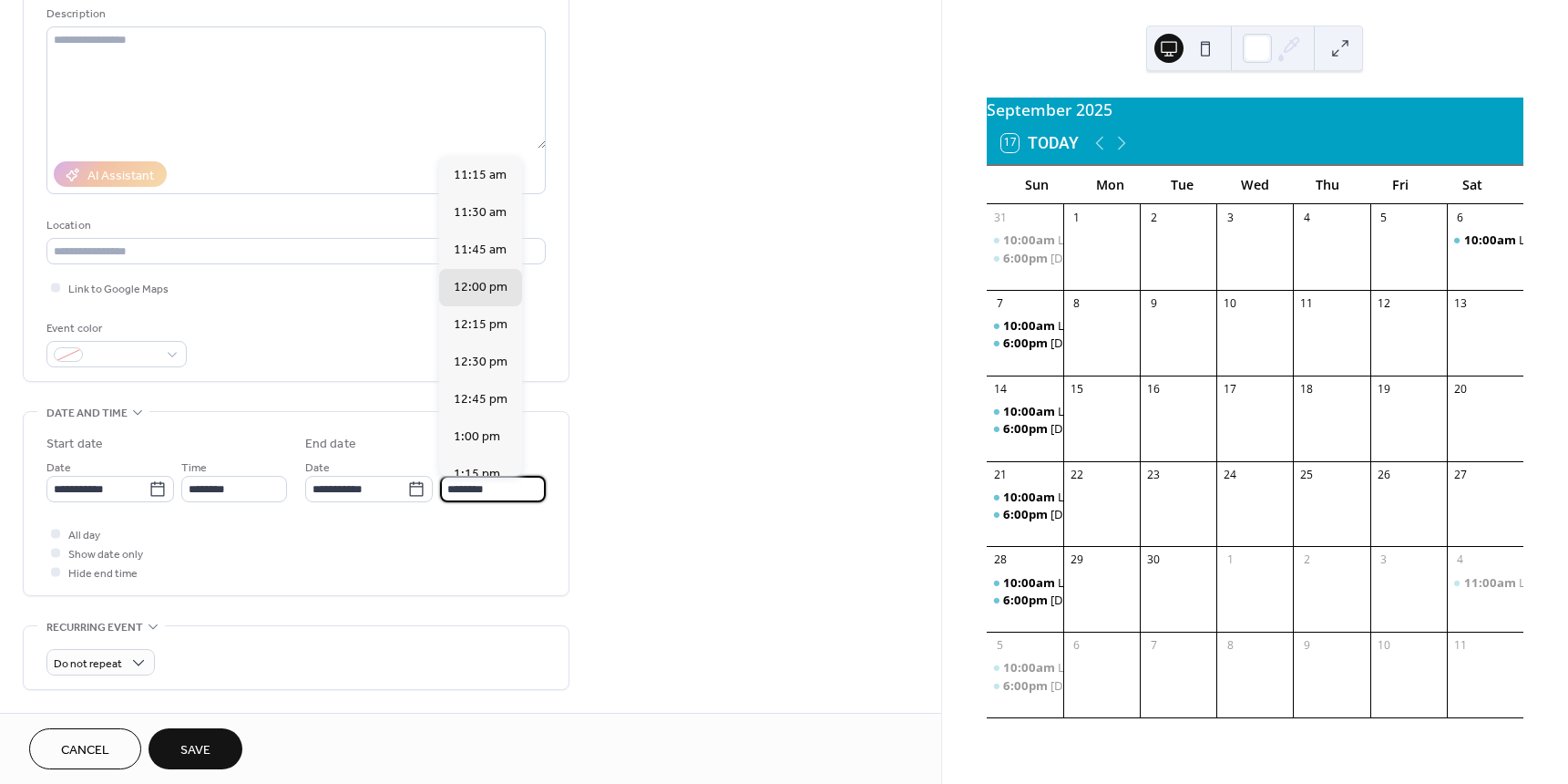 click on "********" at bounding box center [493, 489] 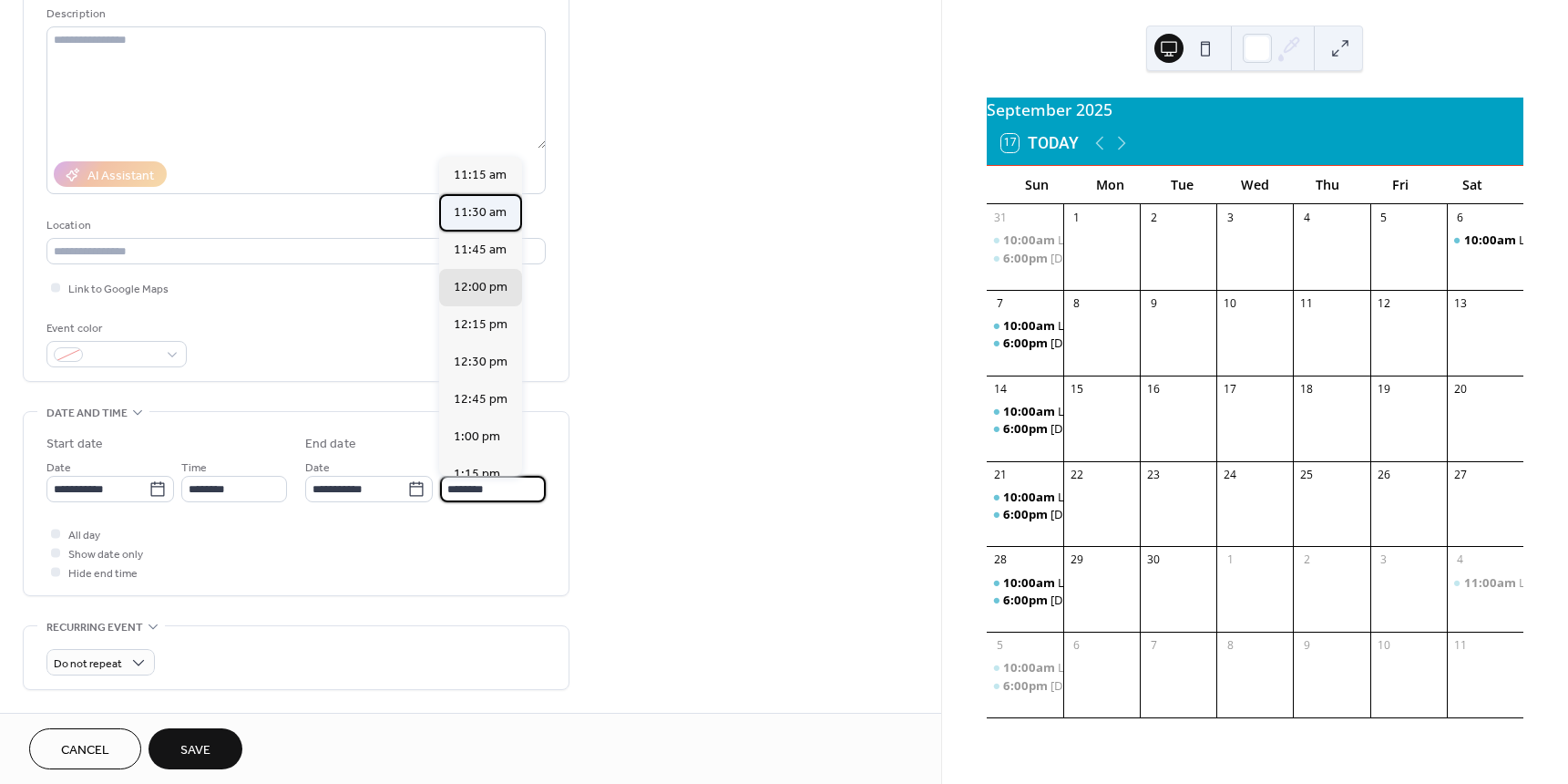 click on "11:30 am" at bounding box center [480, 212] 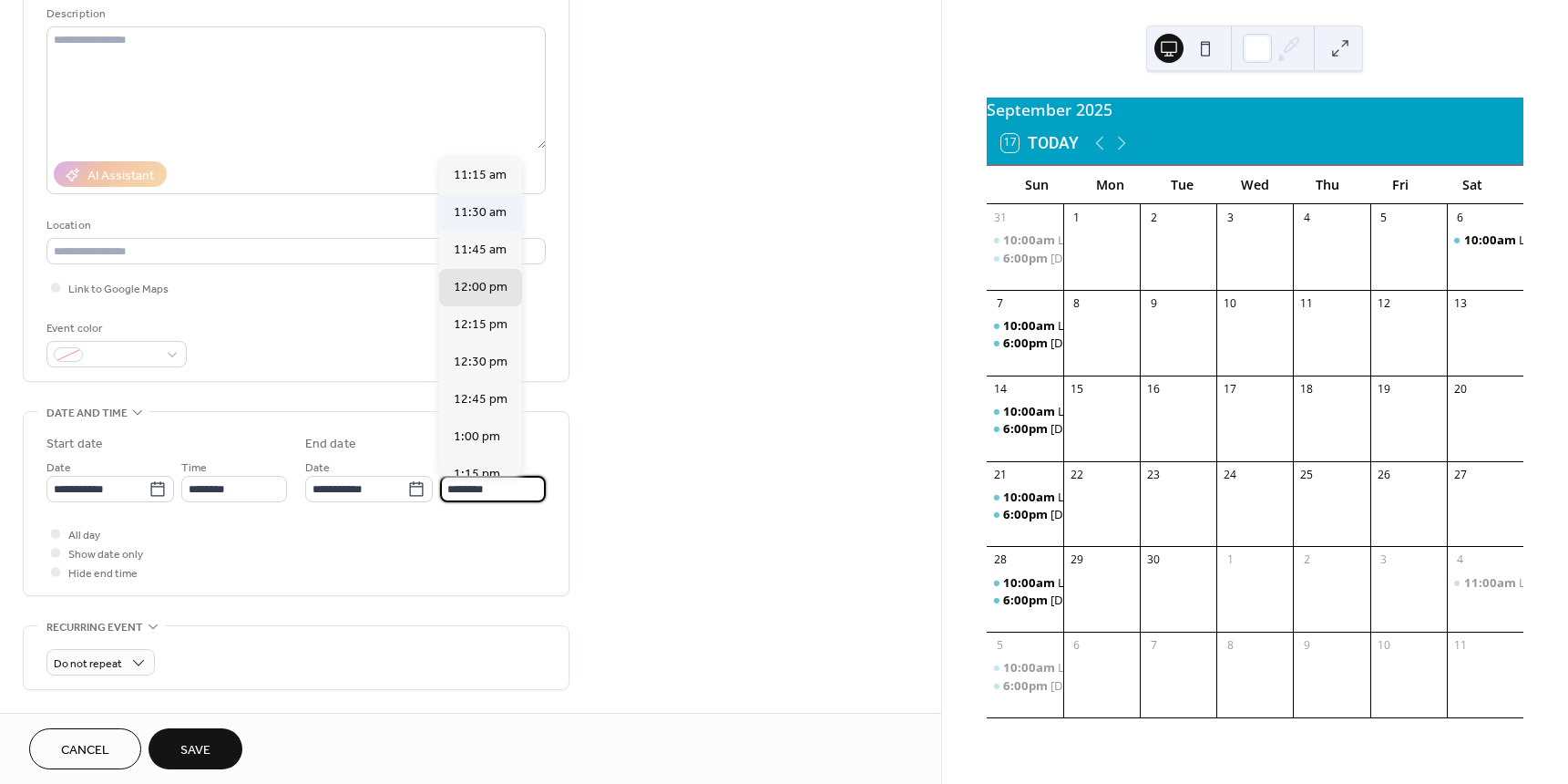 type on "********" 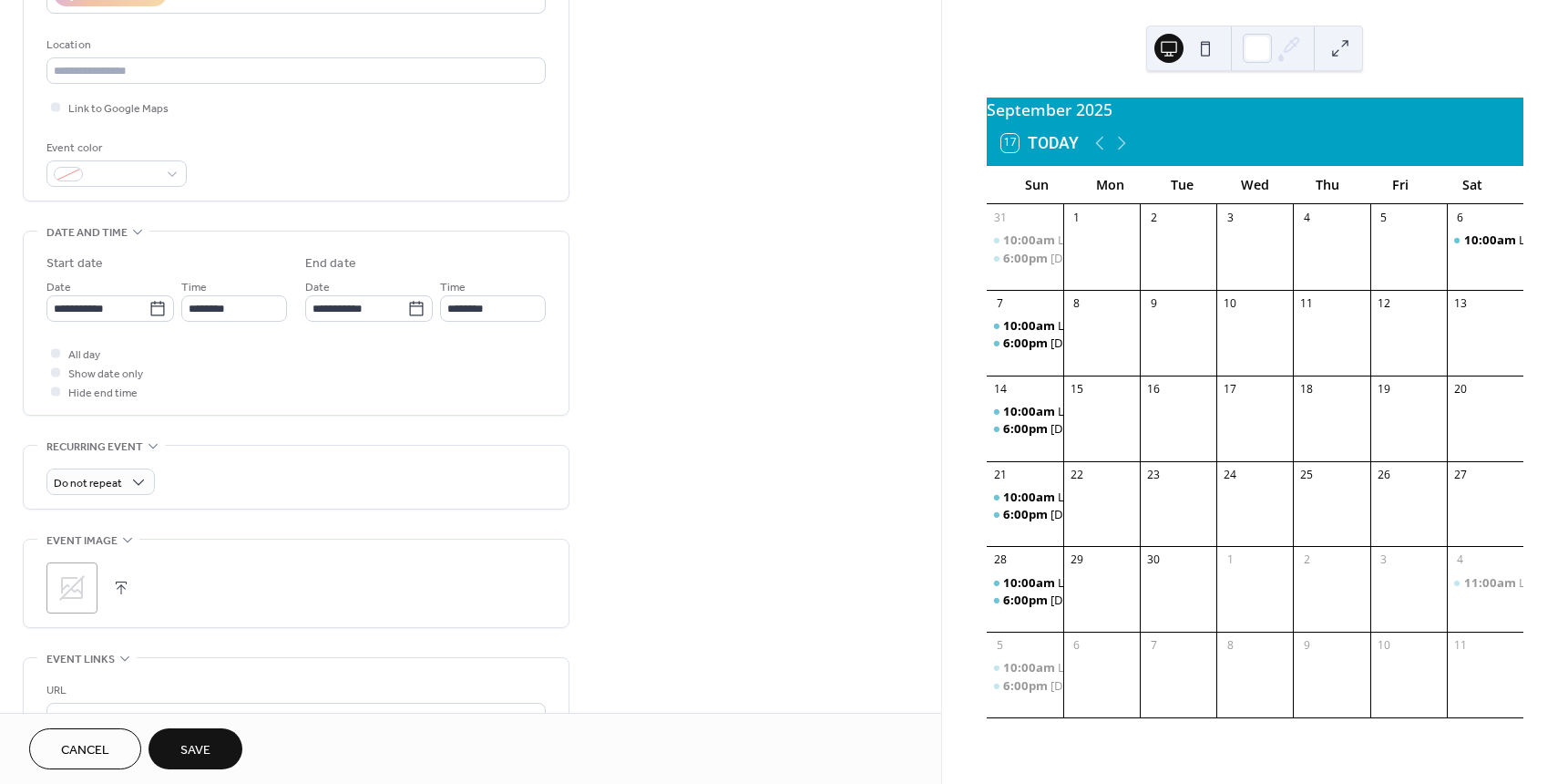 scroll, scrollTop: 365, scrollLeft: 0, axis: vertical 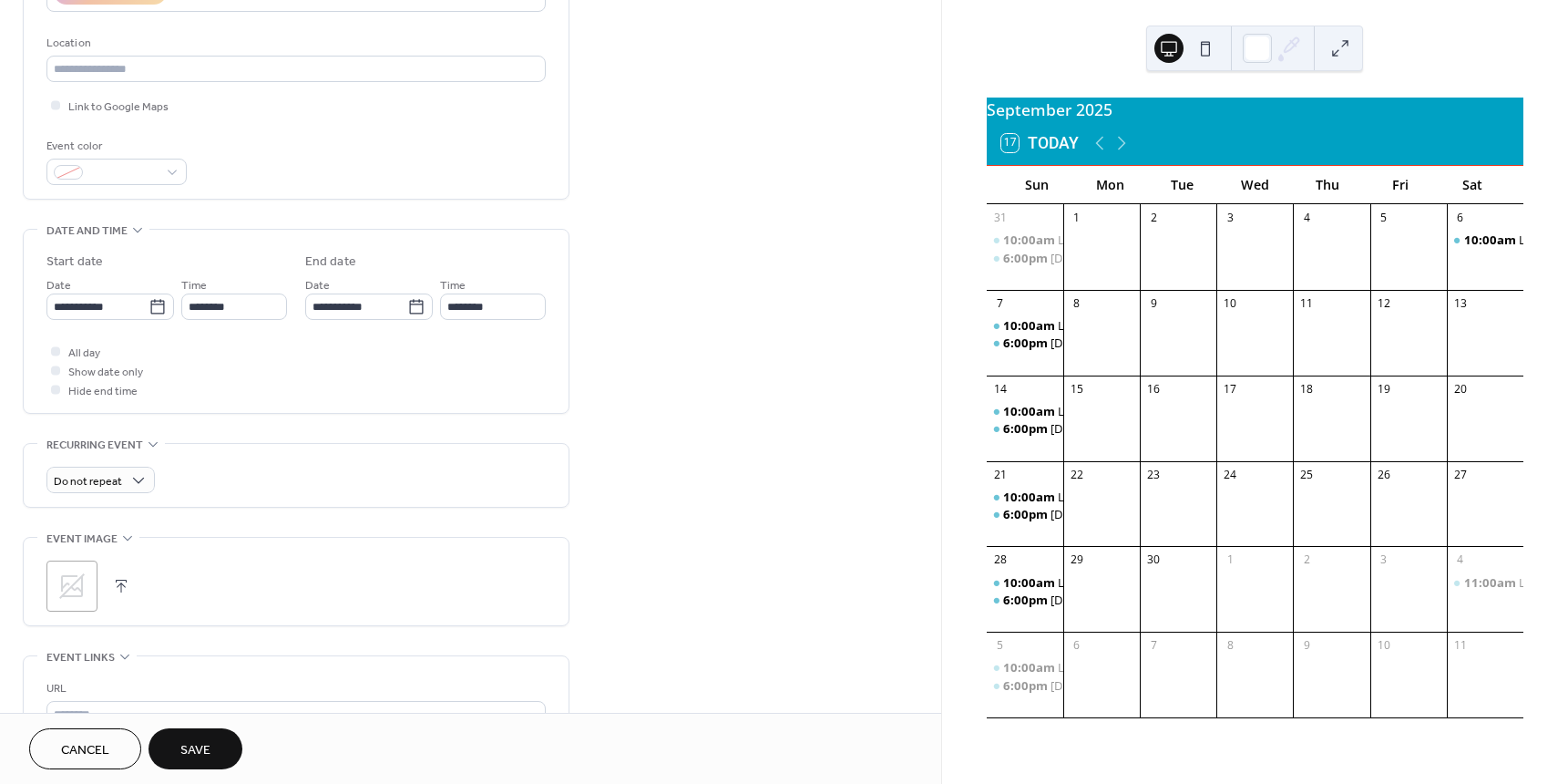 click on "Save" at bounding box center (195, 750) 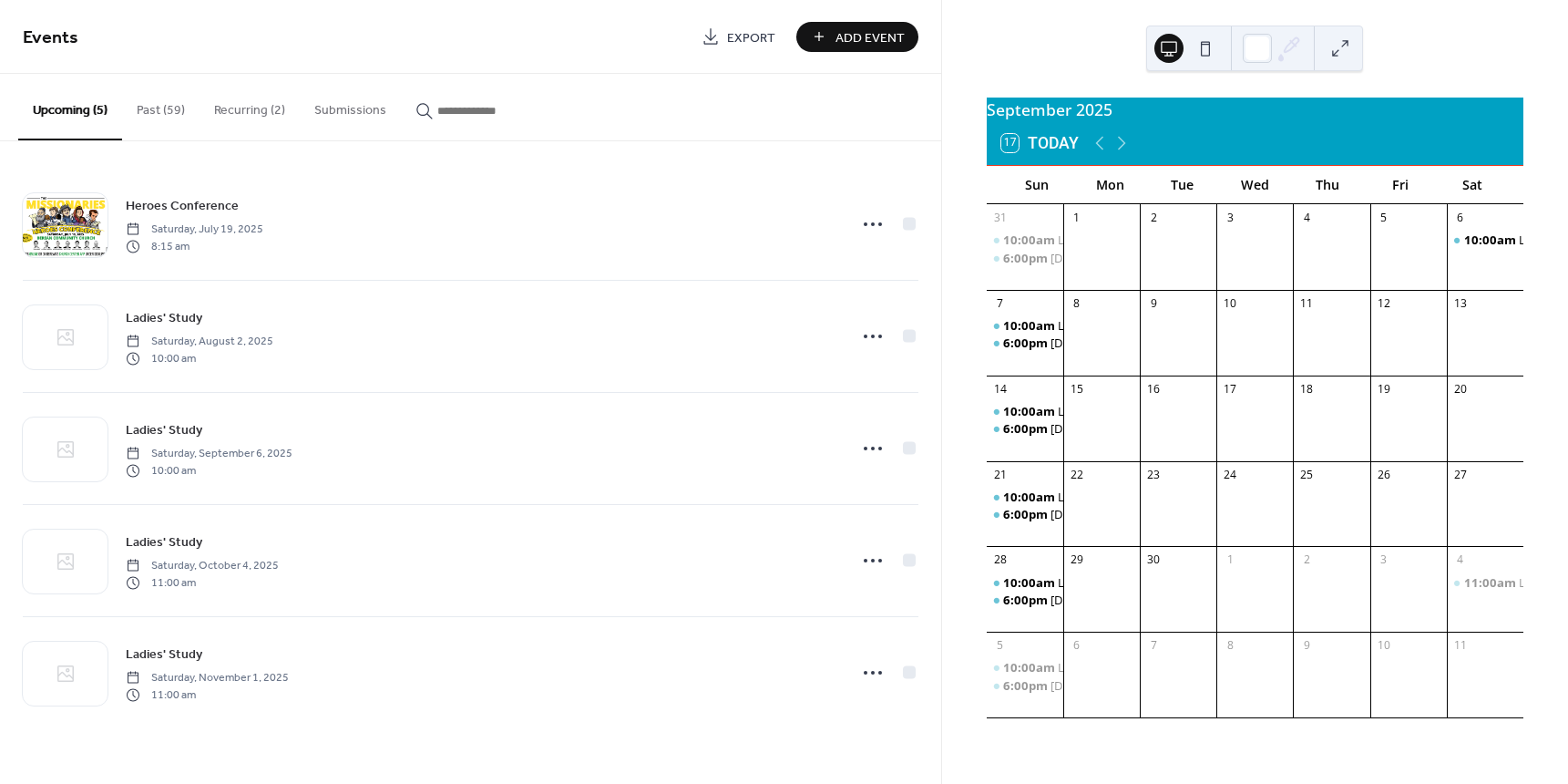 click on "Add Event" at bounding box center [870, 37] 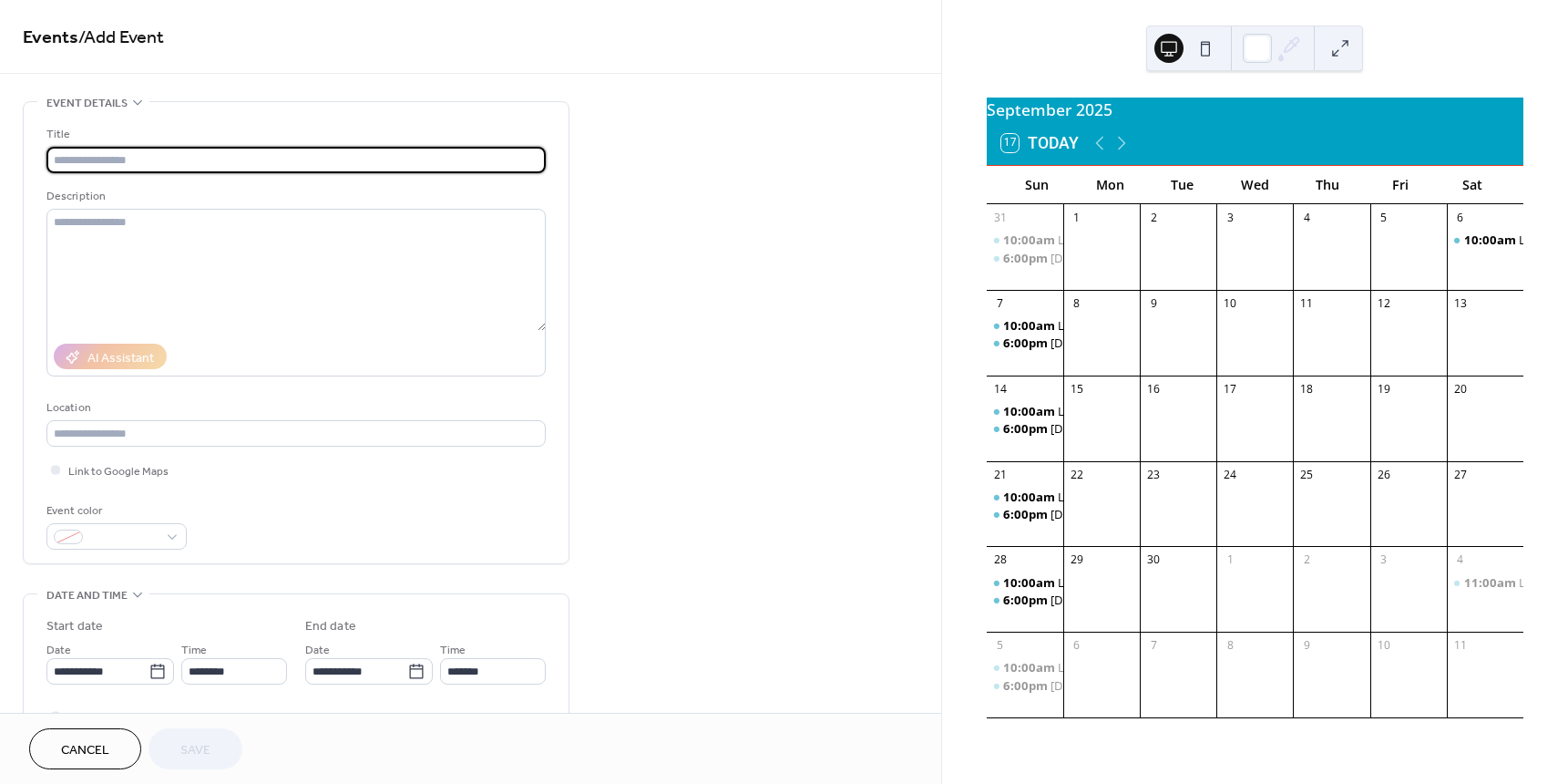 click at bounding box center (296, 160) 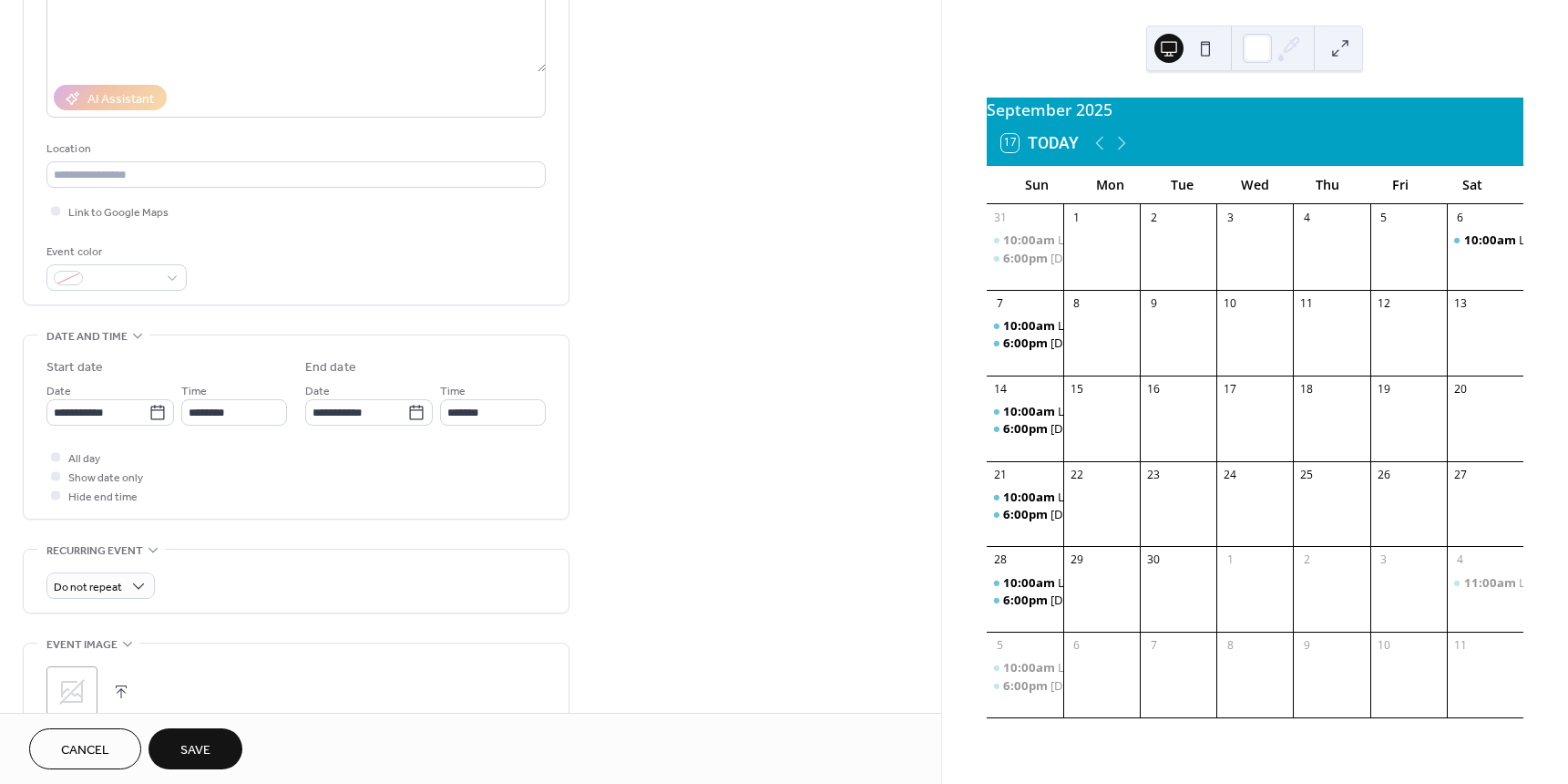 scroll, scrollTop: 273, scrollLeft: 0, axis: vertical 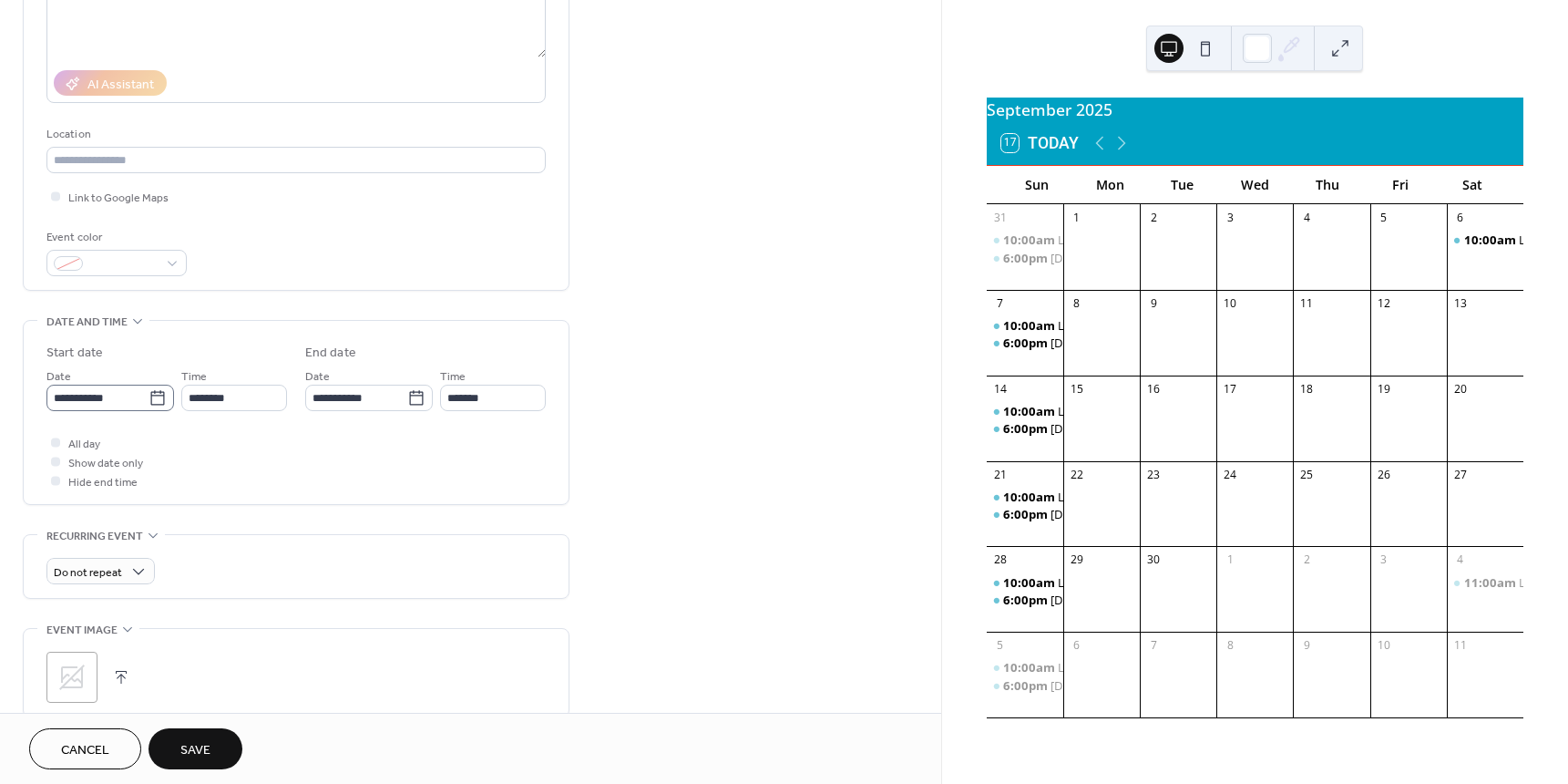 type on "**********" 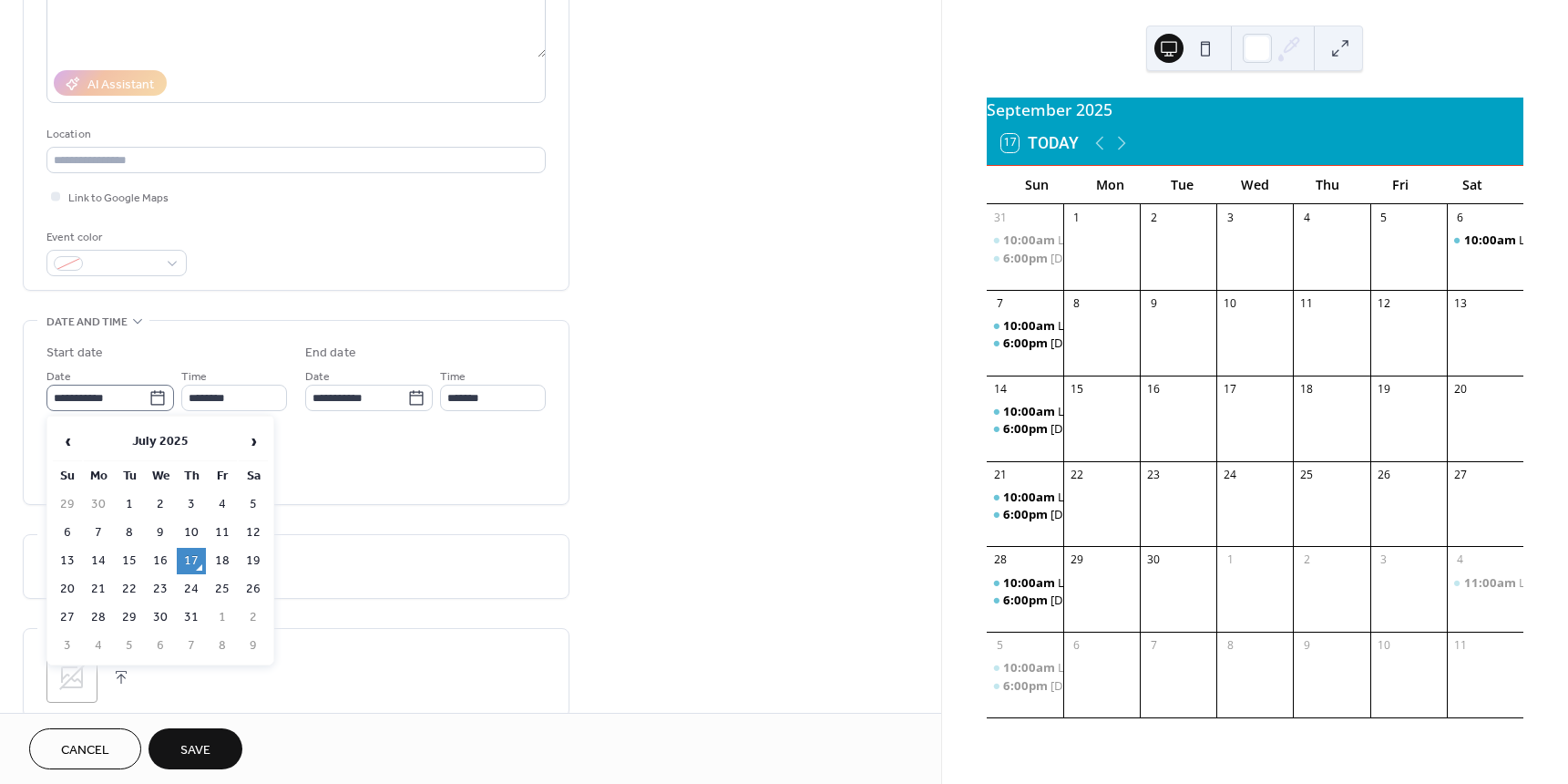 click 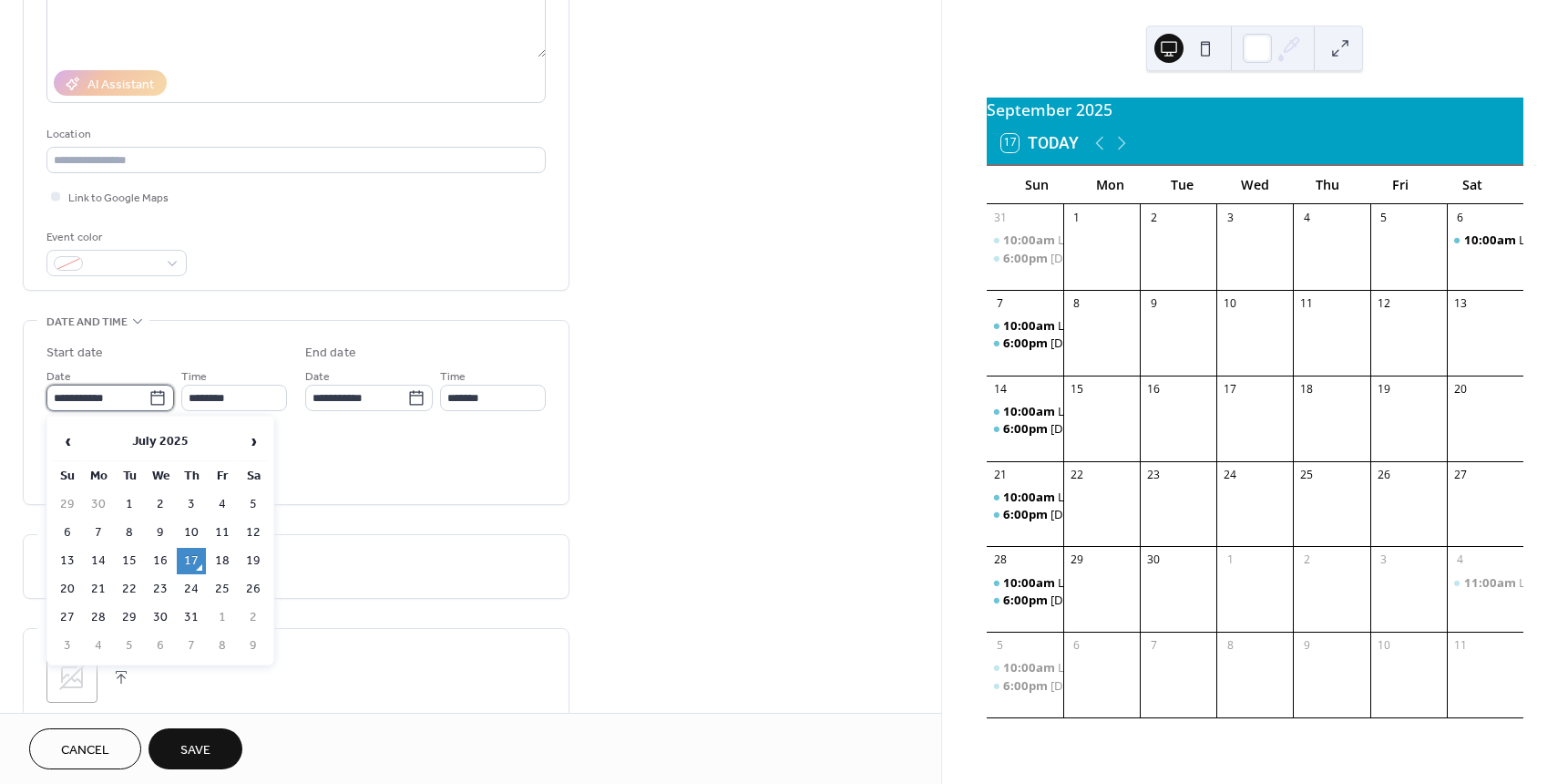 click on "**********" at bounding box center [97, 397] 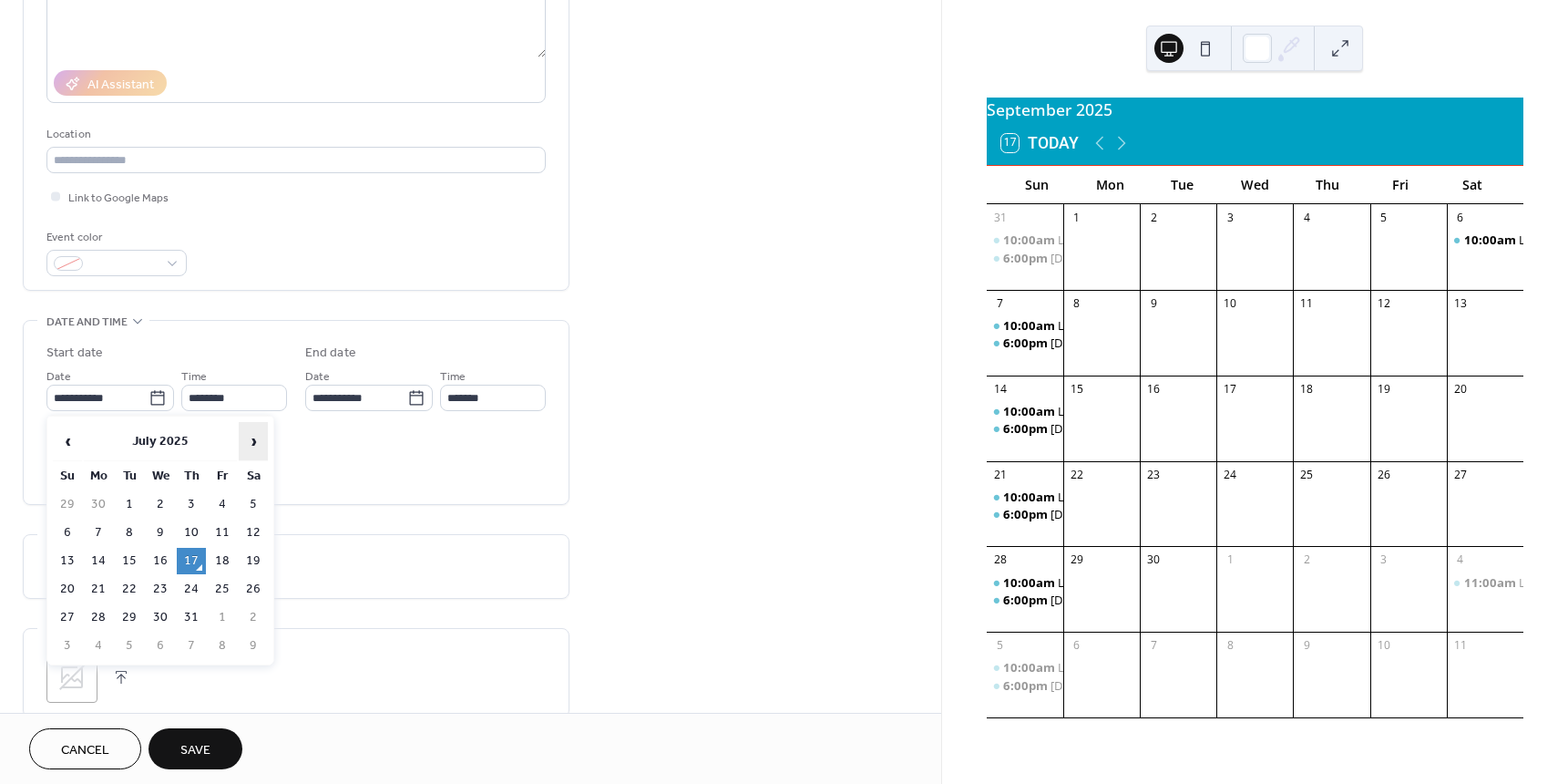 click on "›" at bounding box center [253, 441] 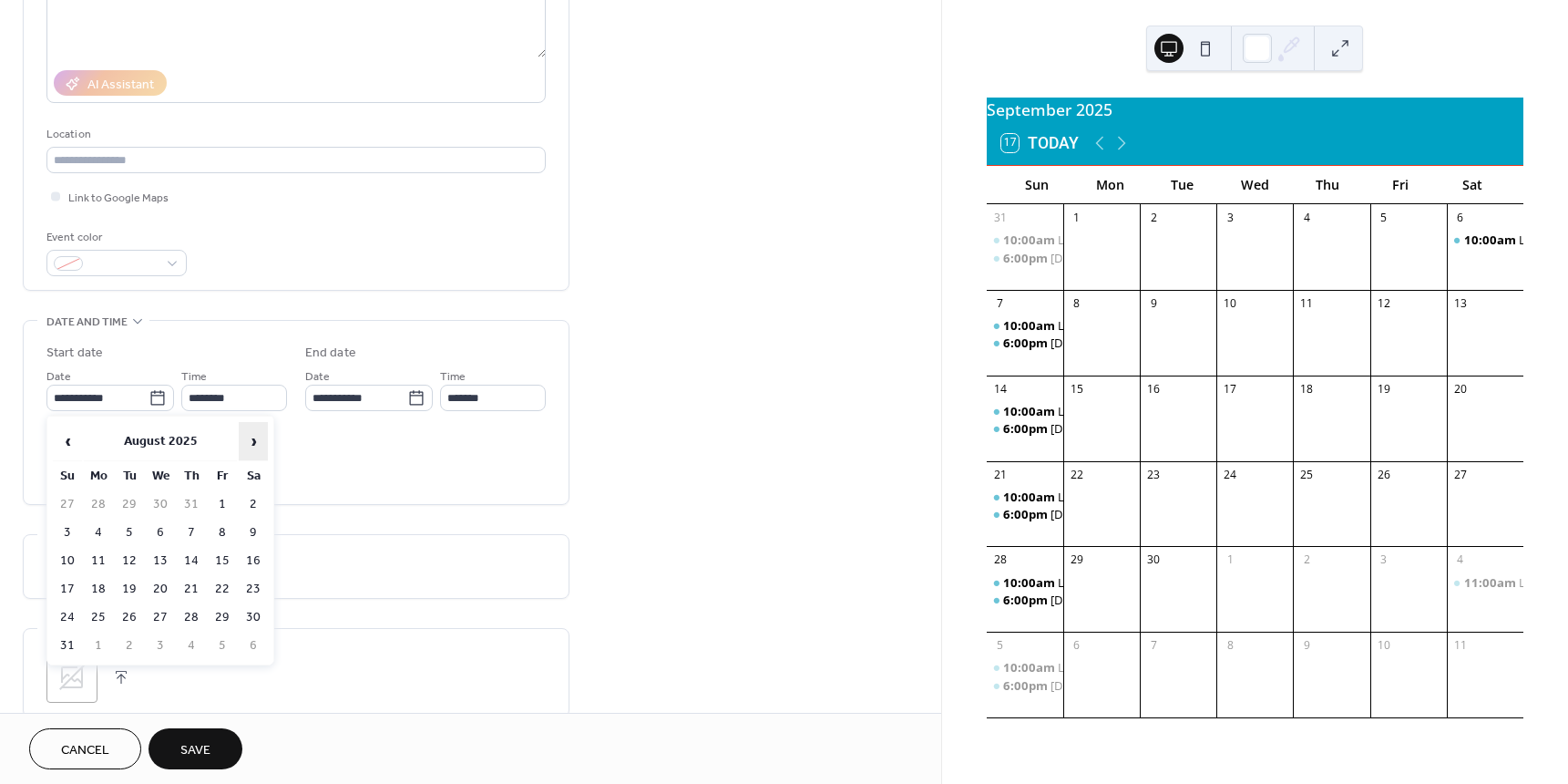 click on "›" at bounding box center [253, 441] 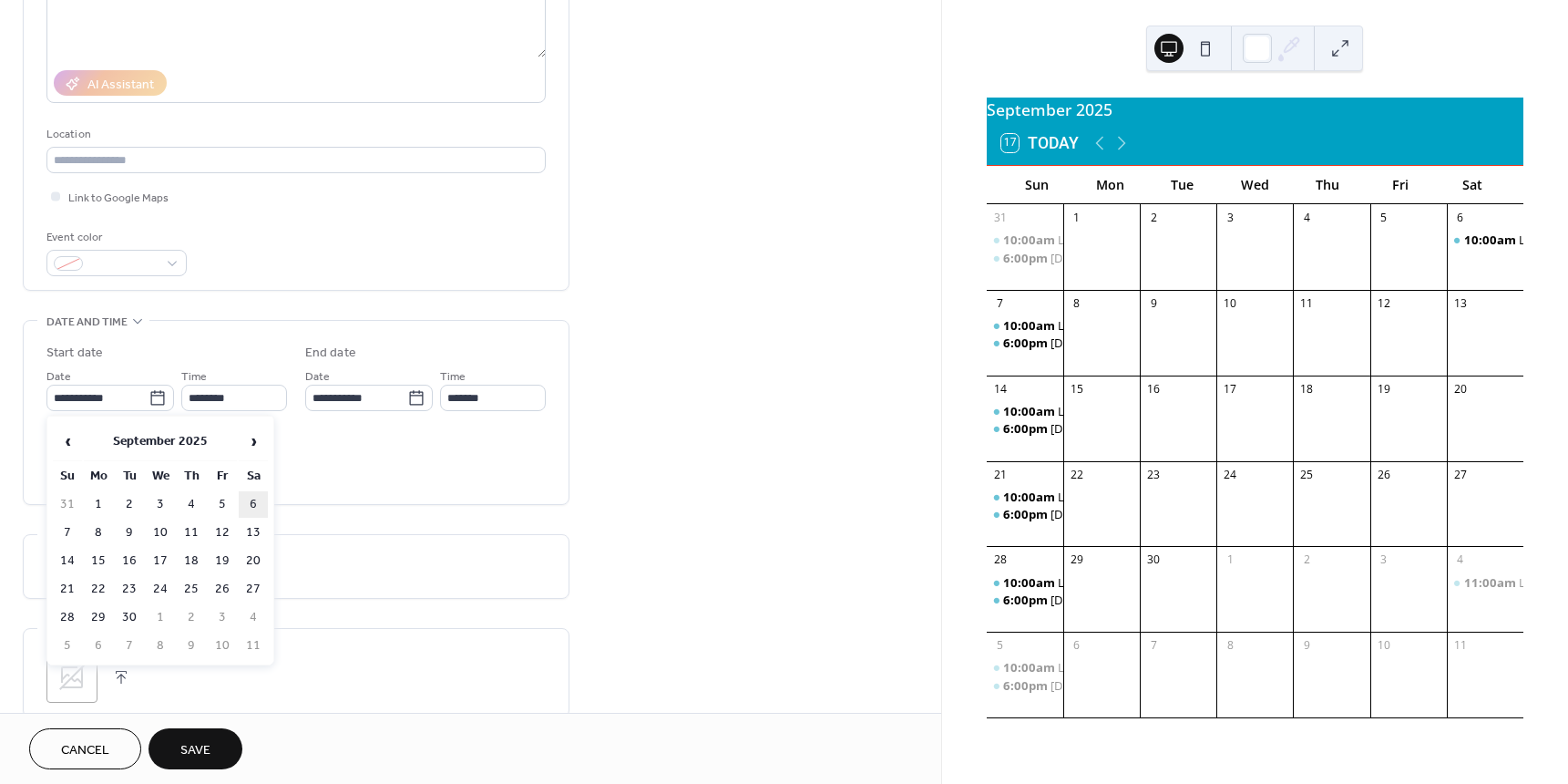 click on "6" at bounding box center (253, 504) 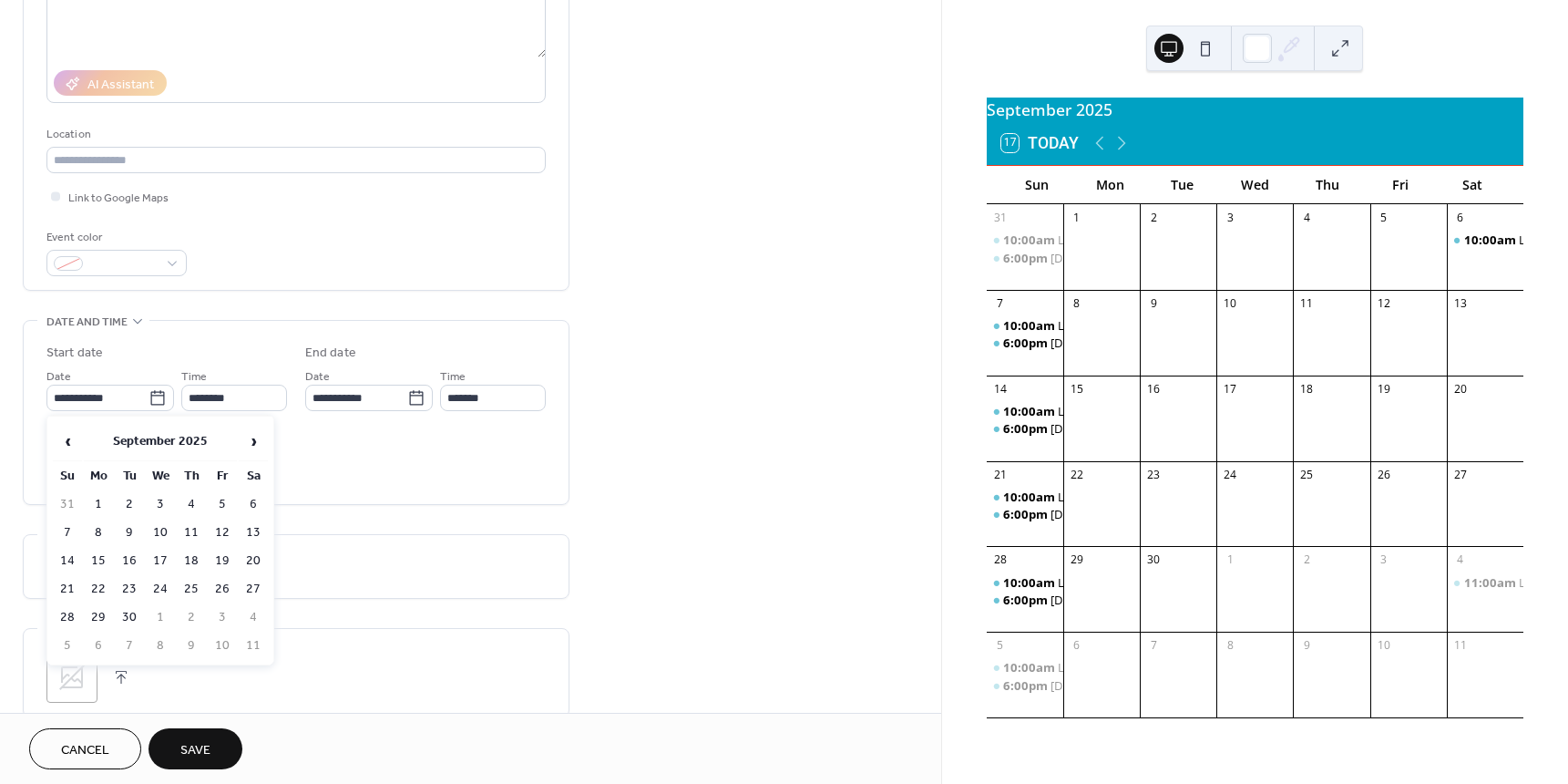 type on "**********" 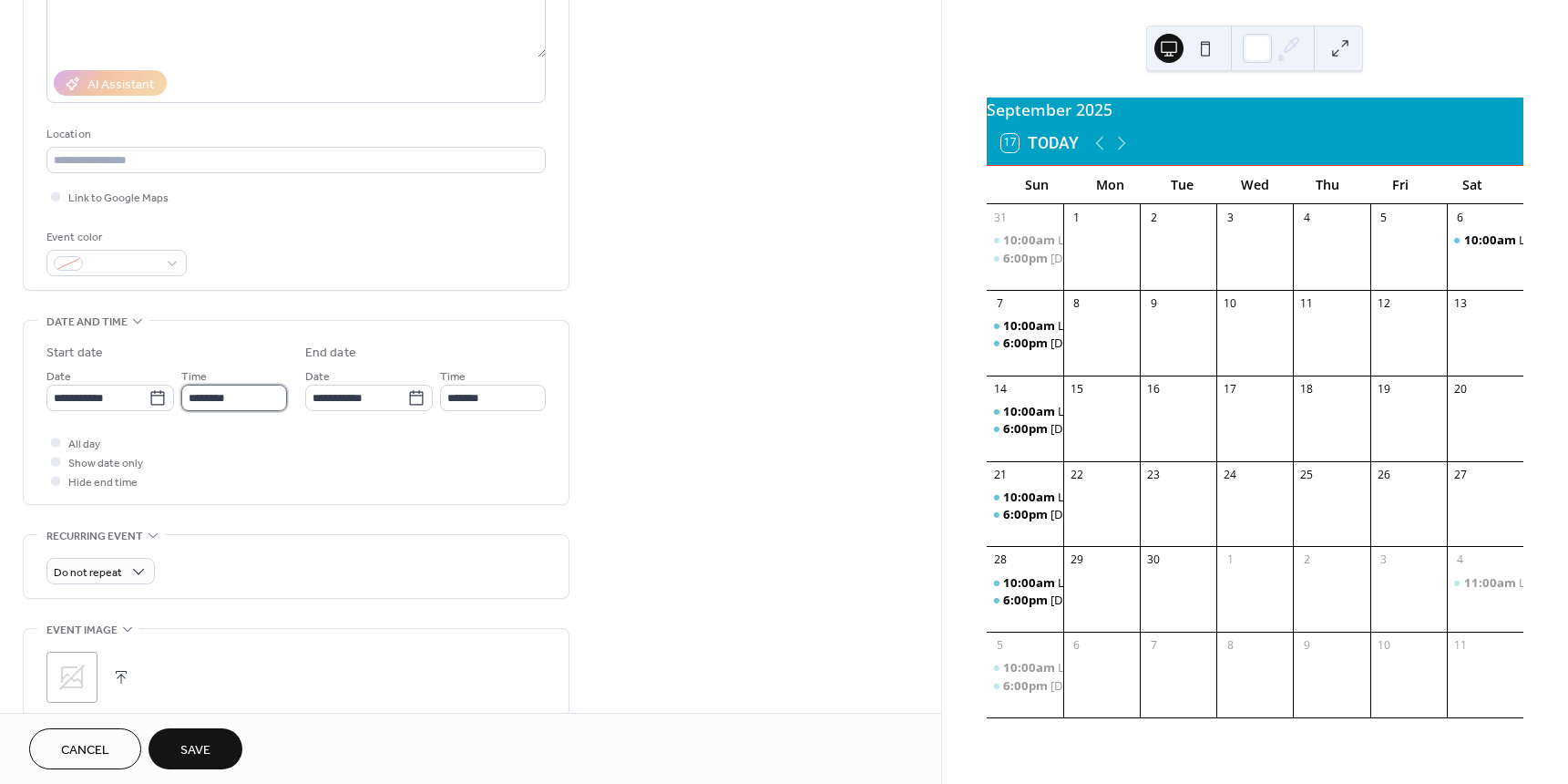 click on "********" at bounding box center (234, 397) 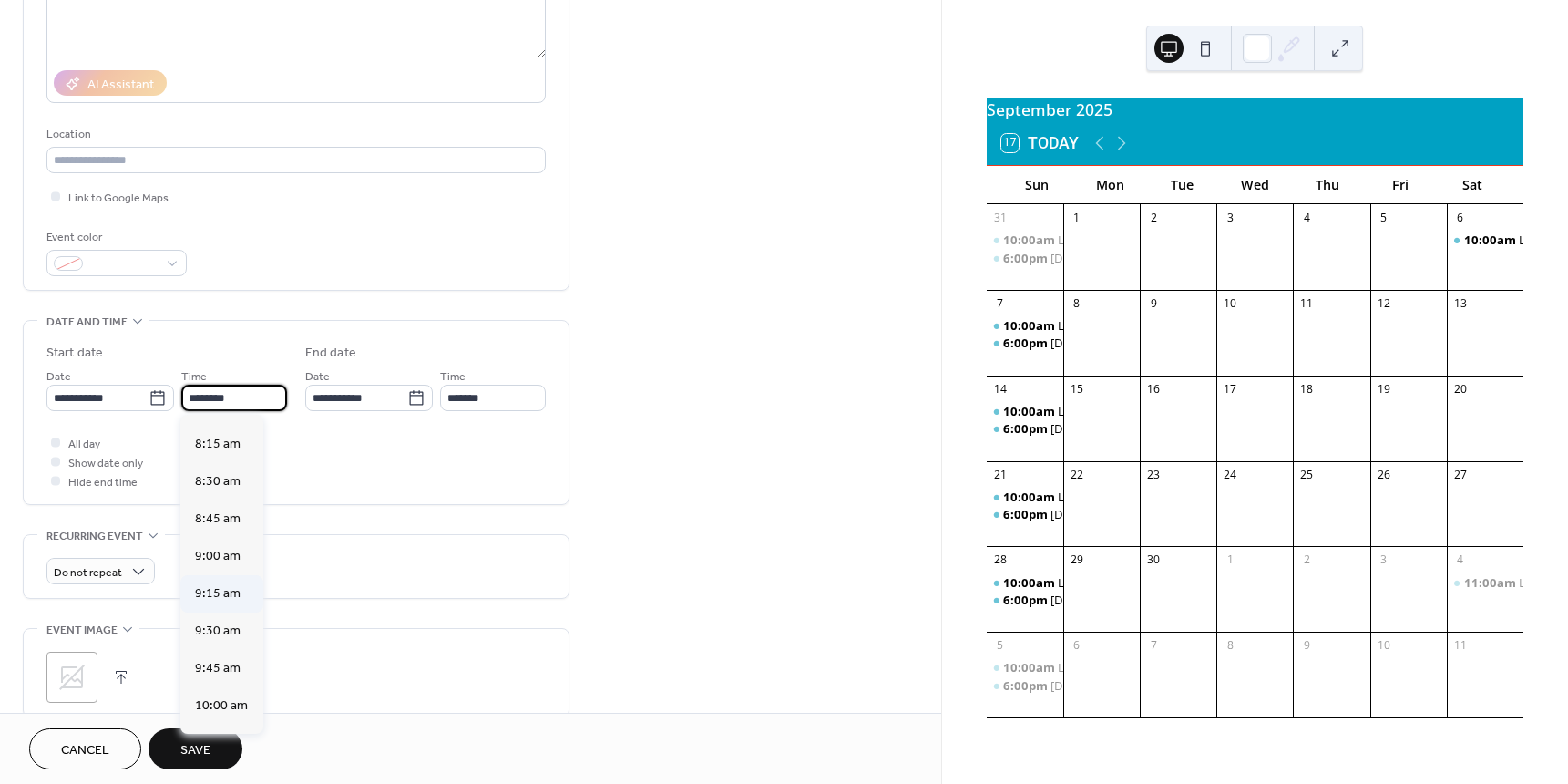 scroll, scrollTop: 1156, scrollLeft: 0, axis: vertical 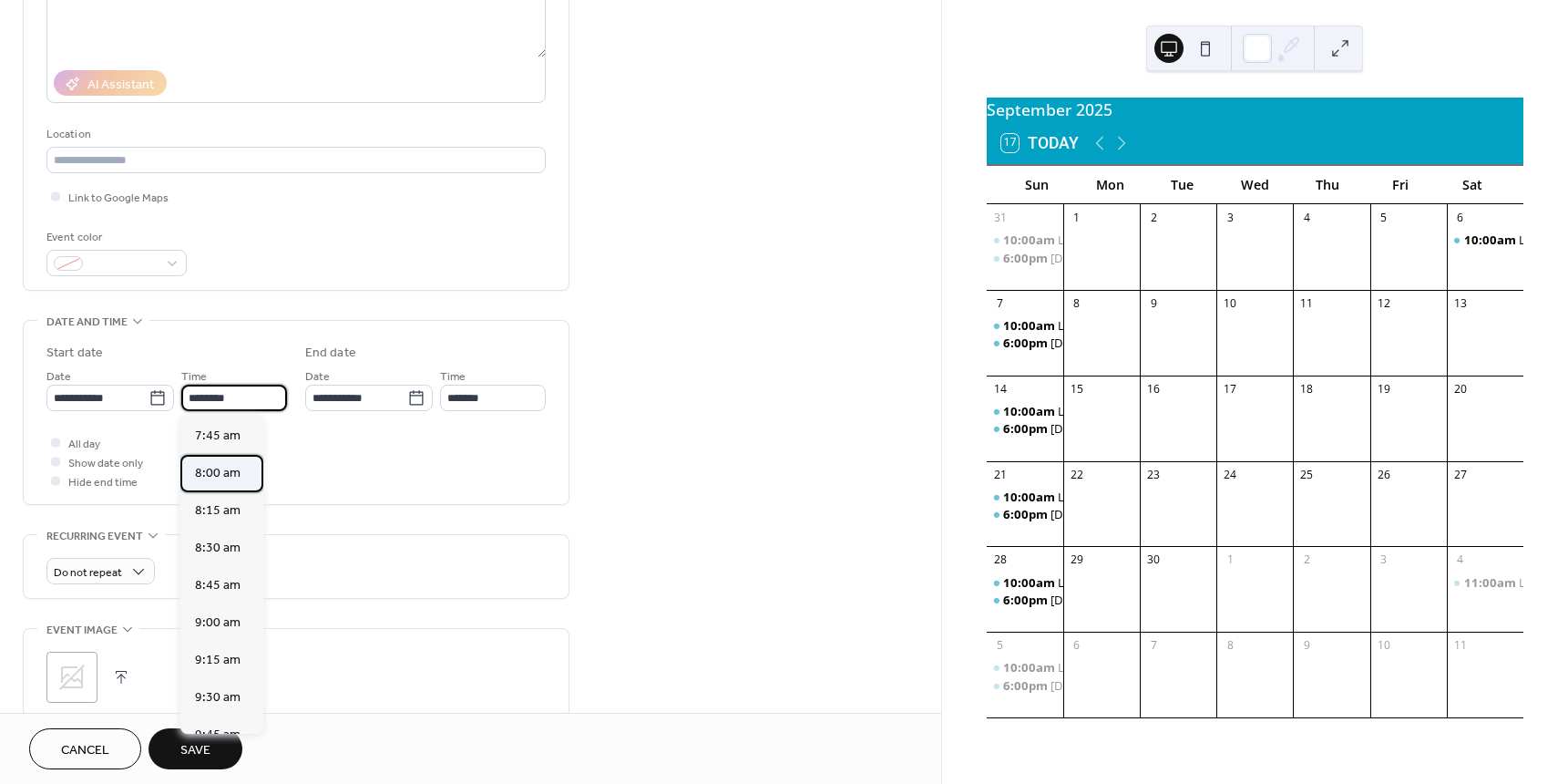 click on "8:00 am" at bounding box center [218, 473] 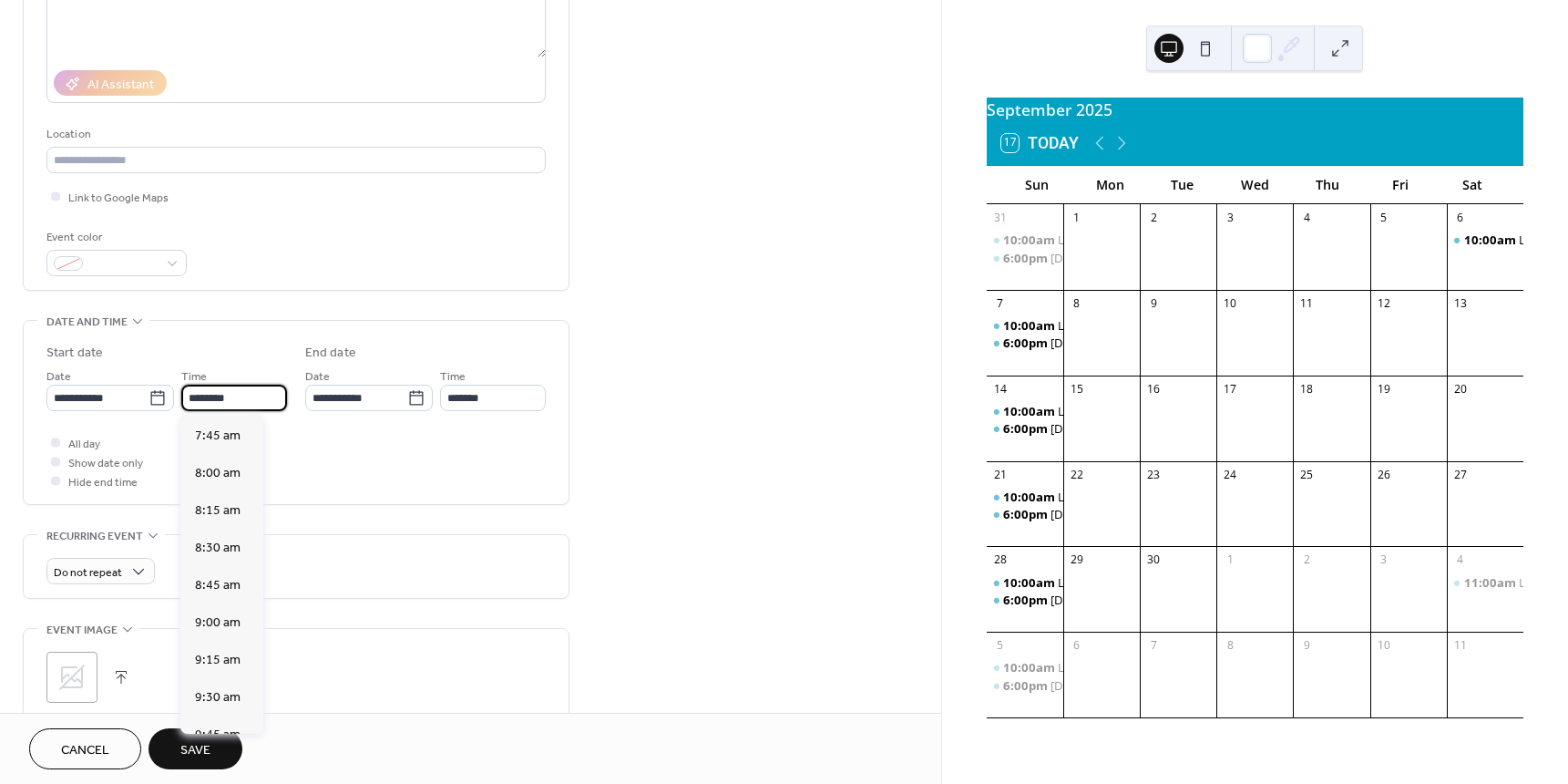 type on "*******" 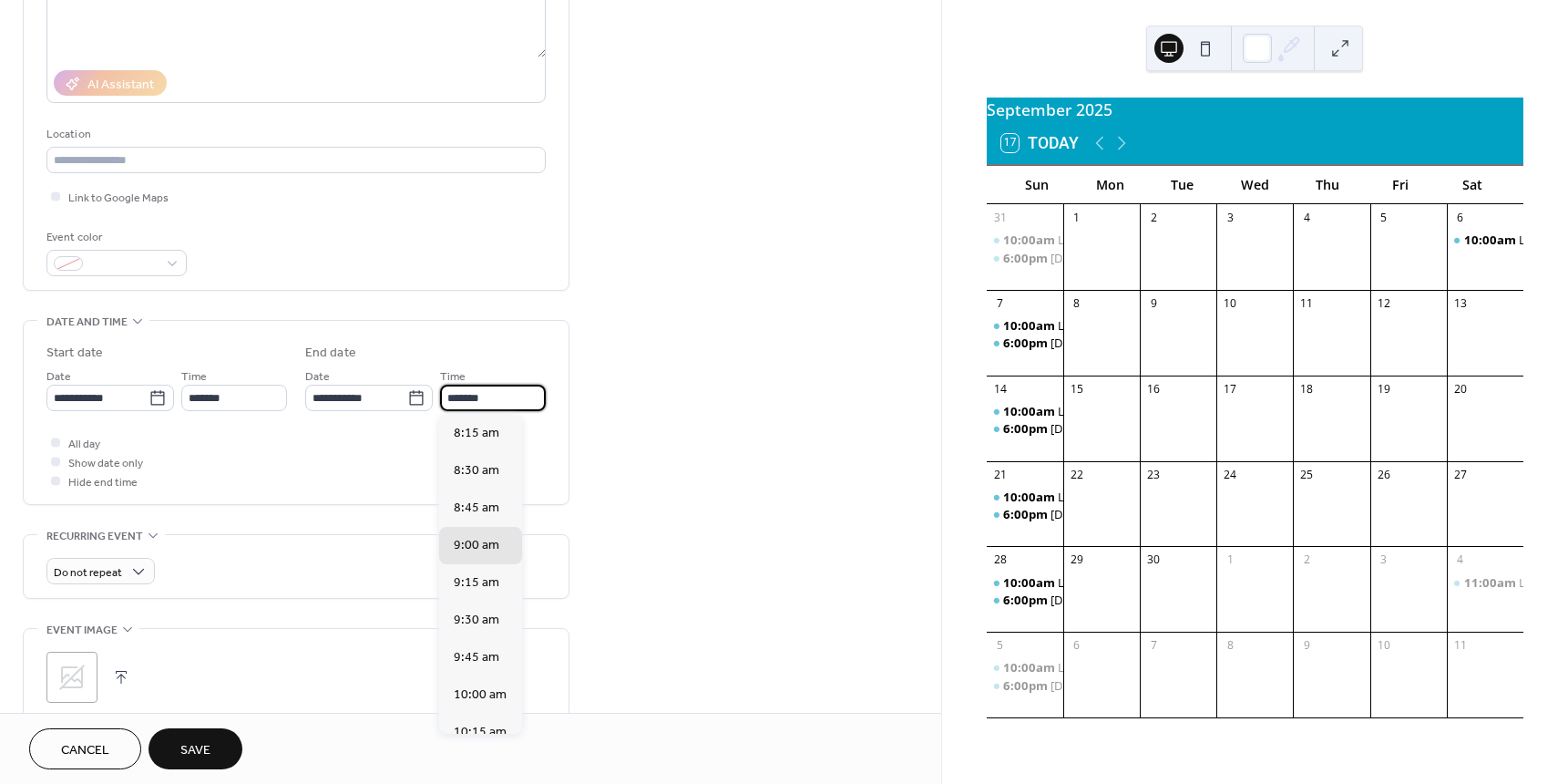 click on "*******" at bounding box center (493, 397) 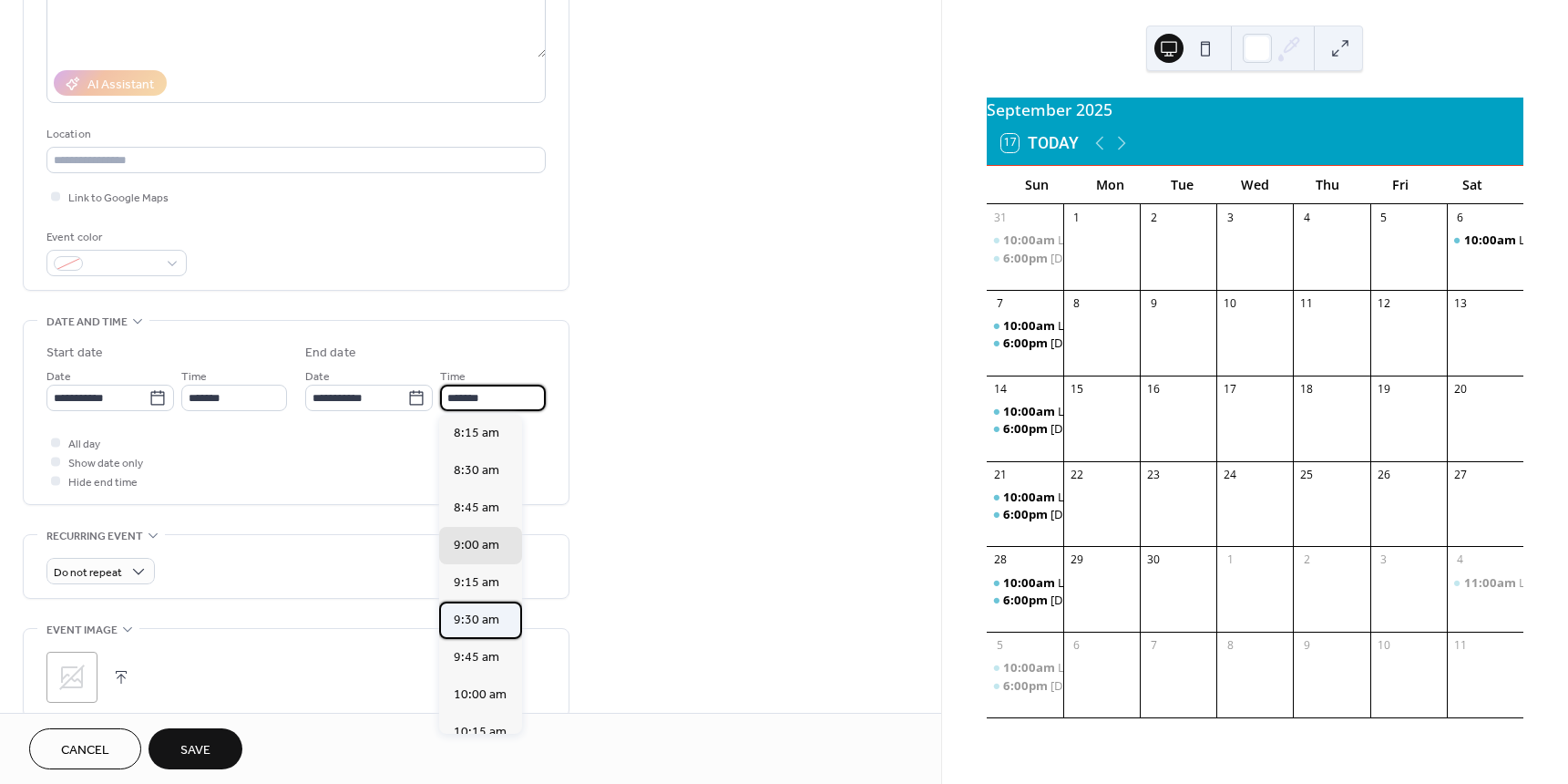click on "9:30 am" at bounding box center [477, 620] 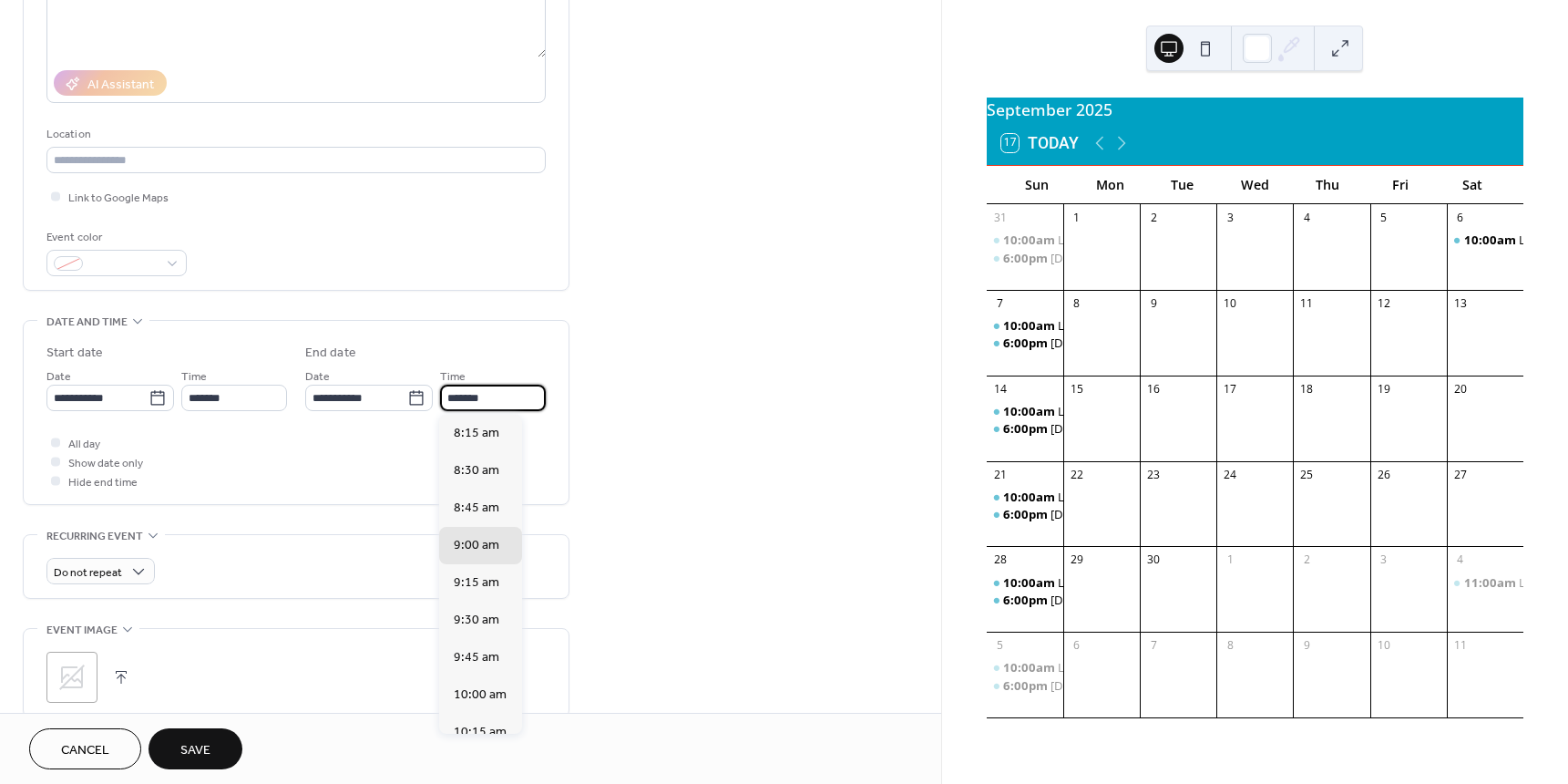 type on "*******" 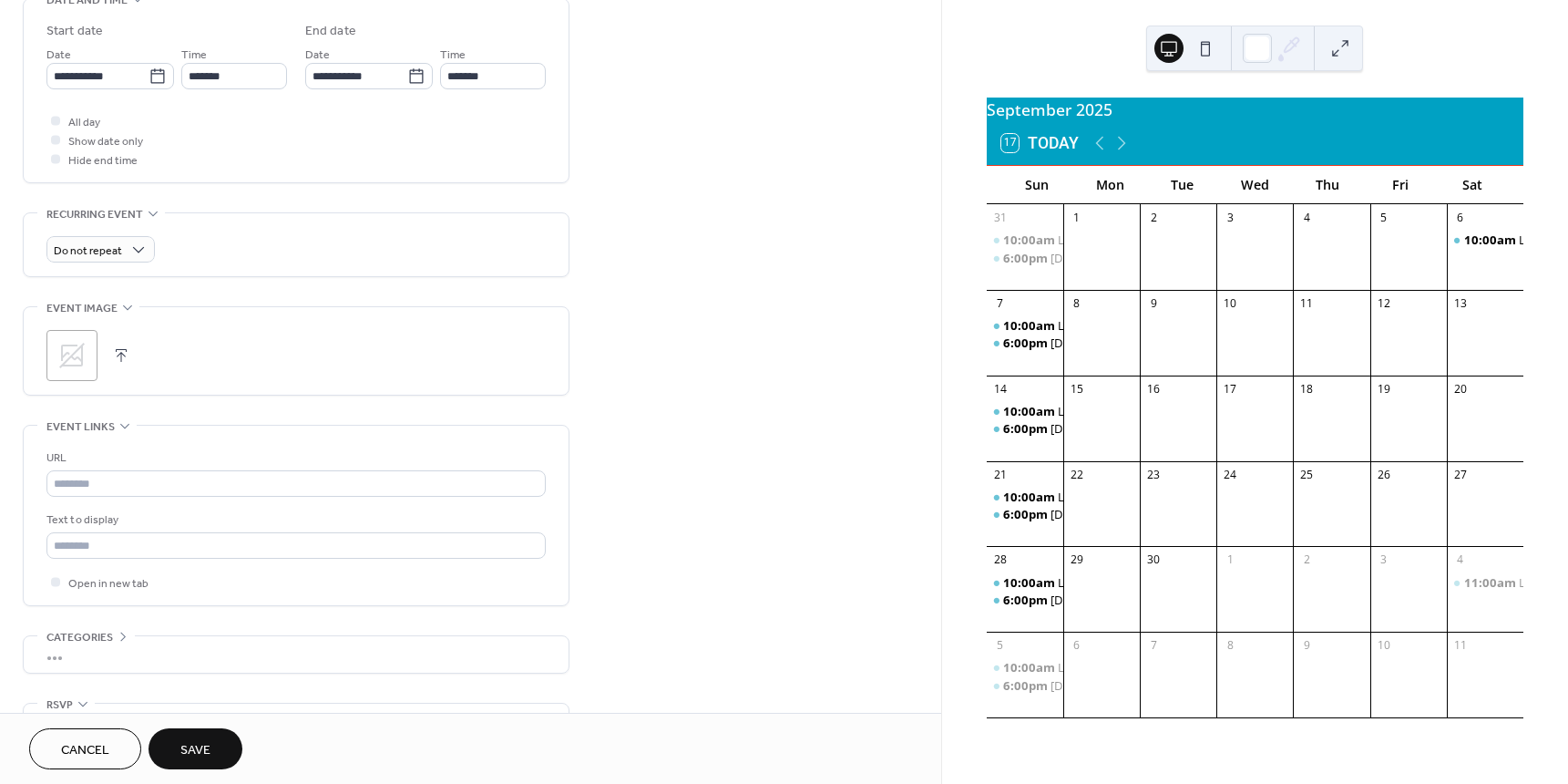 scroll, scrollTop: 638, scrollLeft: 0, axis: vertical 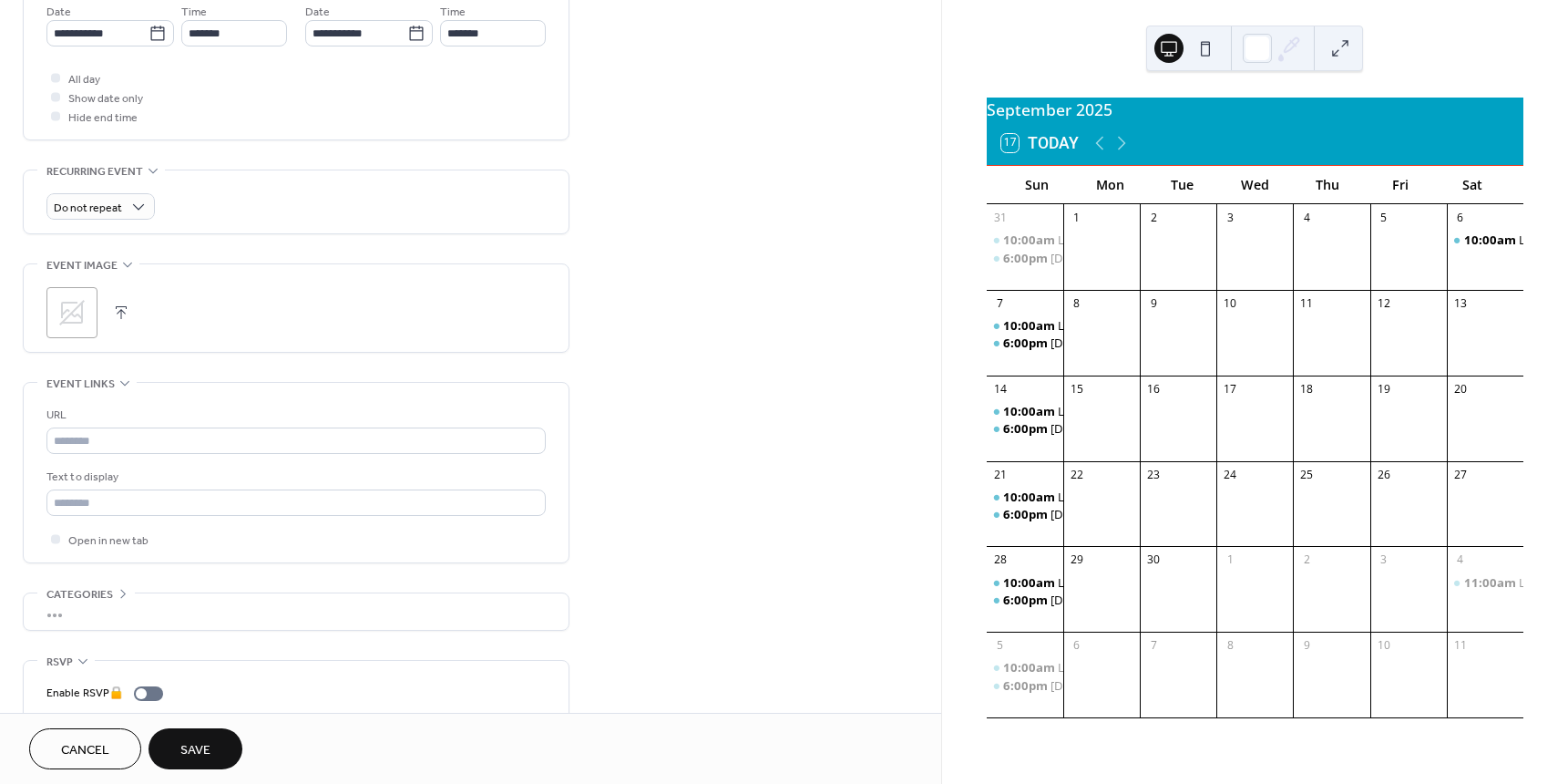 click on "Save" at bounding box center [195, 750] 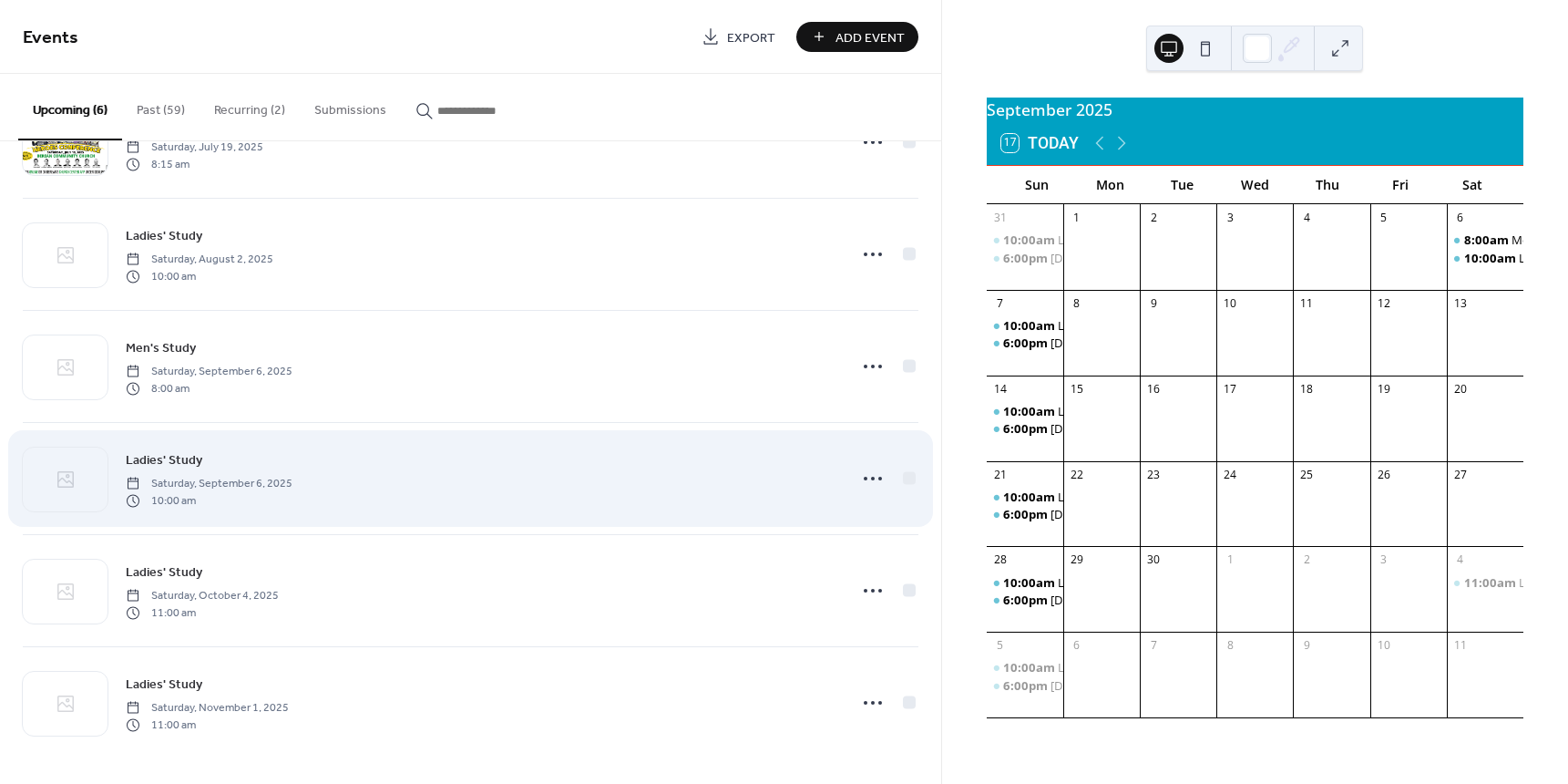 scroll, scrollTop: 84, scrollLeft: 0, axis: vertical 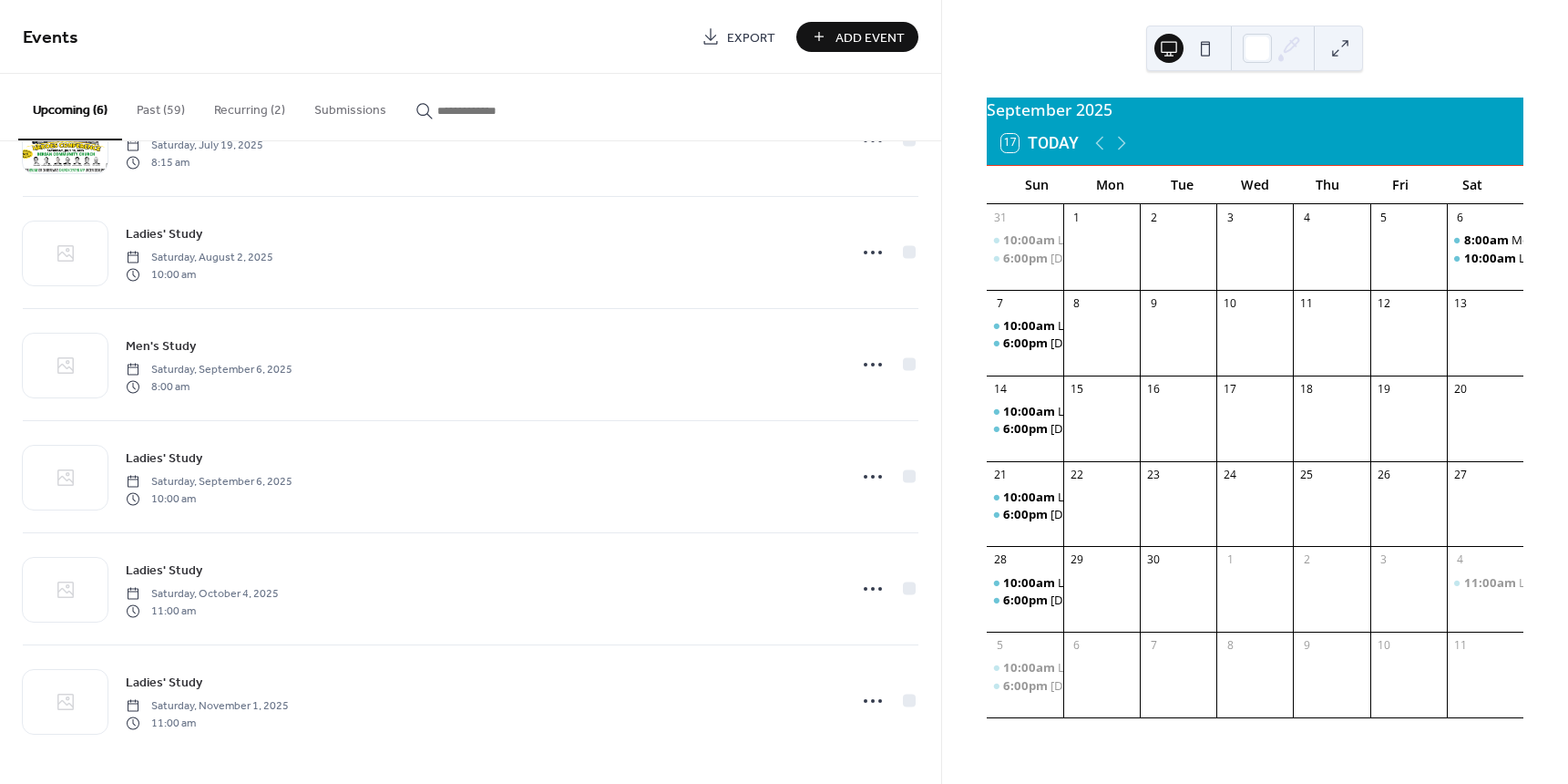 click on "Add Event" at bounding box center (870, 37) 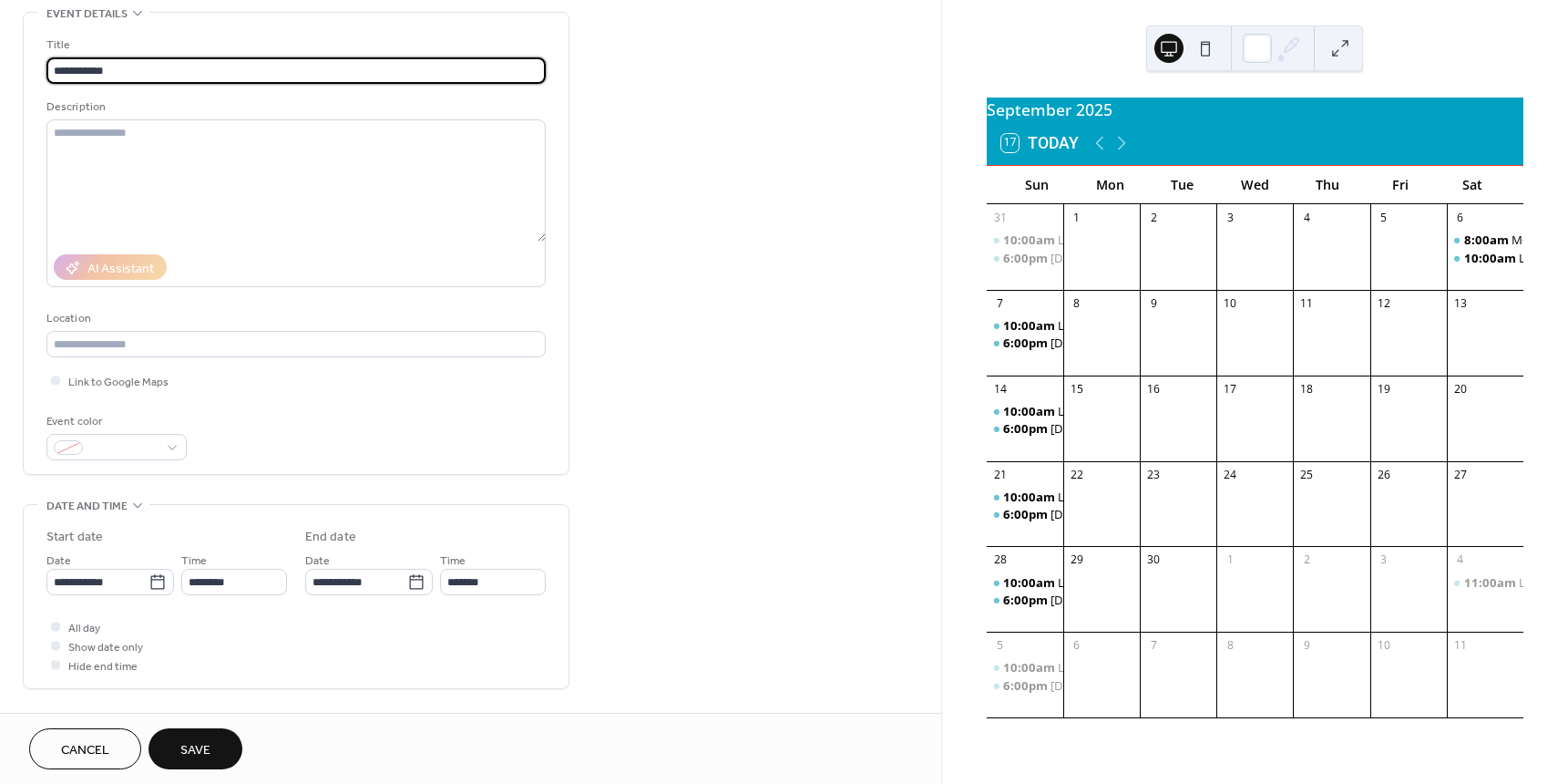 scroll, scrollTop: 91, scrollLeft: 0, axis: vertical 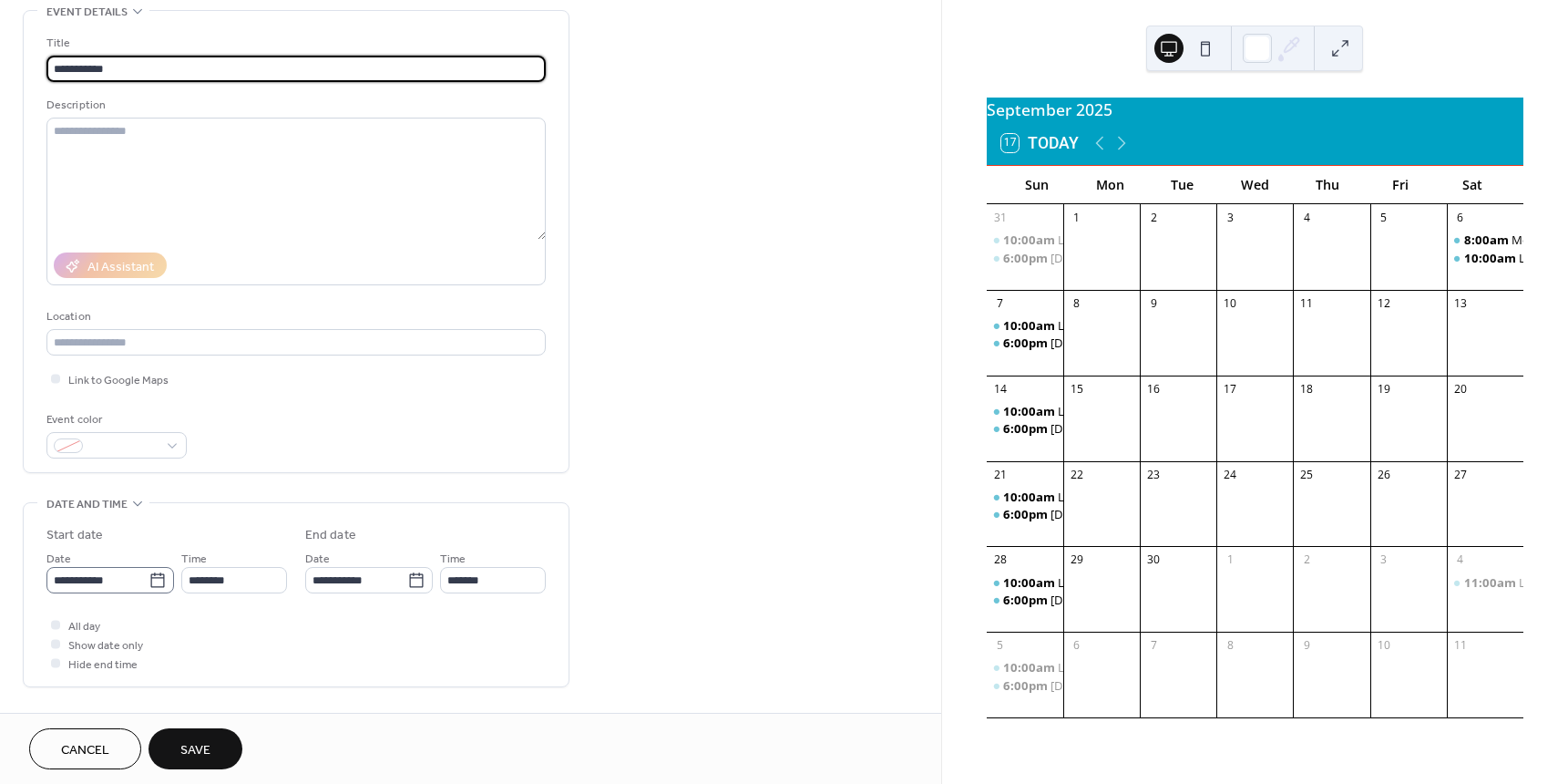 type on "**********" 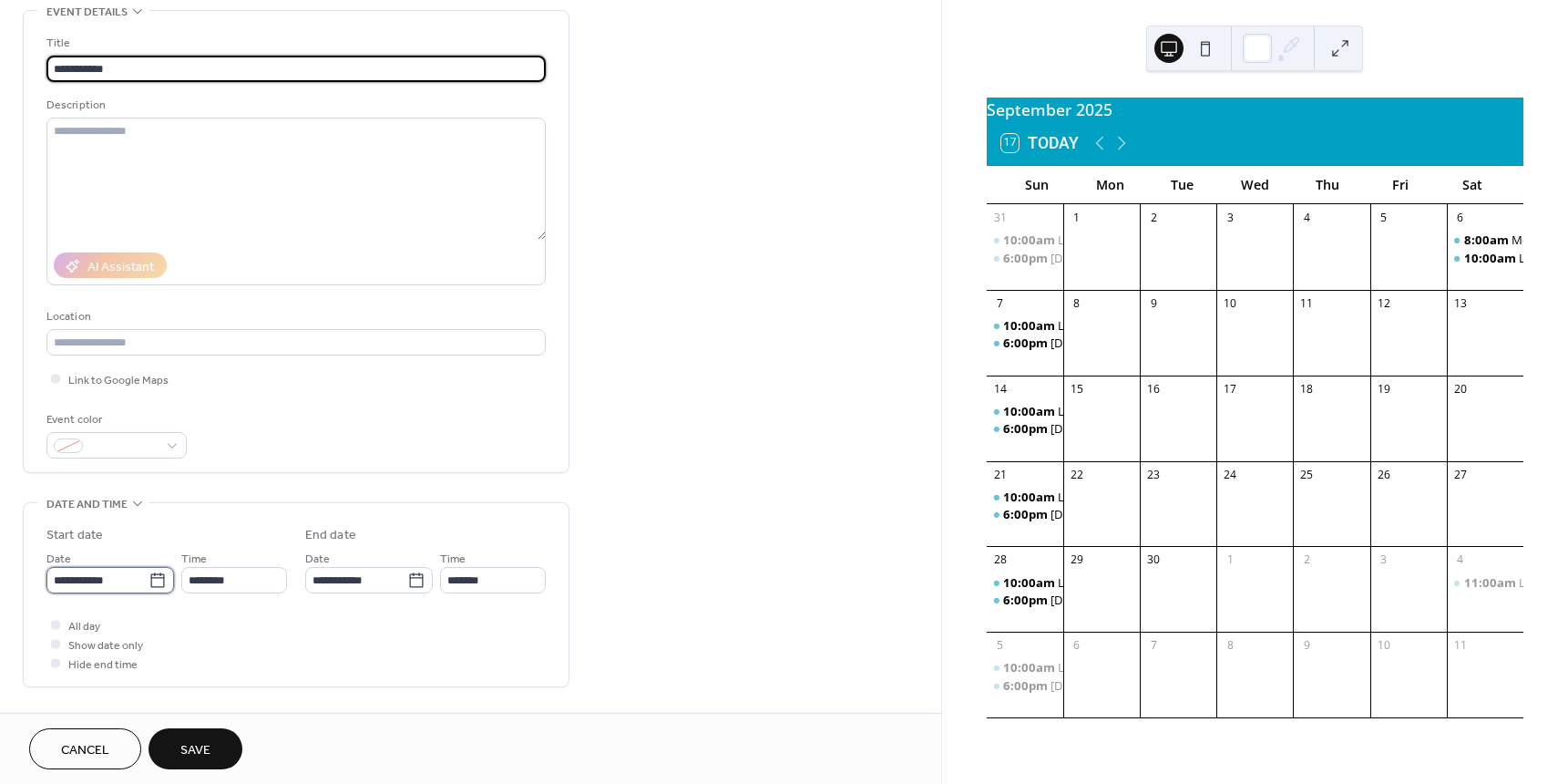 click on "**********" at bounding box center (97, 580) 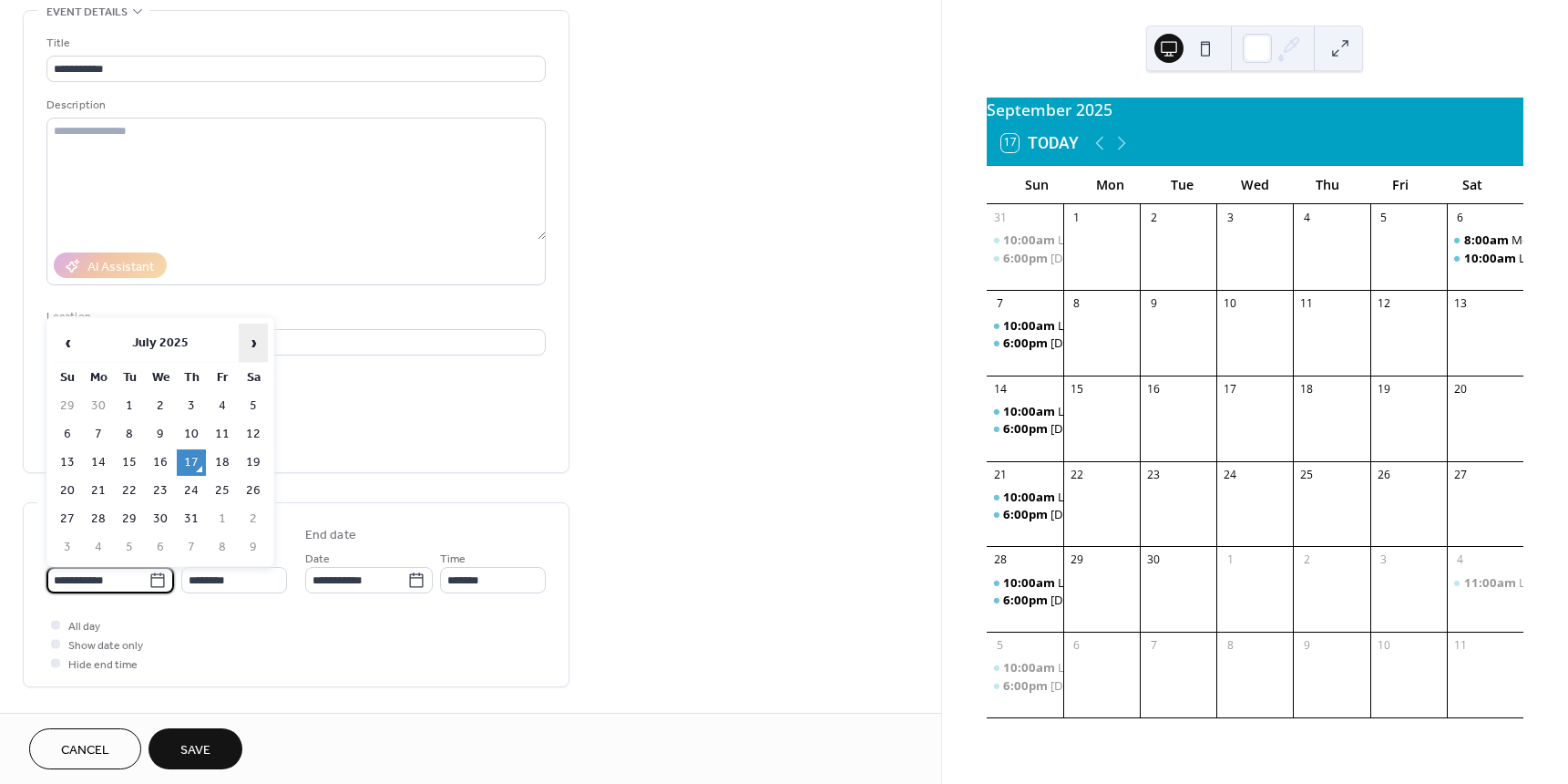 click on "›" at bounding box center [253, 343] 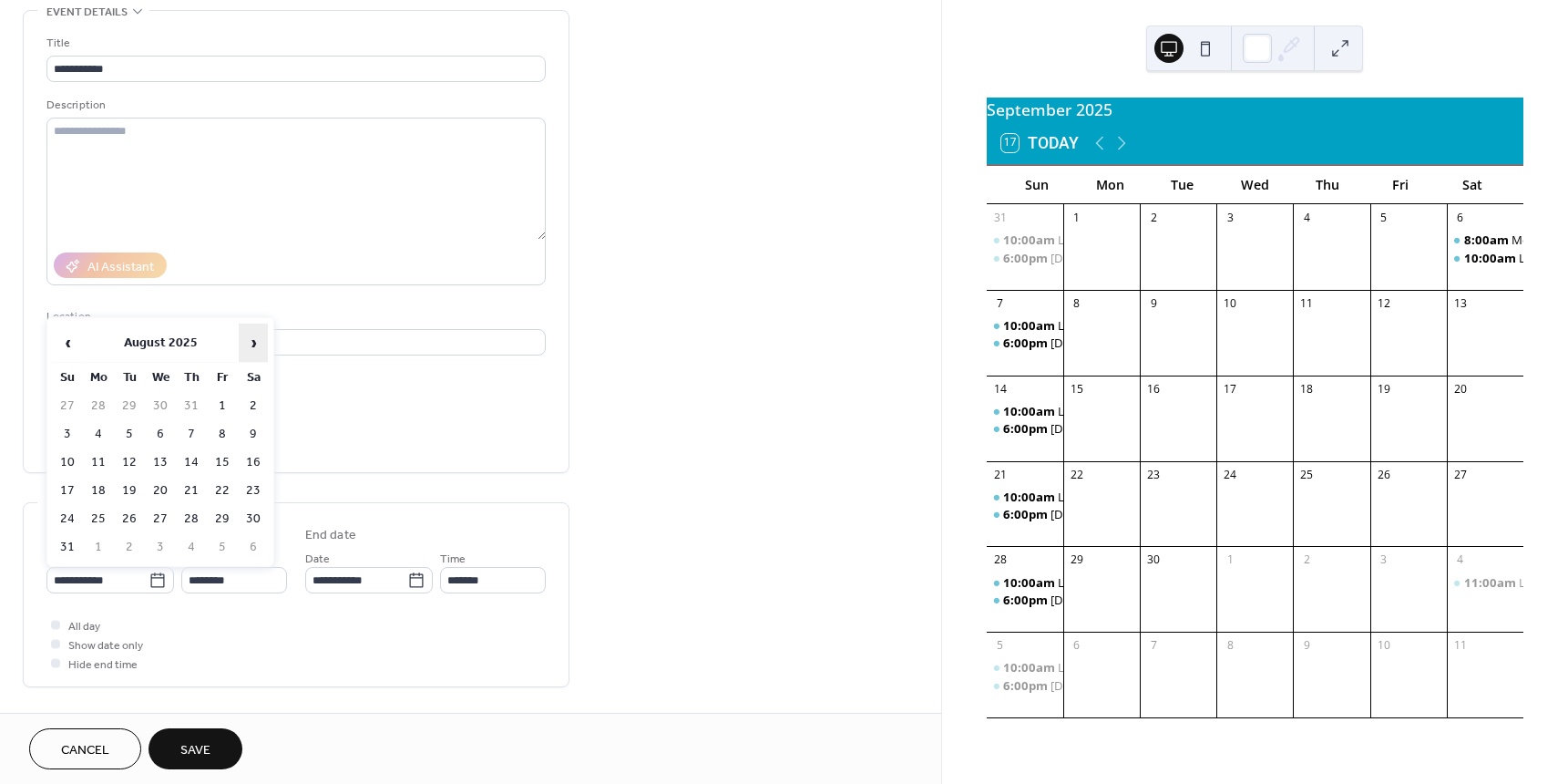 click on "›" at bounding box center (253, 343) 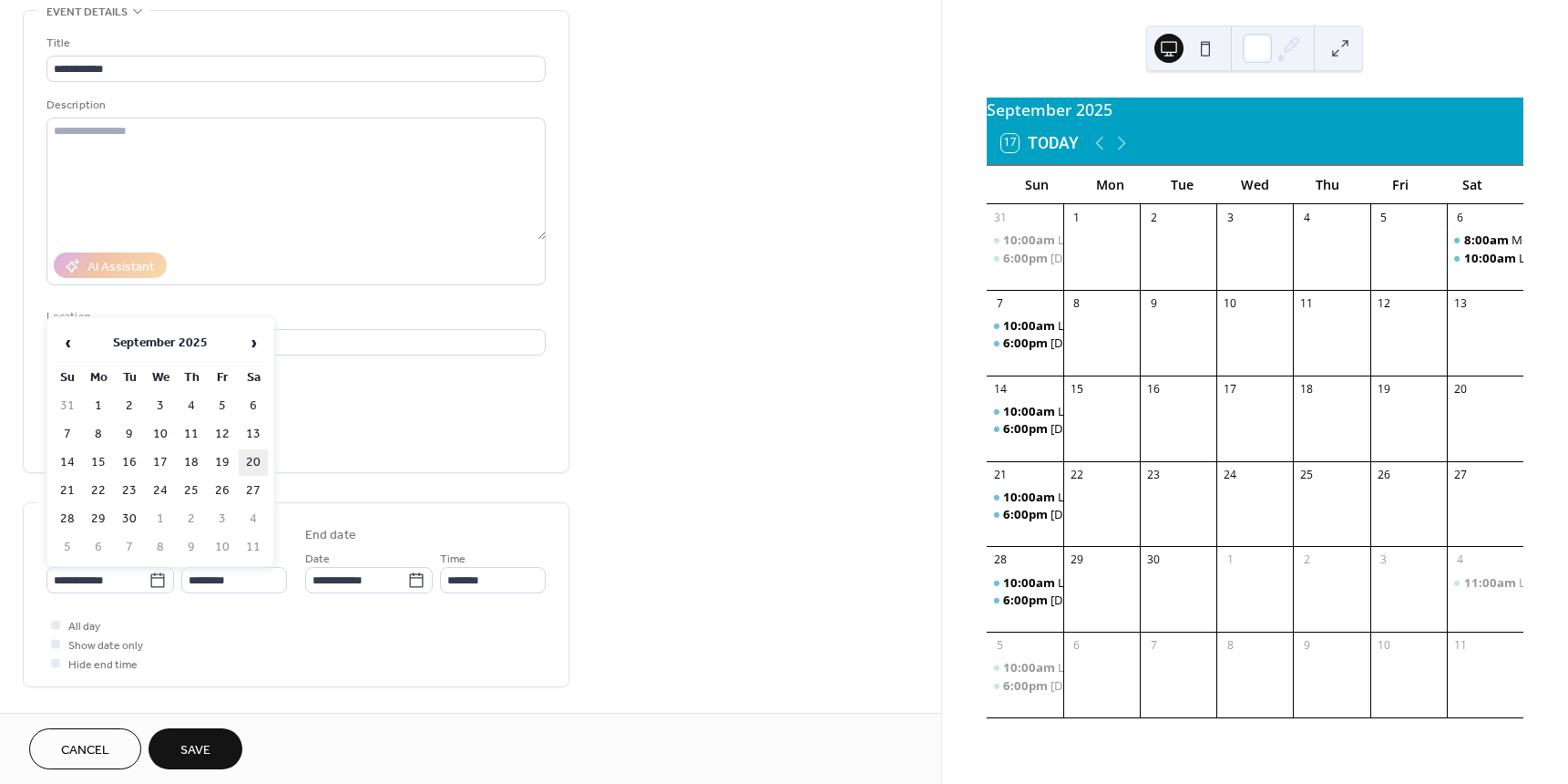 click on "20" at bounding box center [253, 462] 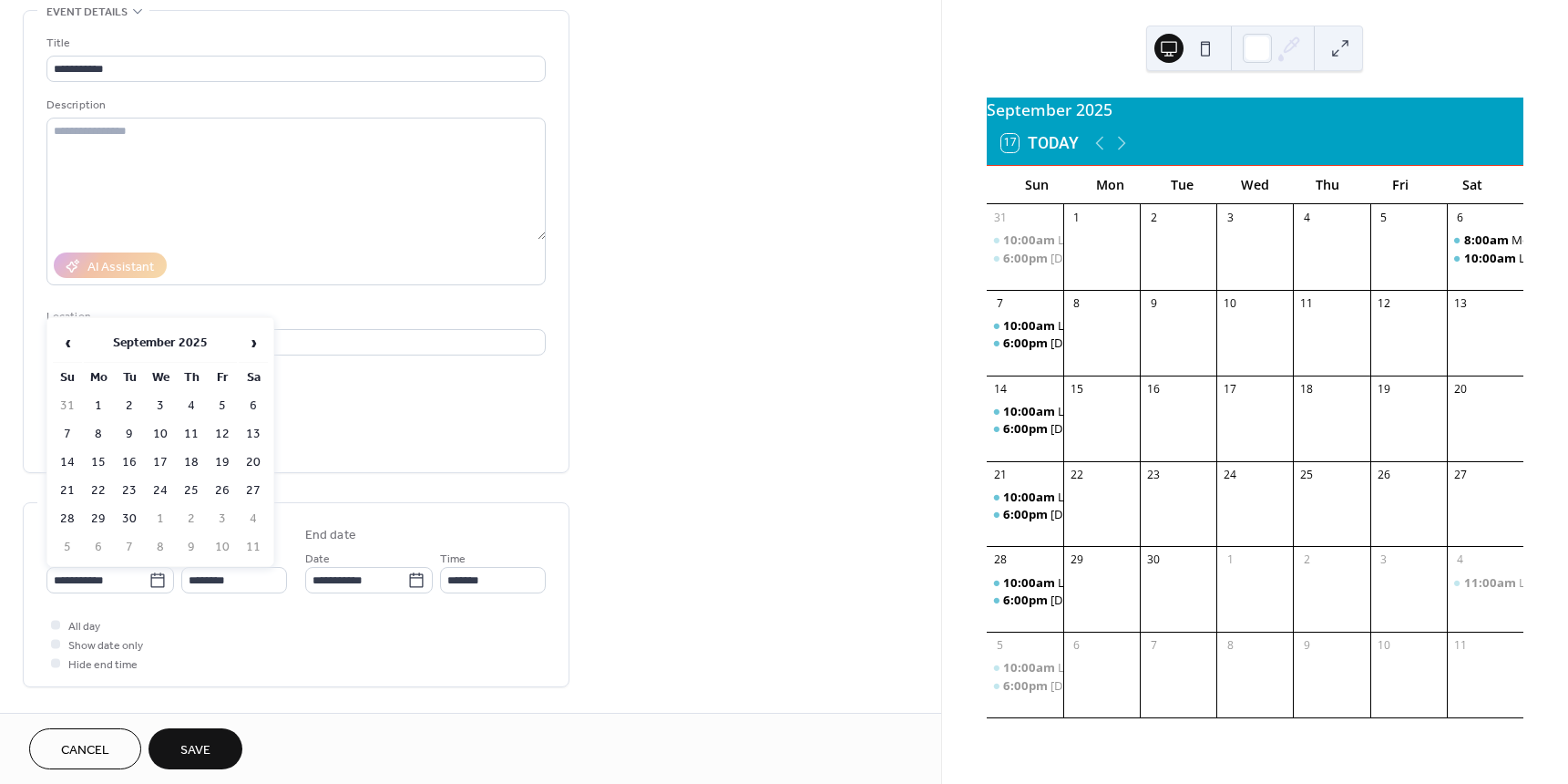 type on "**********" 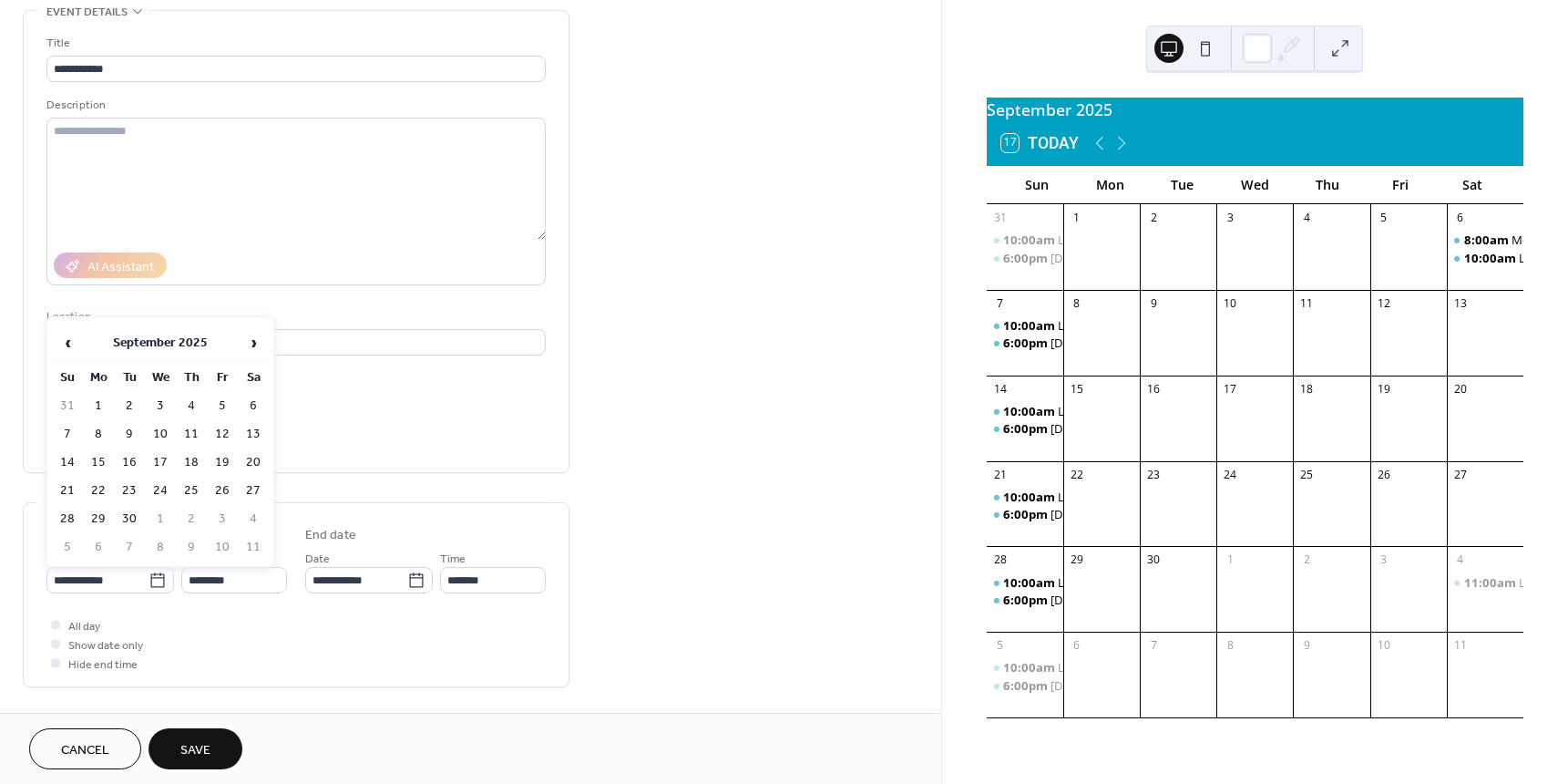 type on "**********" 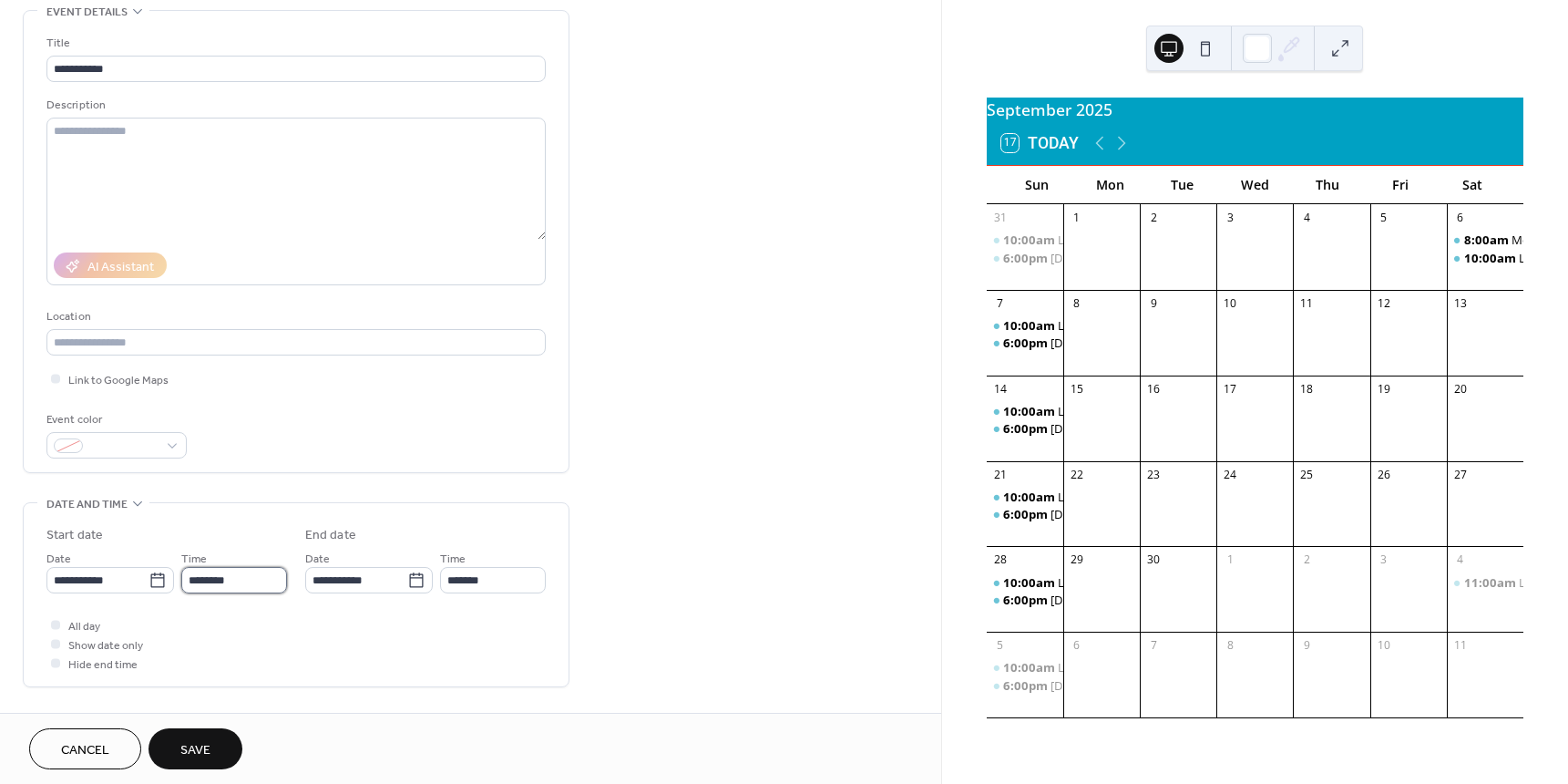 click on "********" at bounding box center [234, 580] 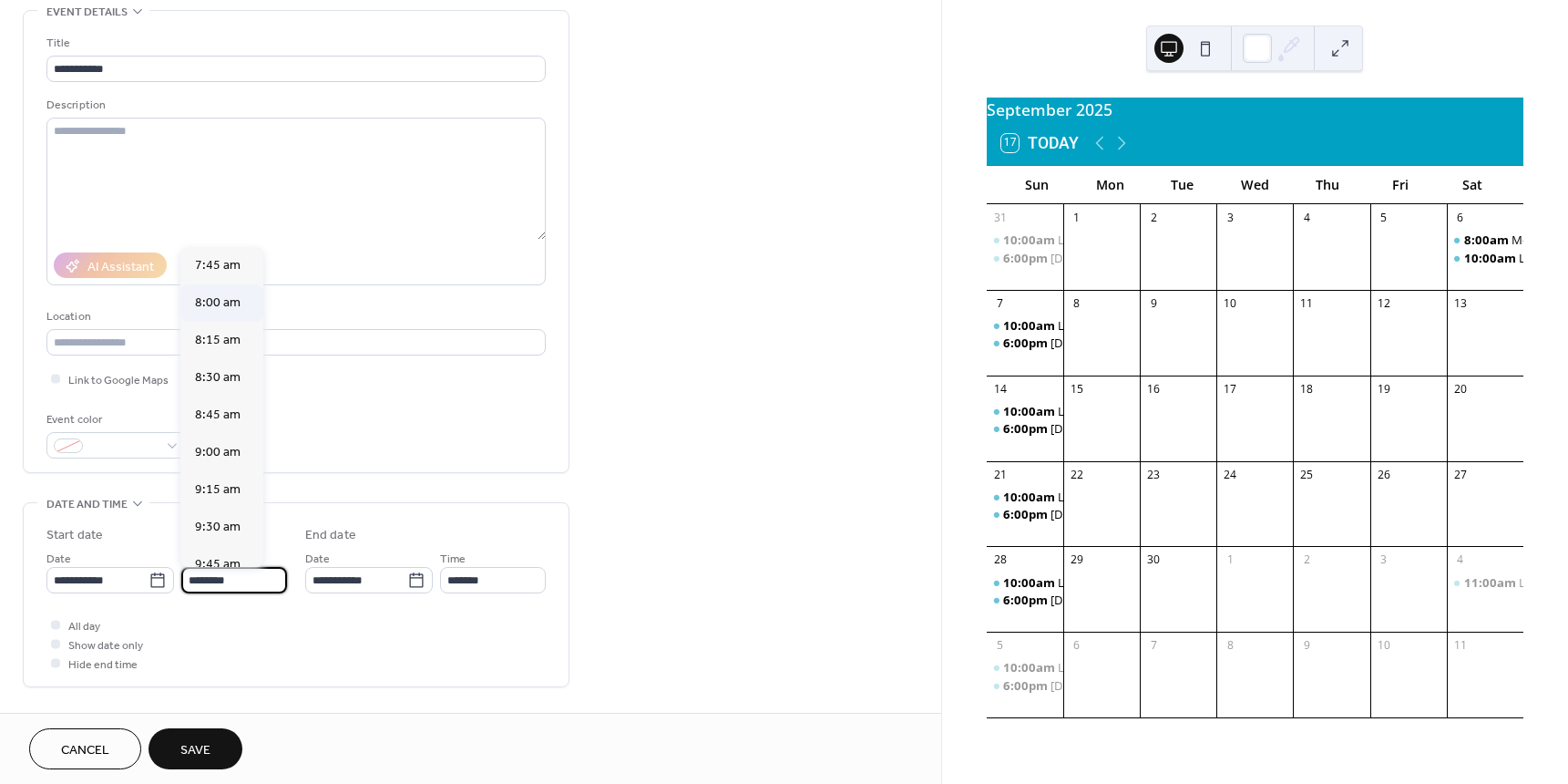 scroll, scrollTop: 1156, scrollLeft: 0, axis: vertical 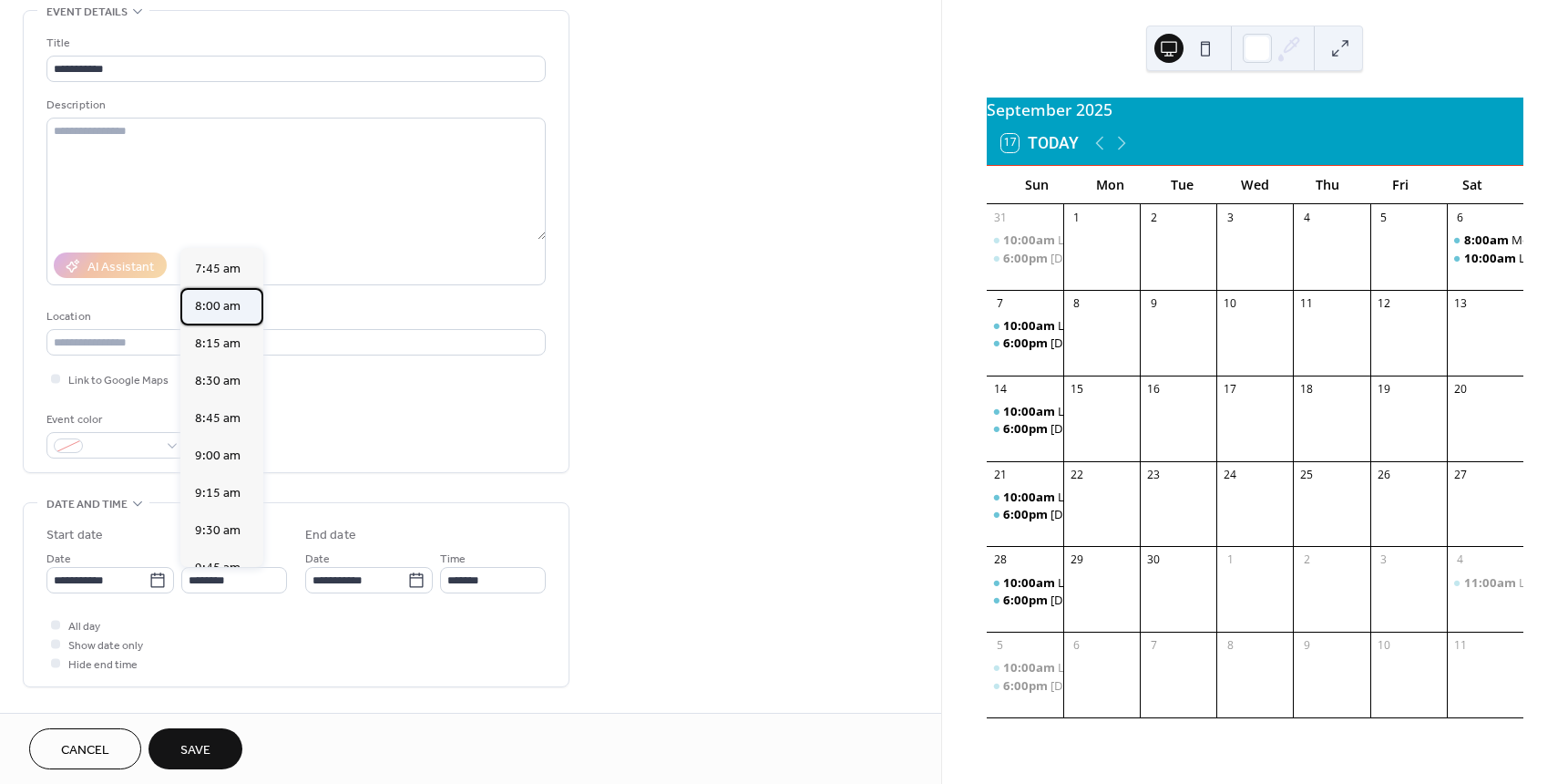 click on "8:00 am" at bounding box center (218, 306) 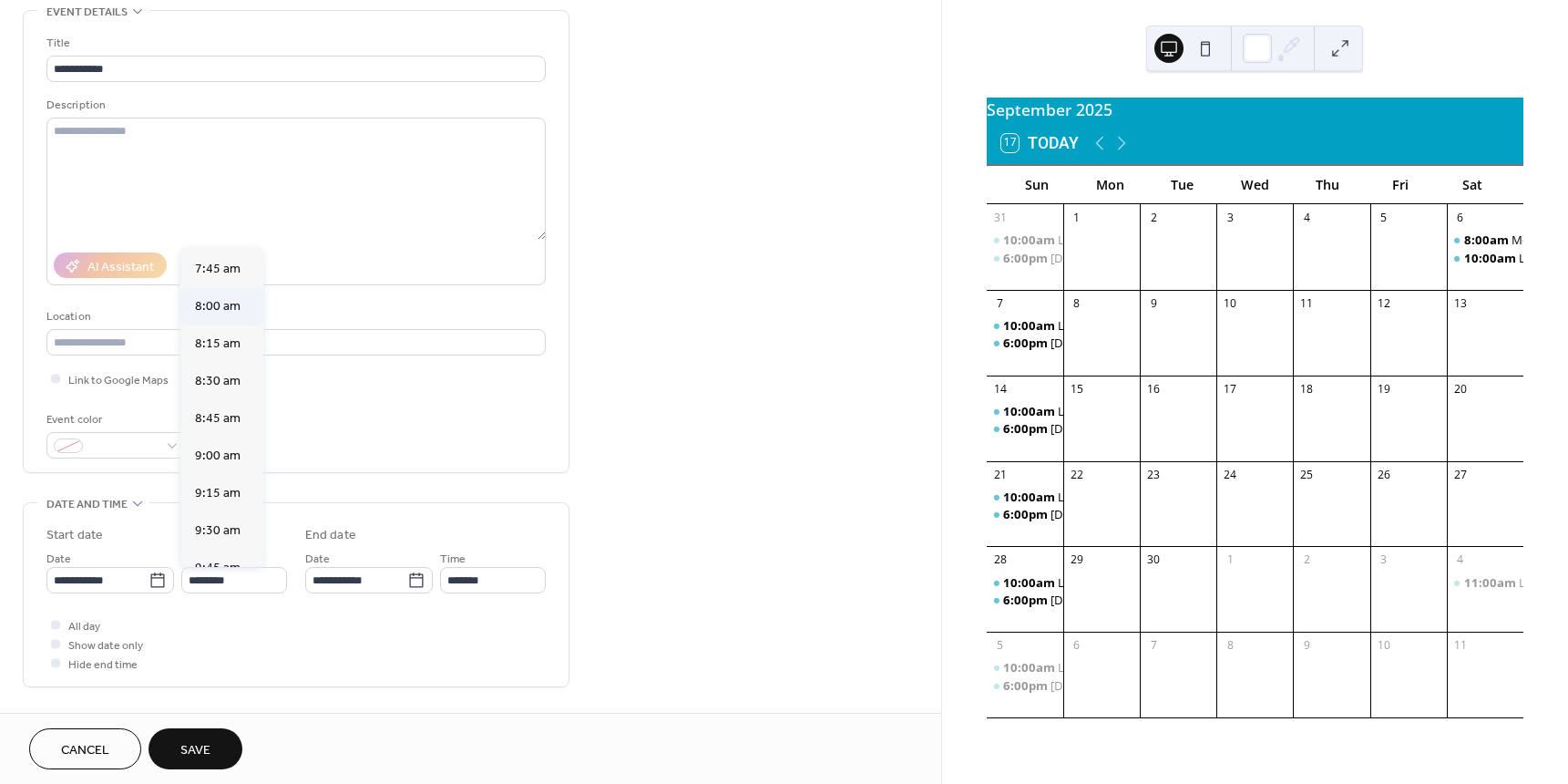 type on "*******" 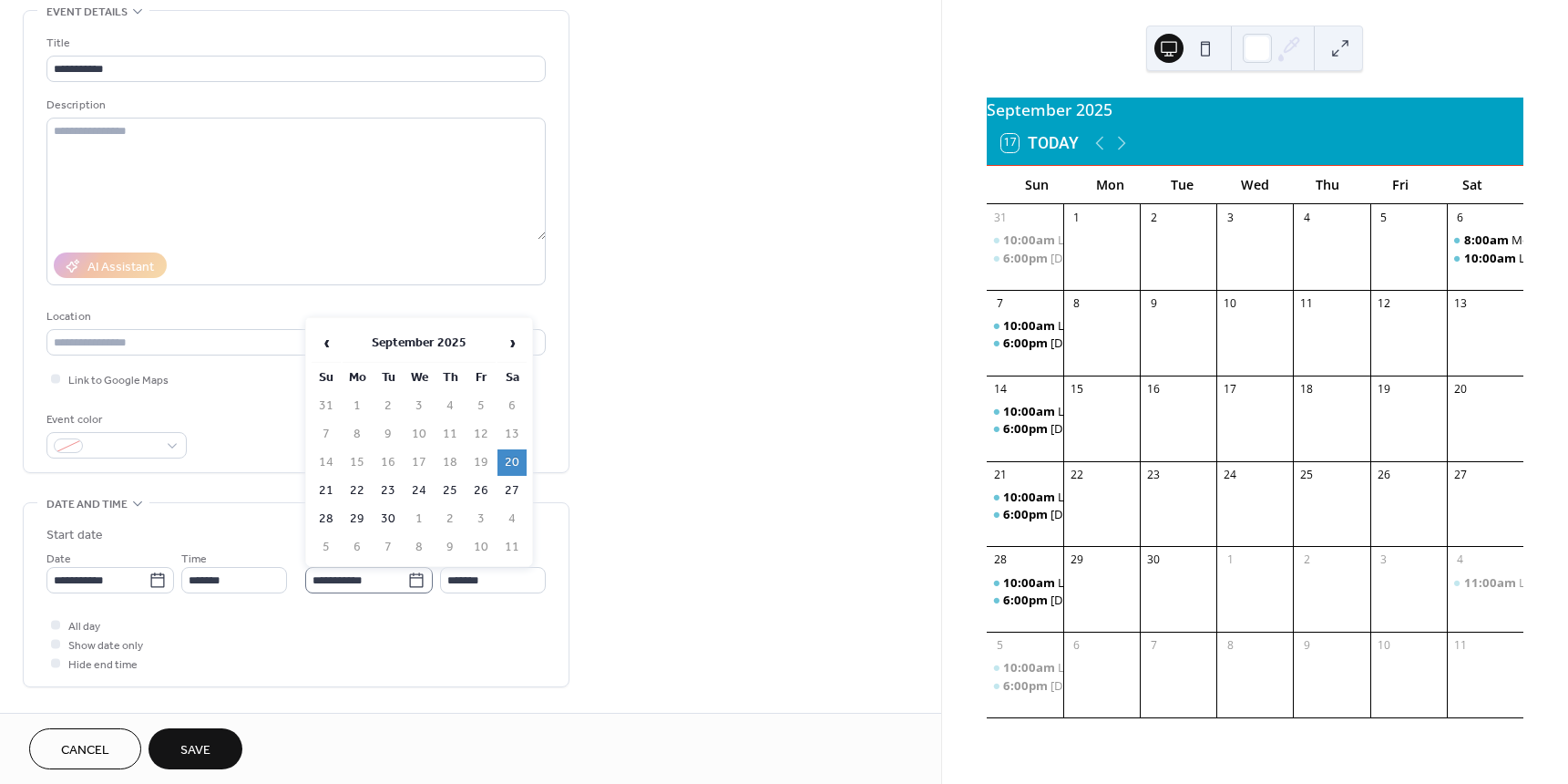 click 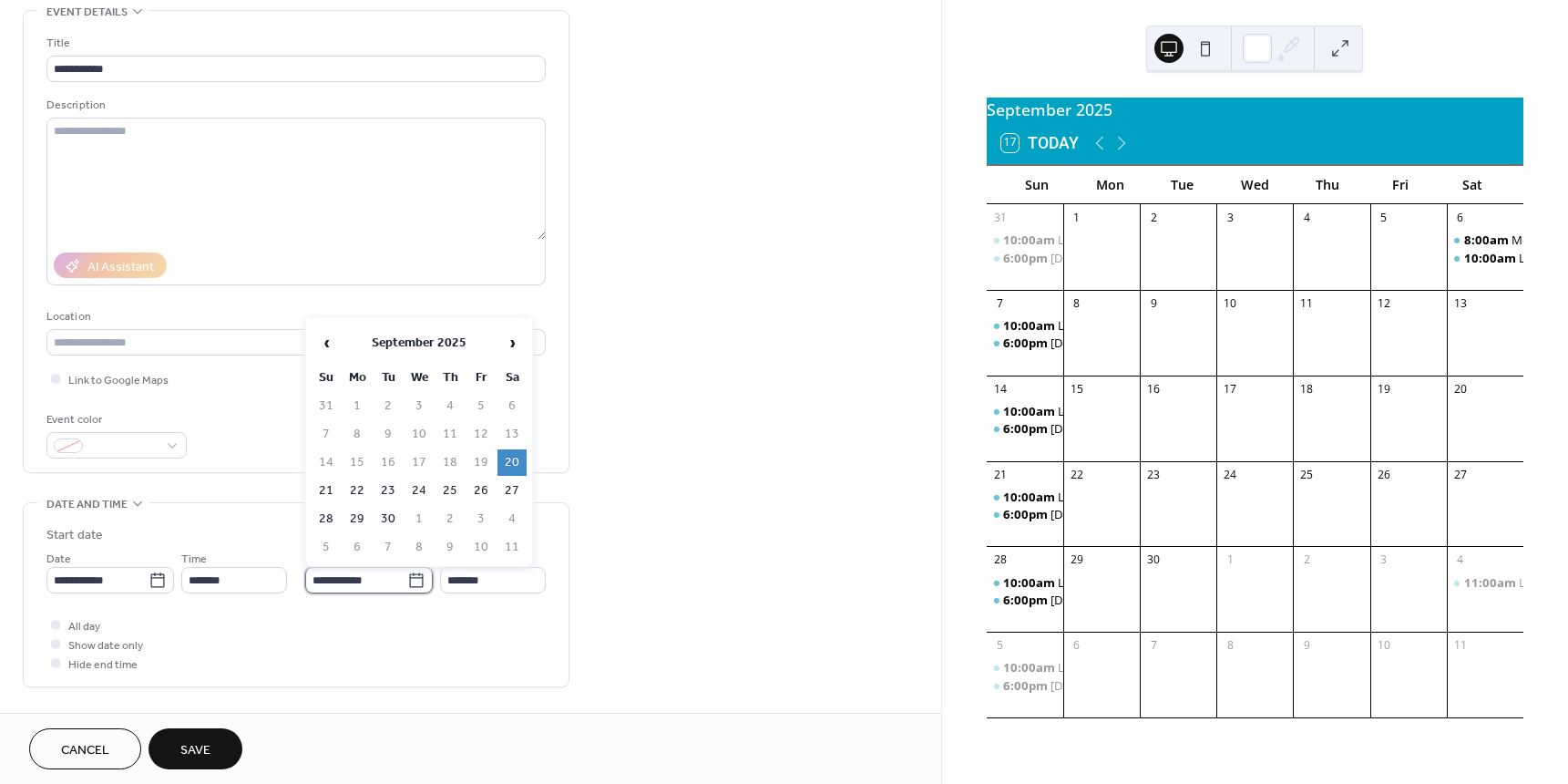 click on "**********" at bounding box center [356, 580] 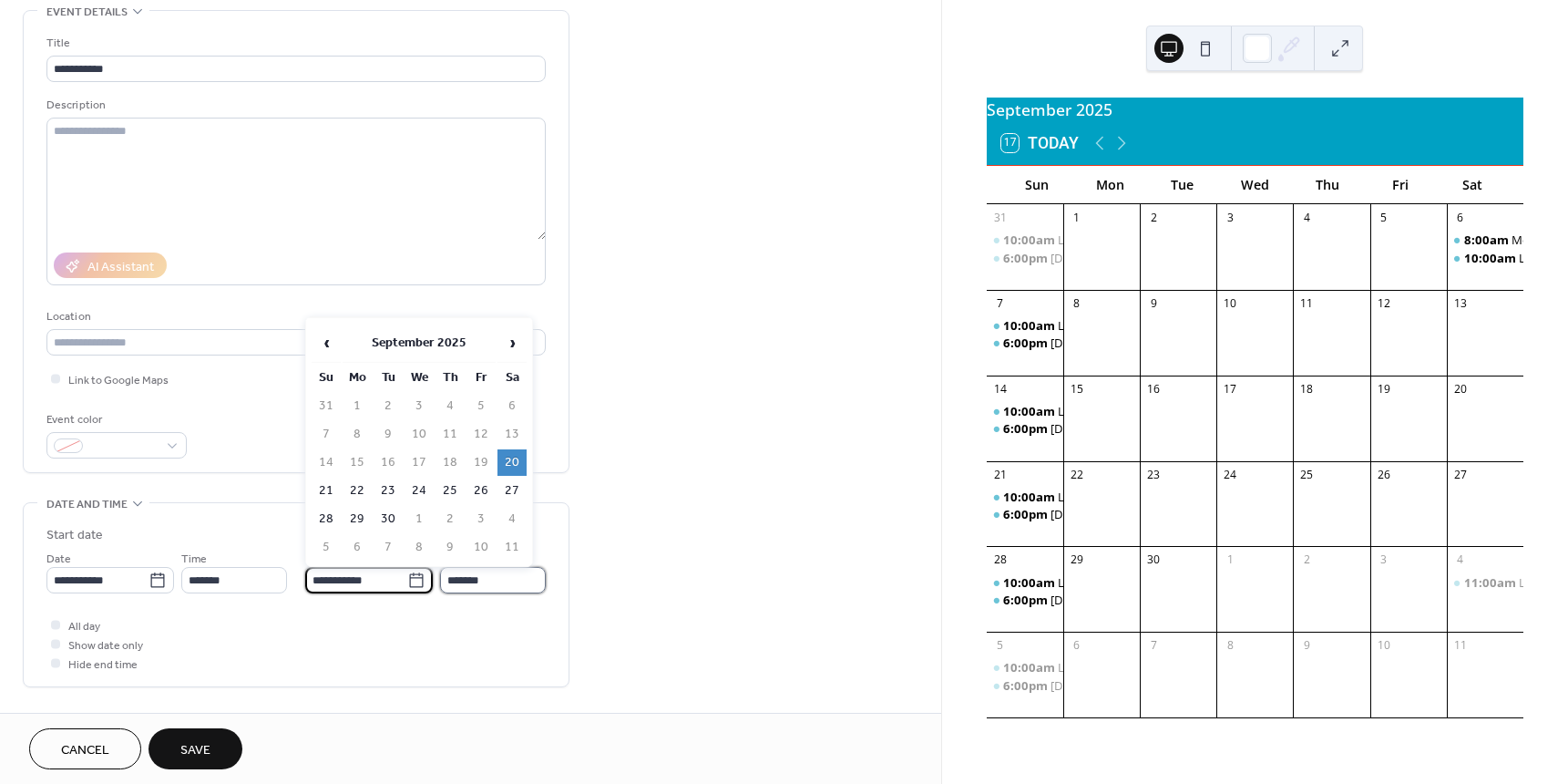 click on "*******" at bounding box center (493, 580) 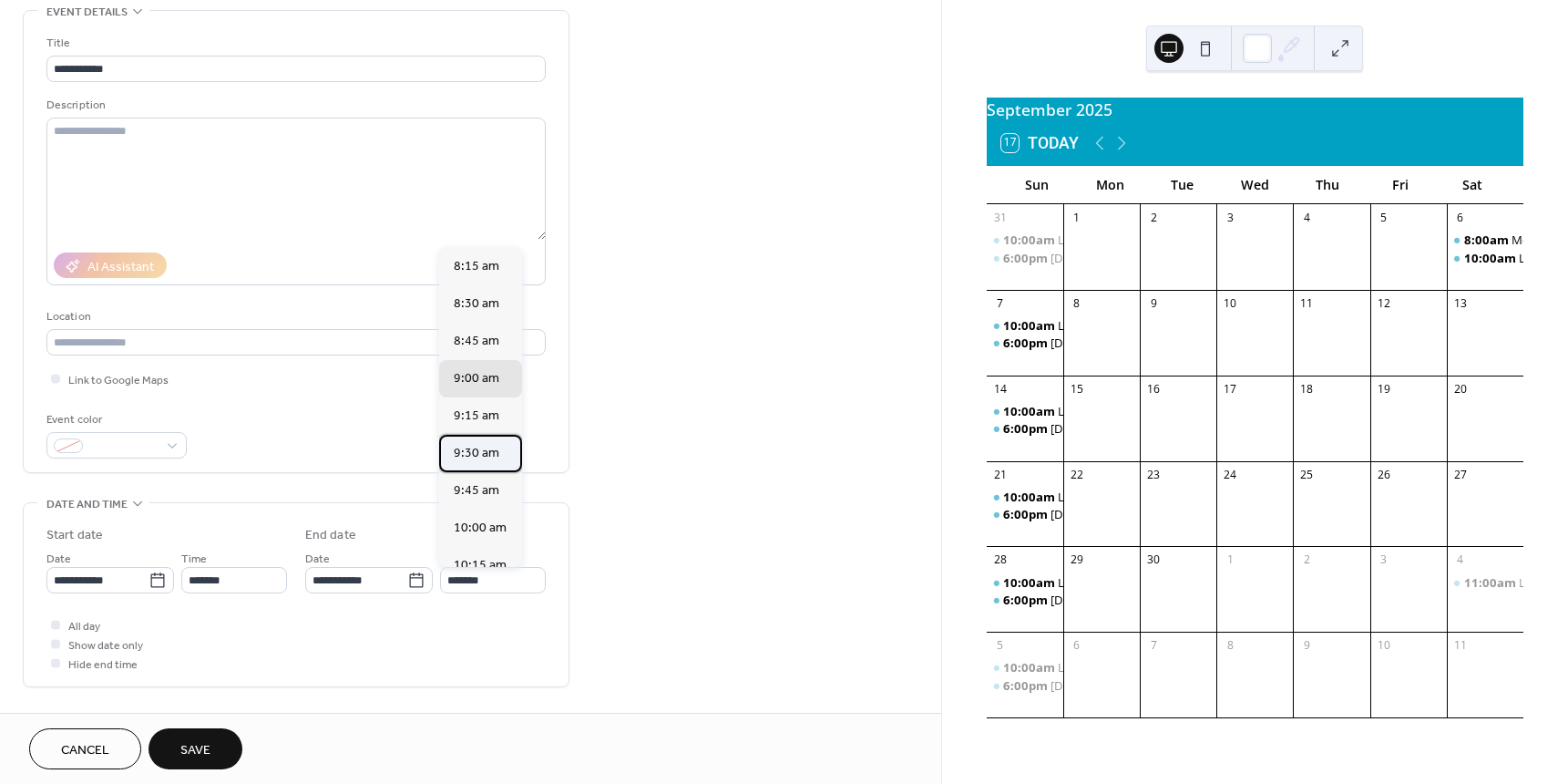 click on "9:30 am" at bounding box center [477, 453] 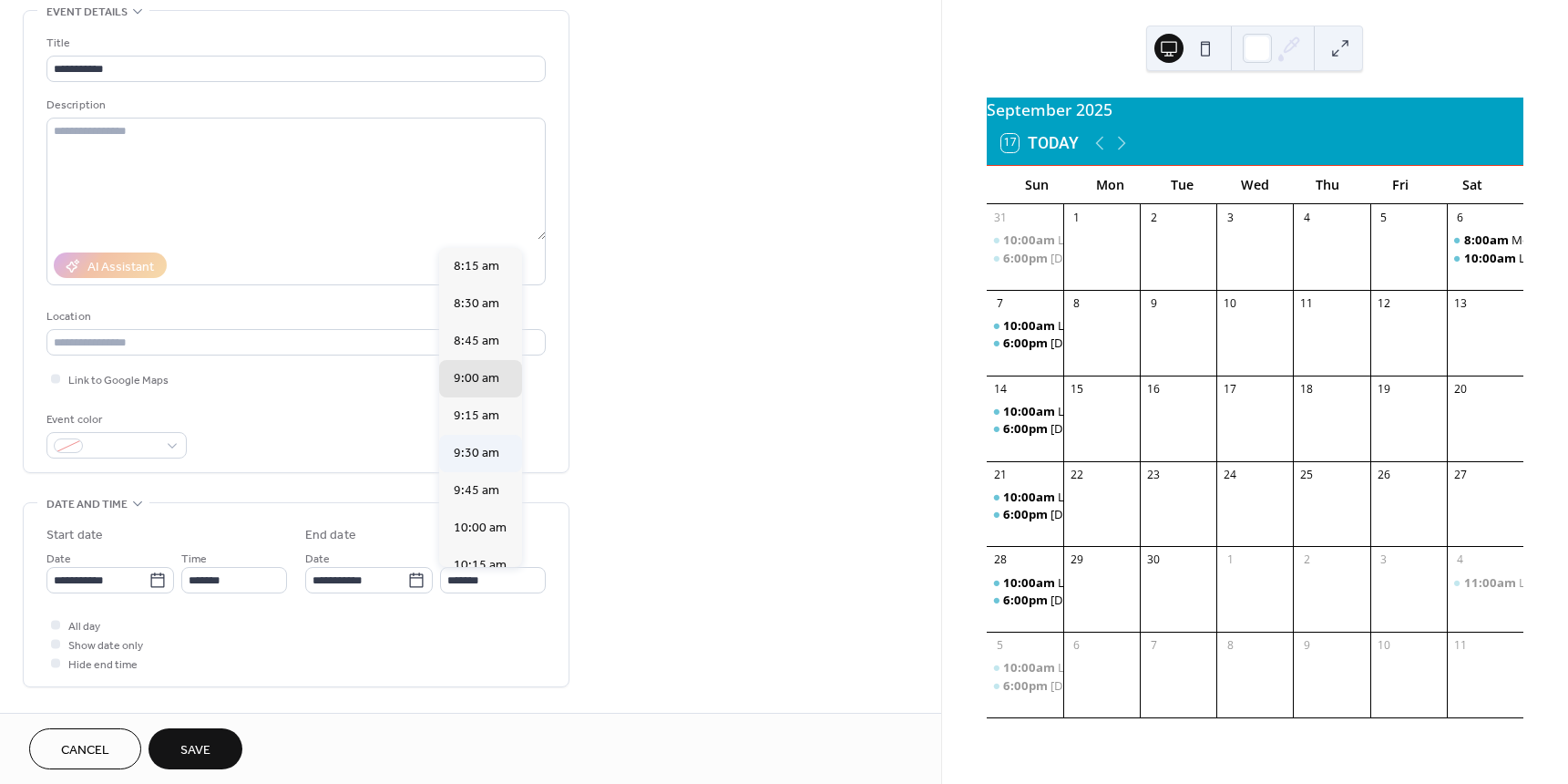type on "*******" 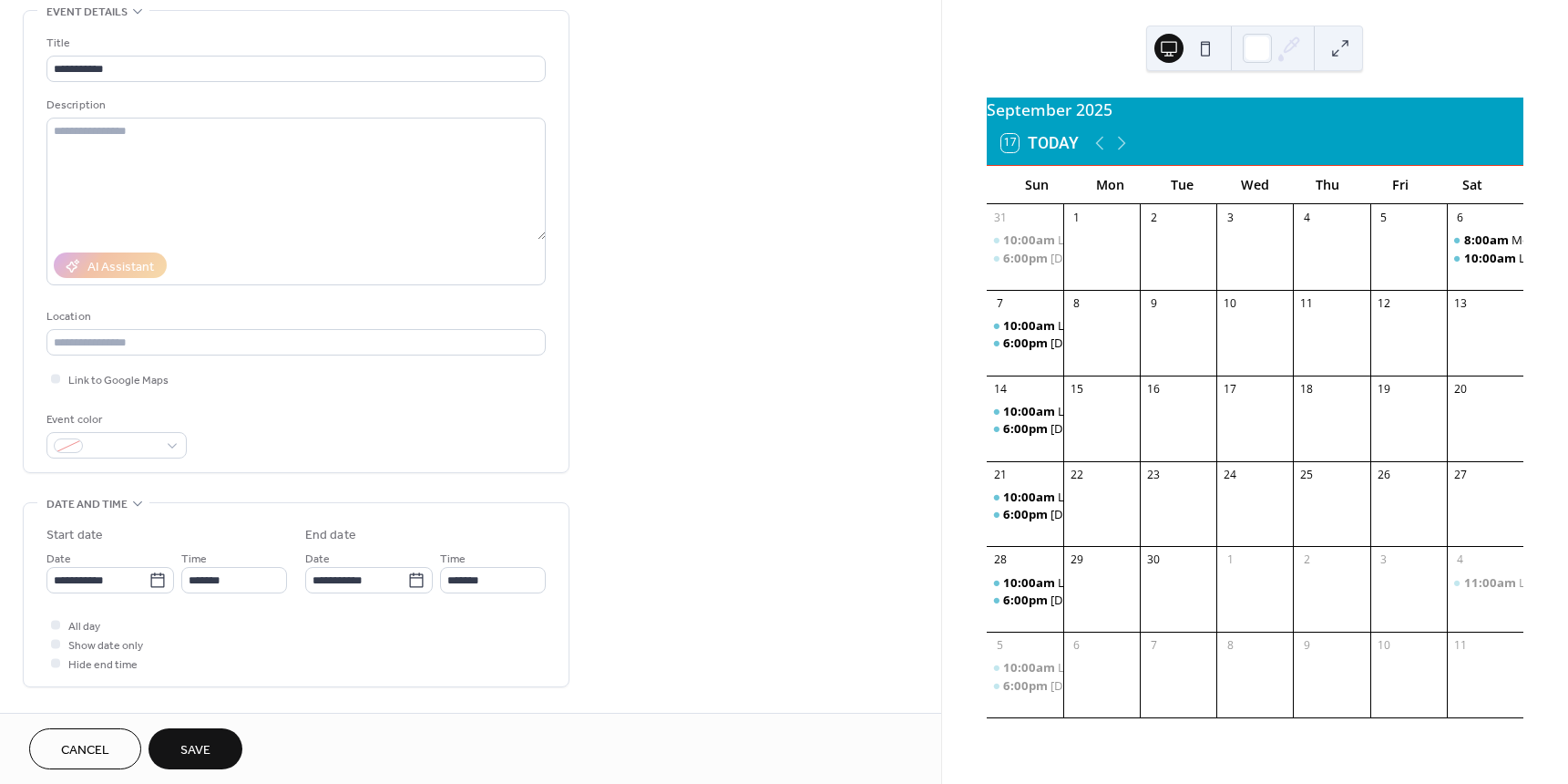 click on "Save" at bounding box center [195, 750] 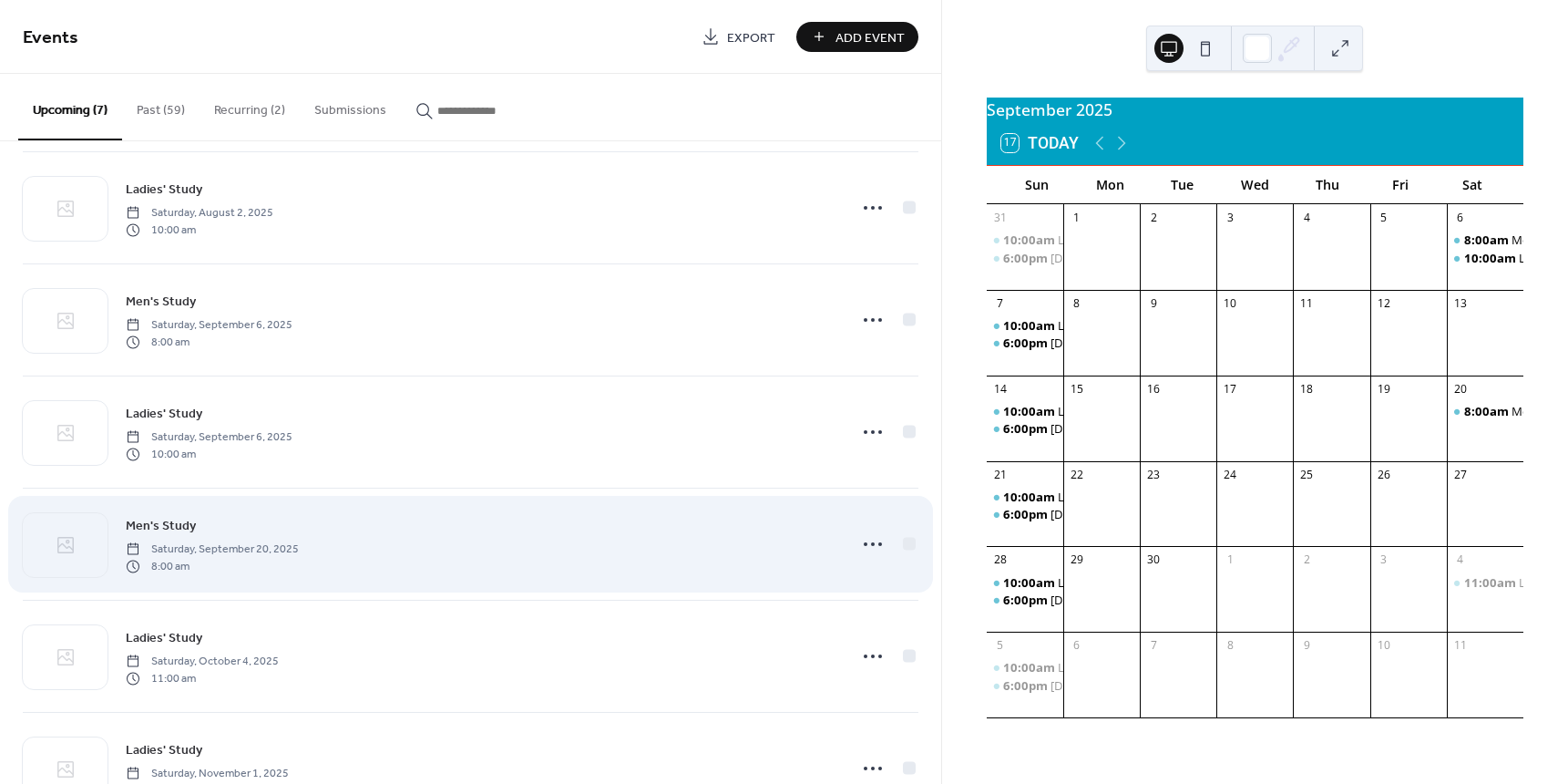 scroll, scrollTop: 182, scrollLeft: 0, axis: vertical 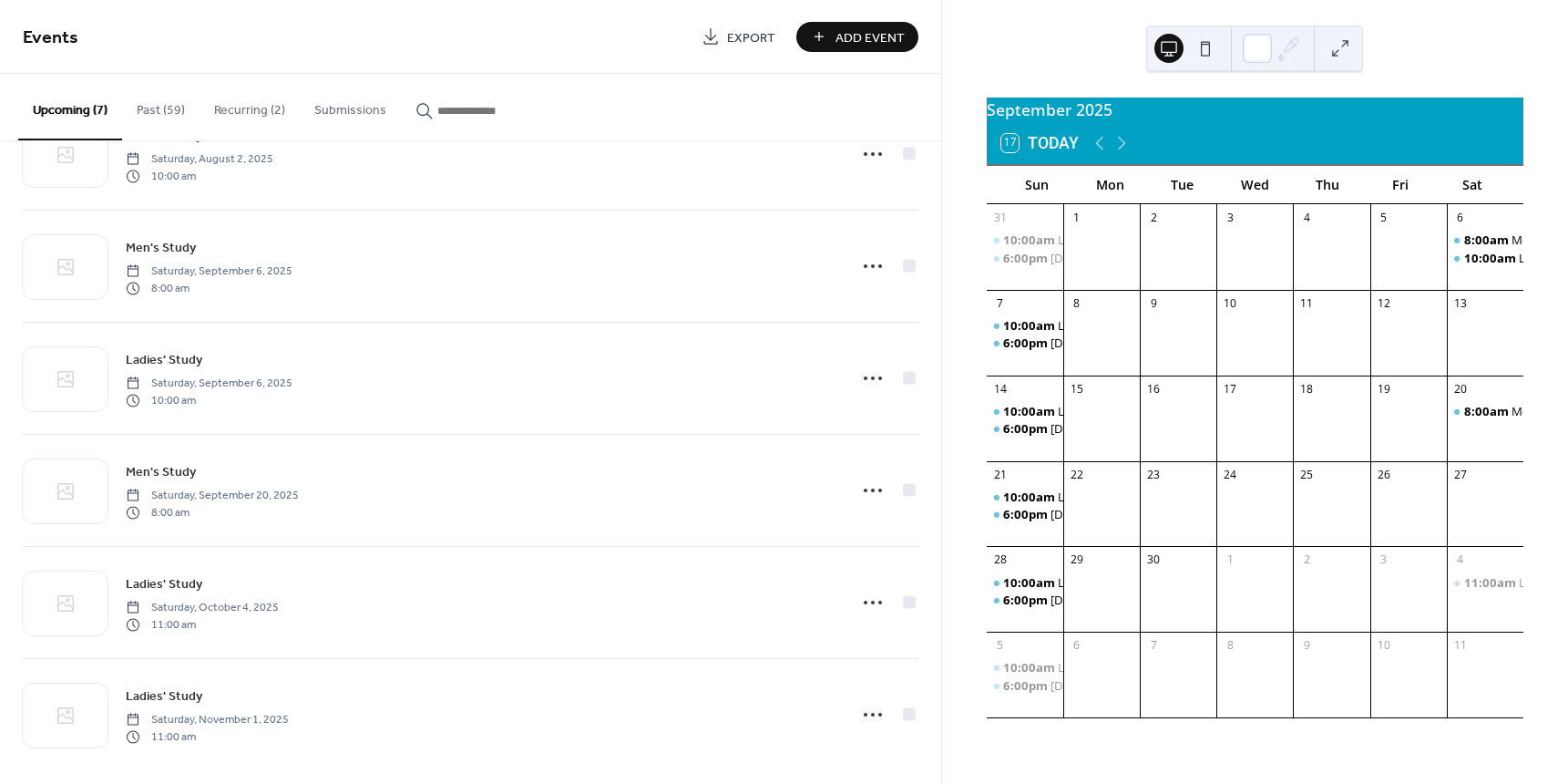 click on "Add Event" at bounding box center [870, 37] 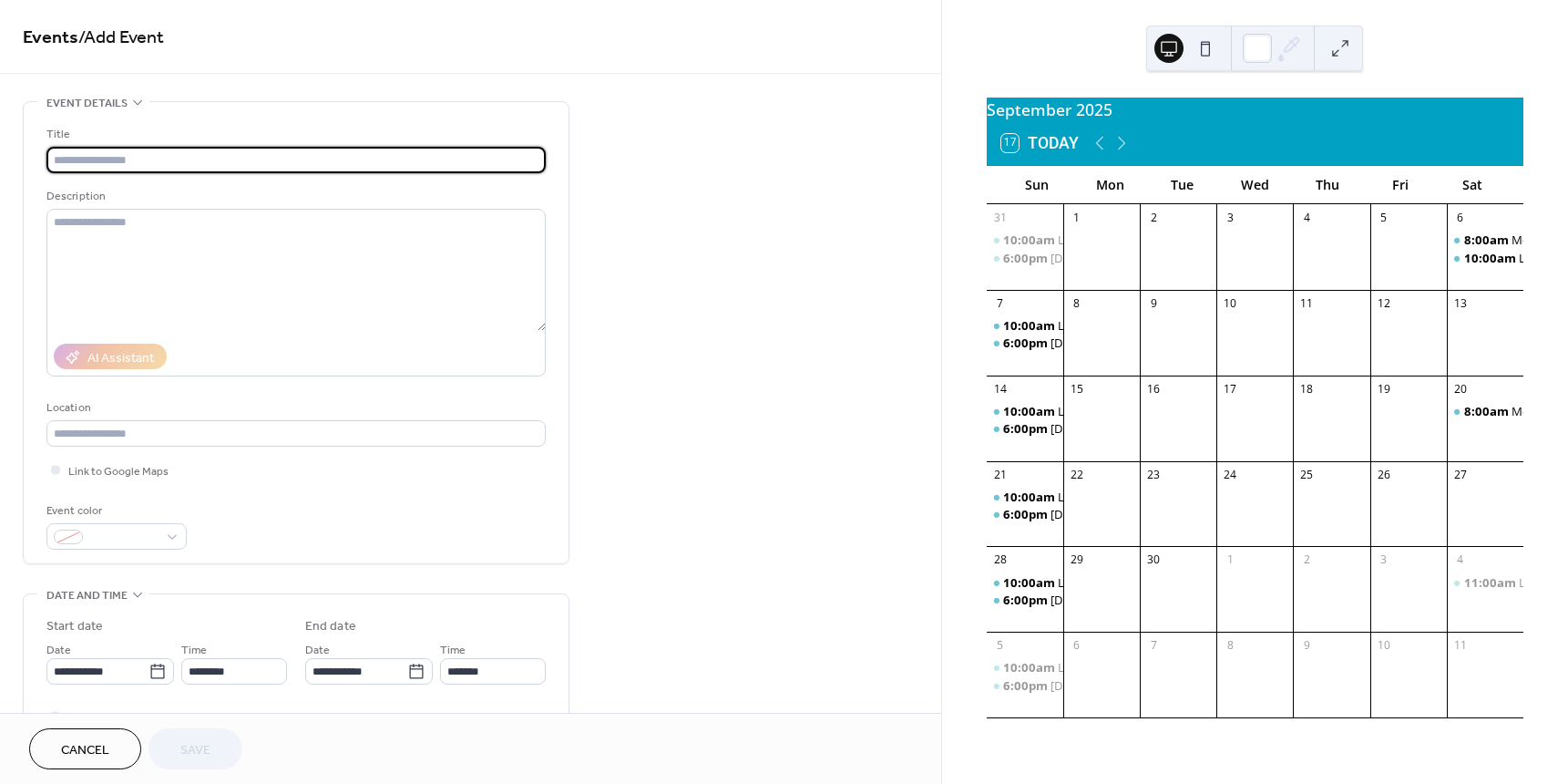 click at bounding box center [296, 160] 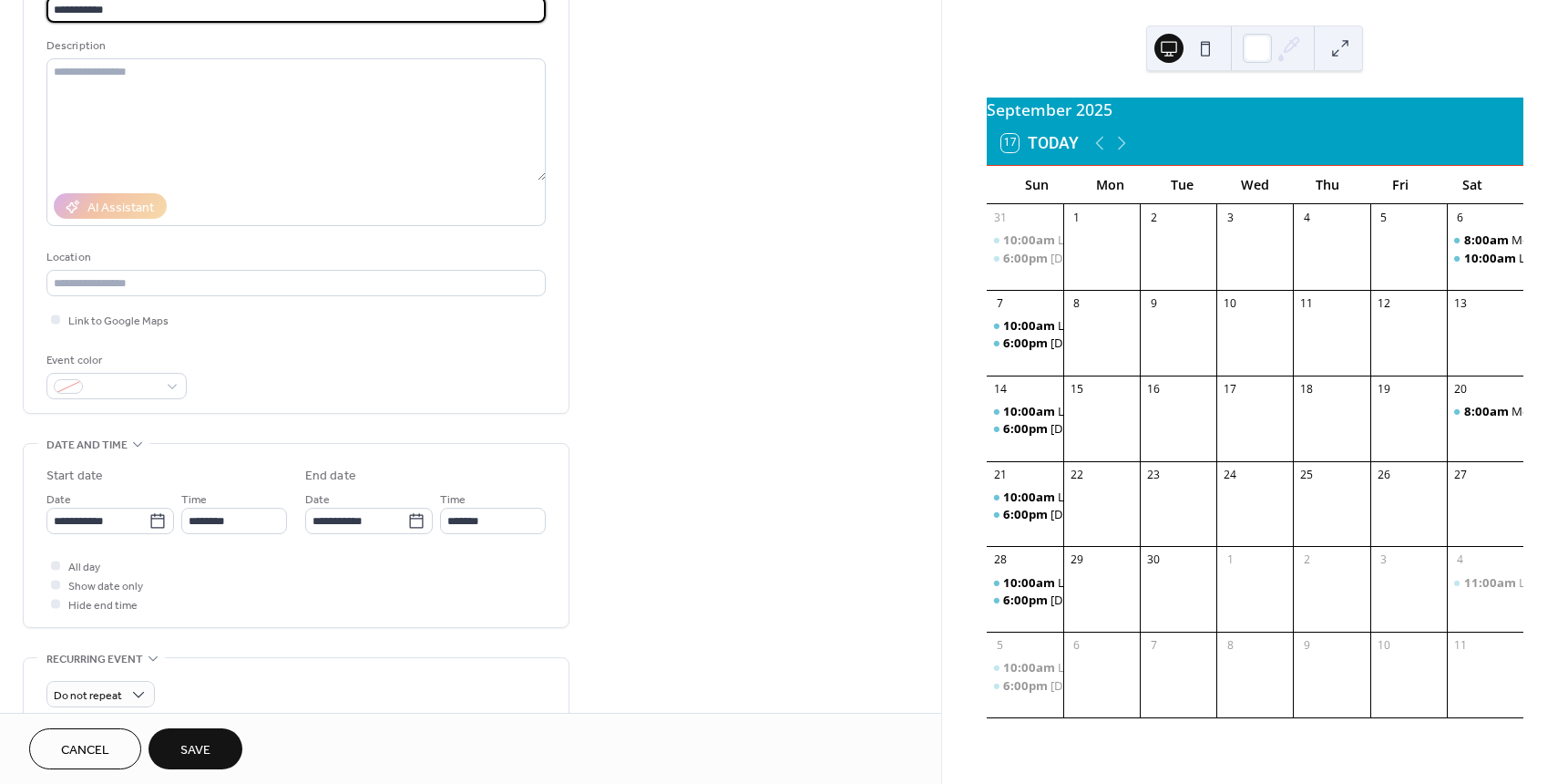 scroll, scrollTop: 182, scrollLeft: 0, axis: vertical 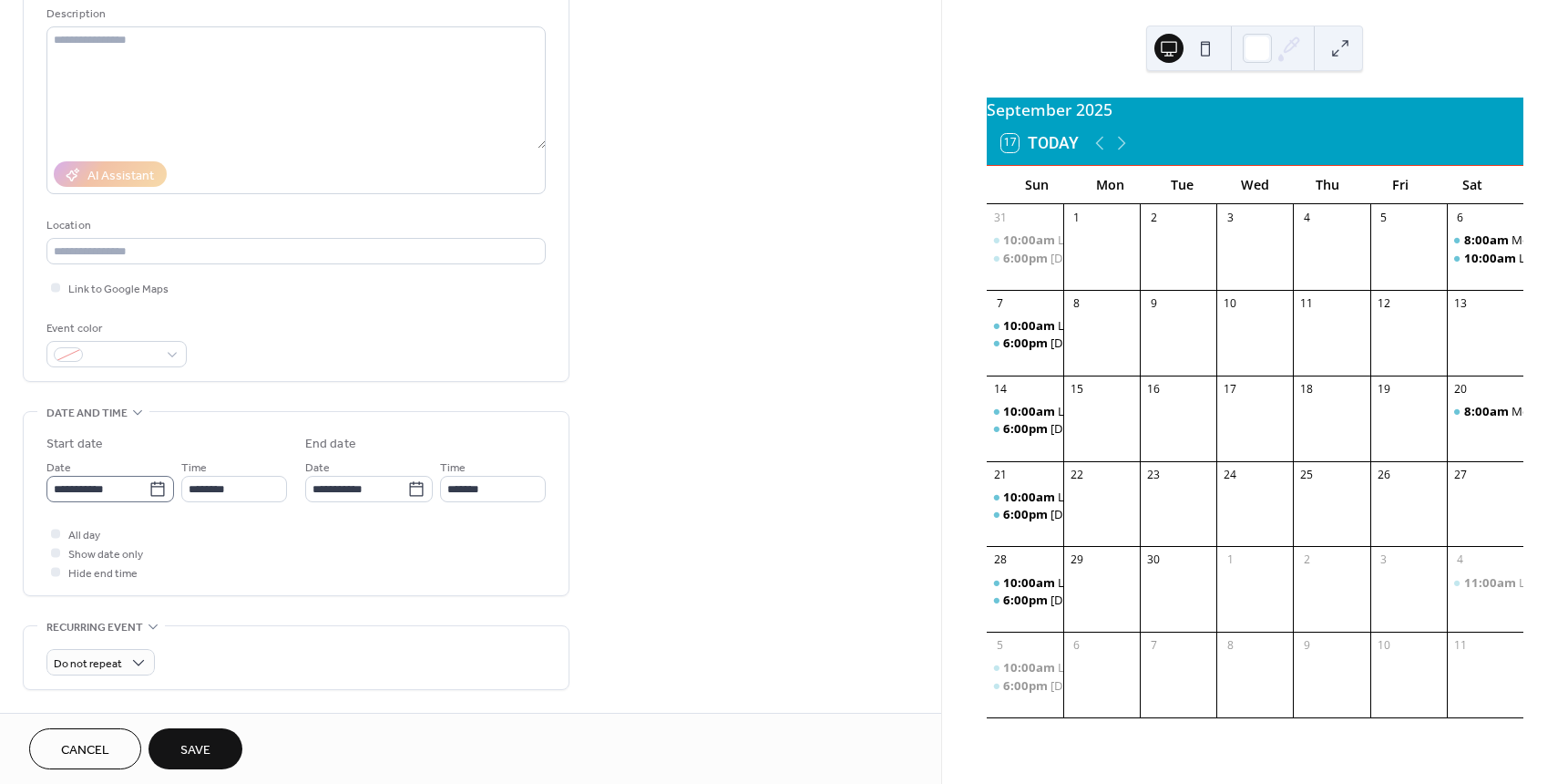 type on "**********" 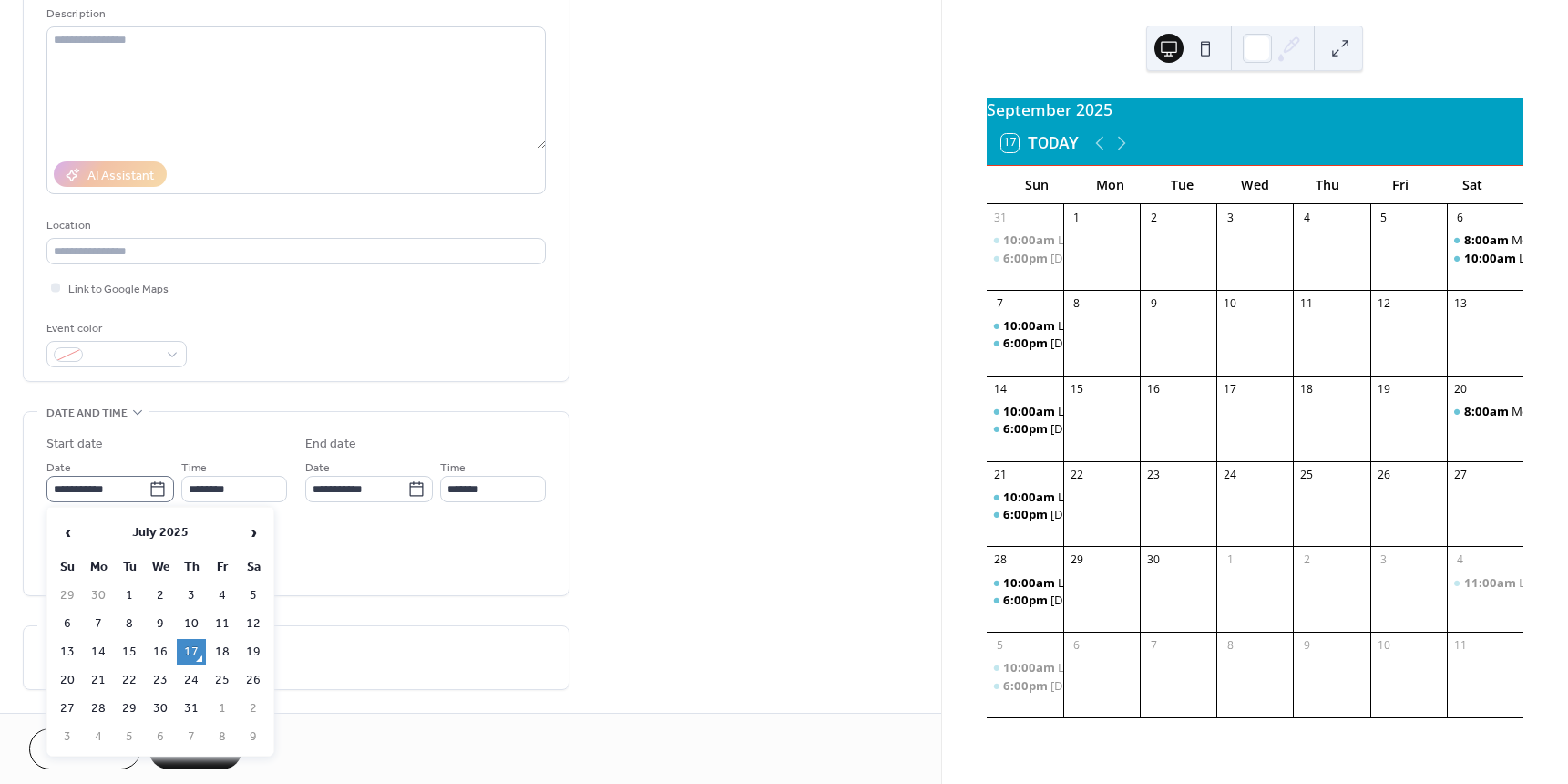 click 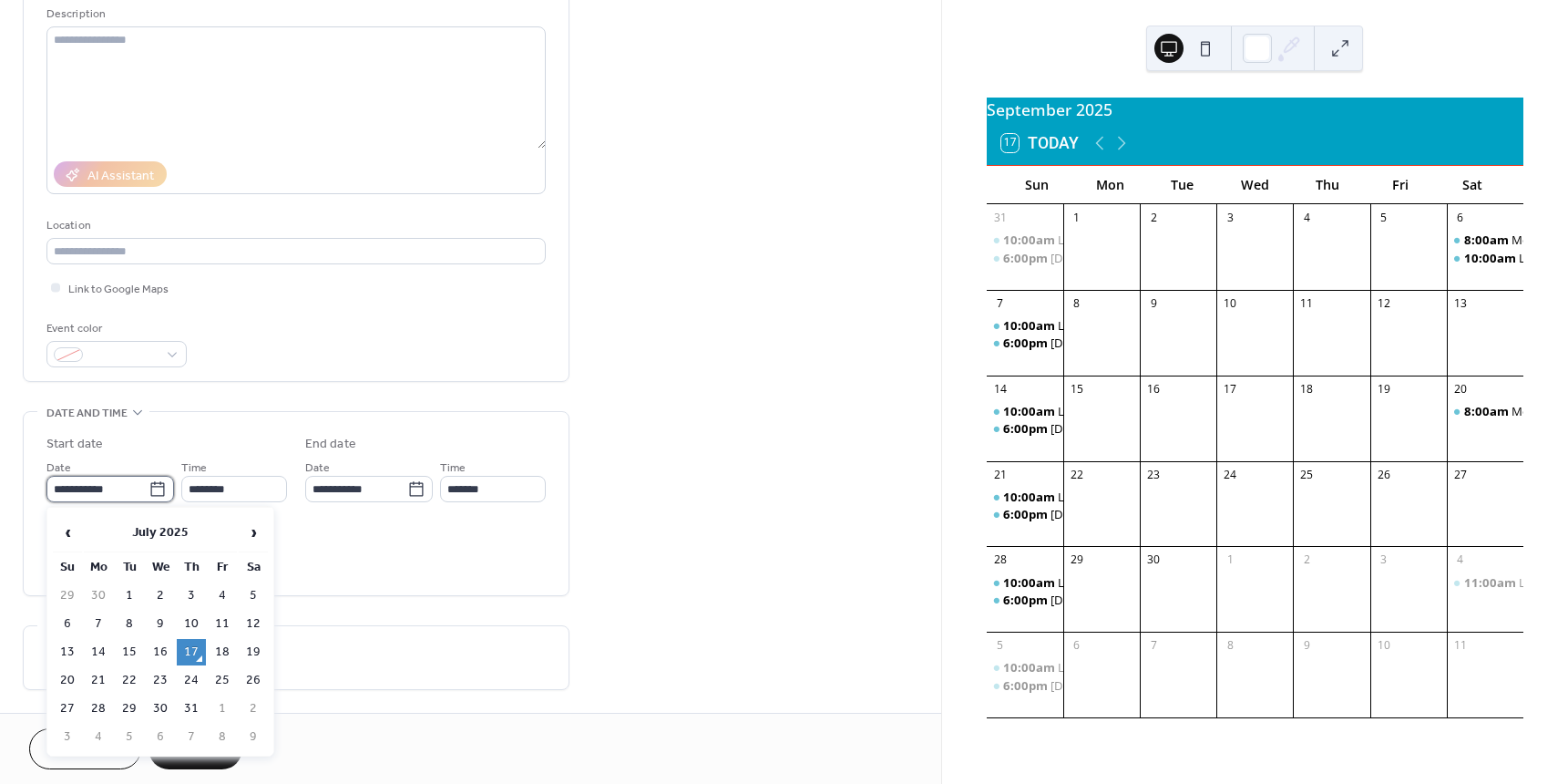 click on "**********" at bounding box center (97, 489) 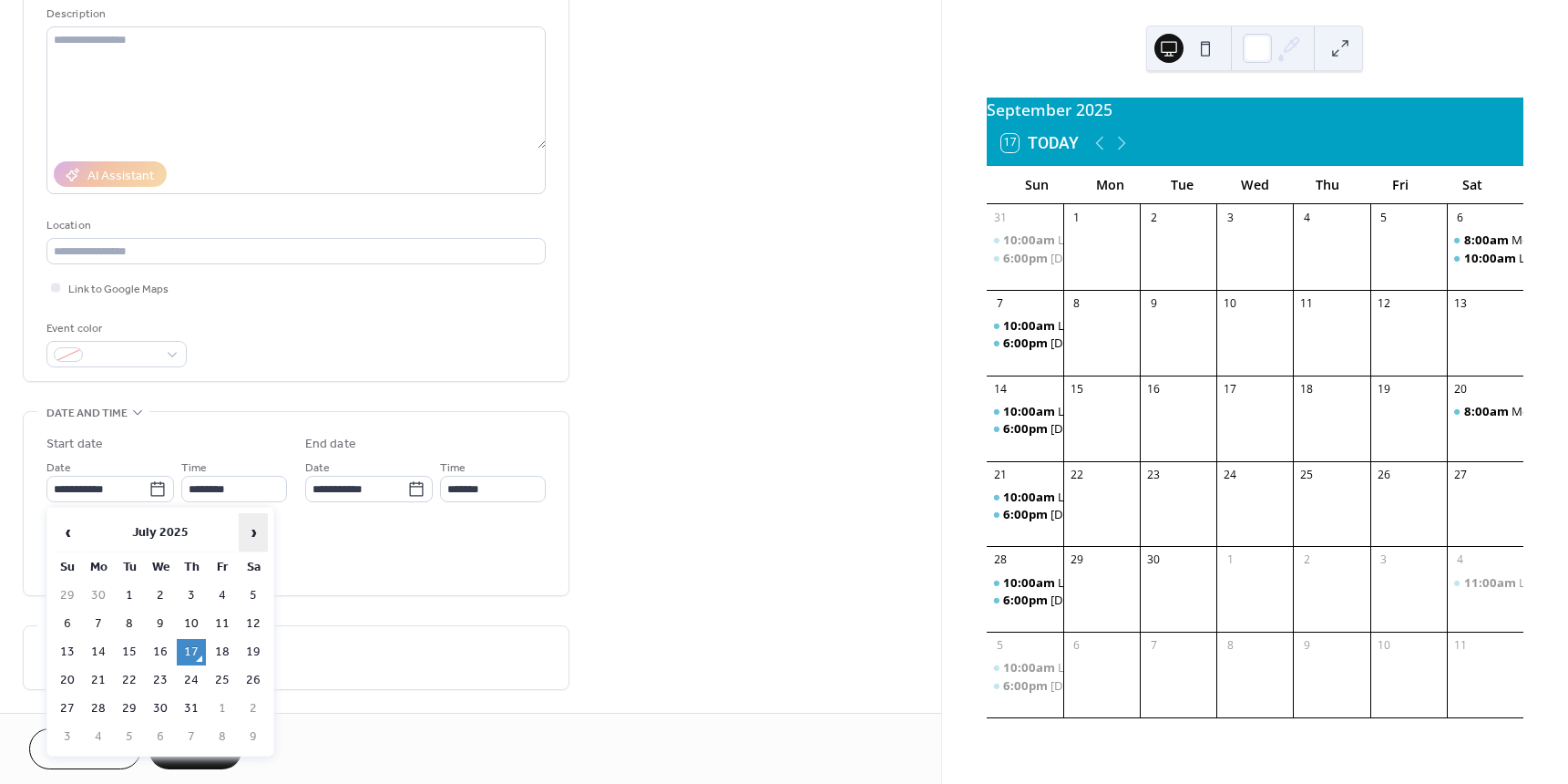 click on "›" at bounding box center (253, 532) 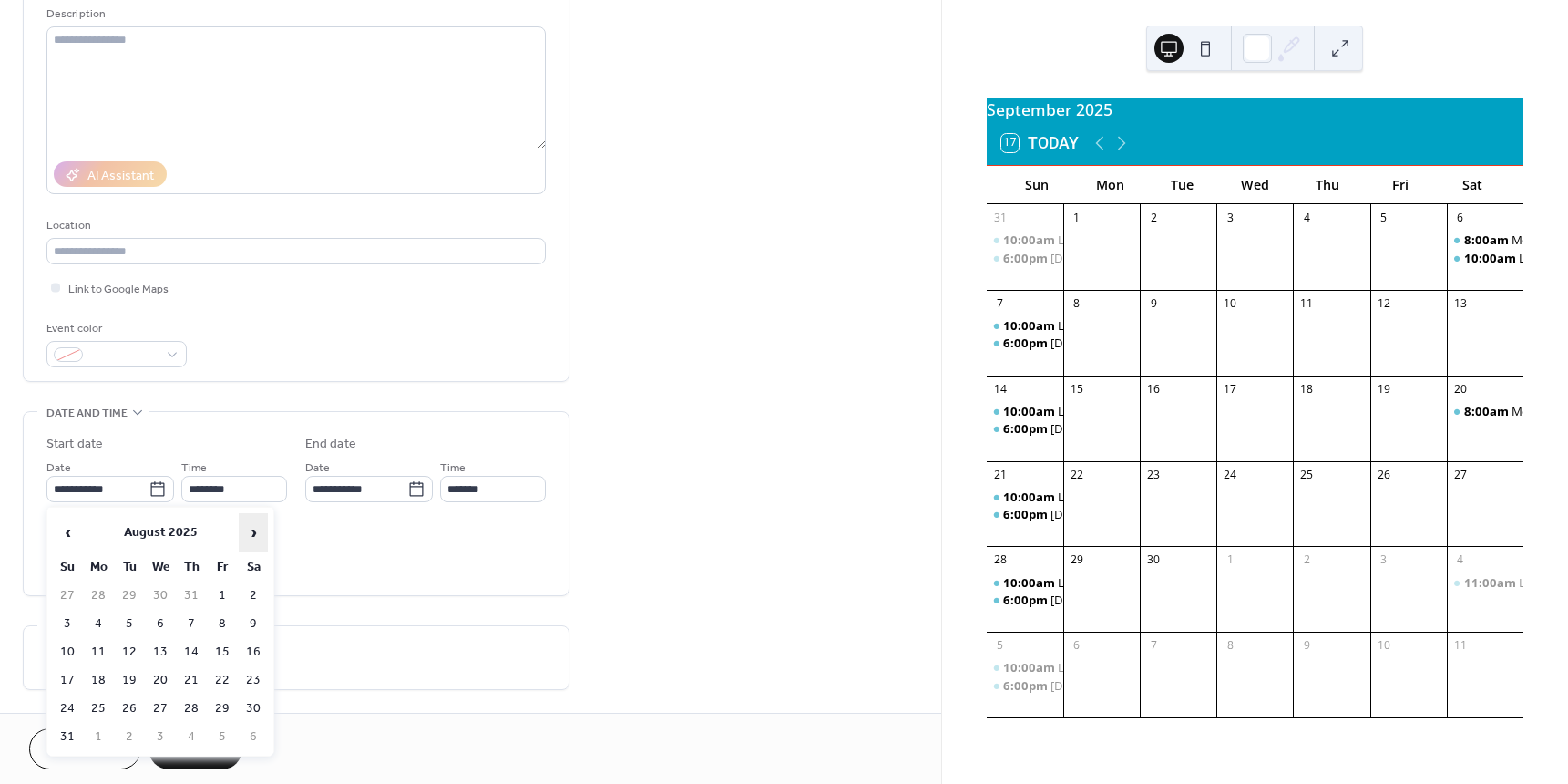 click on "›" at bounding box center (253, 532) 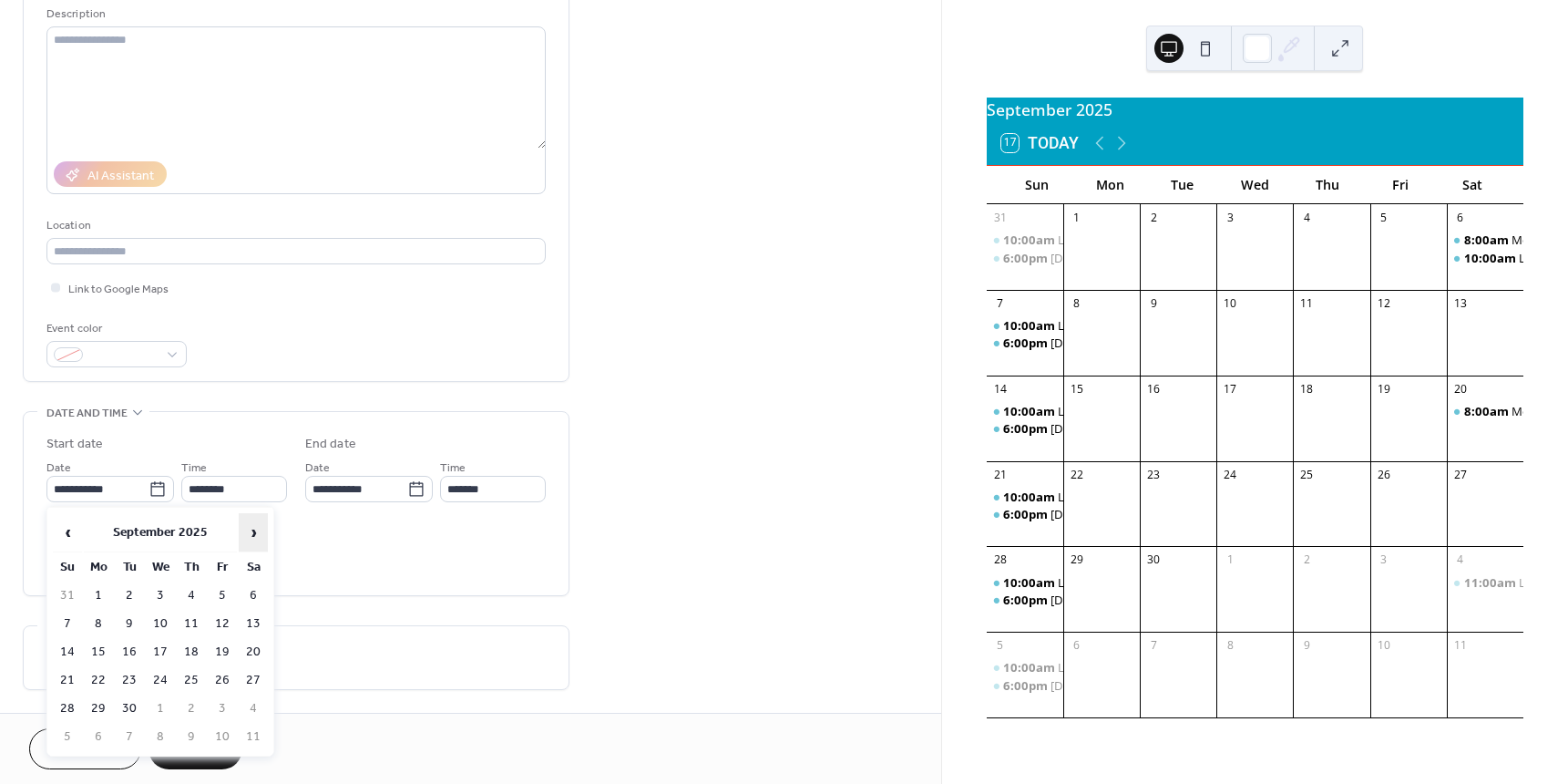 click on "›" at bounding box center [253, 532] 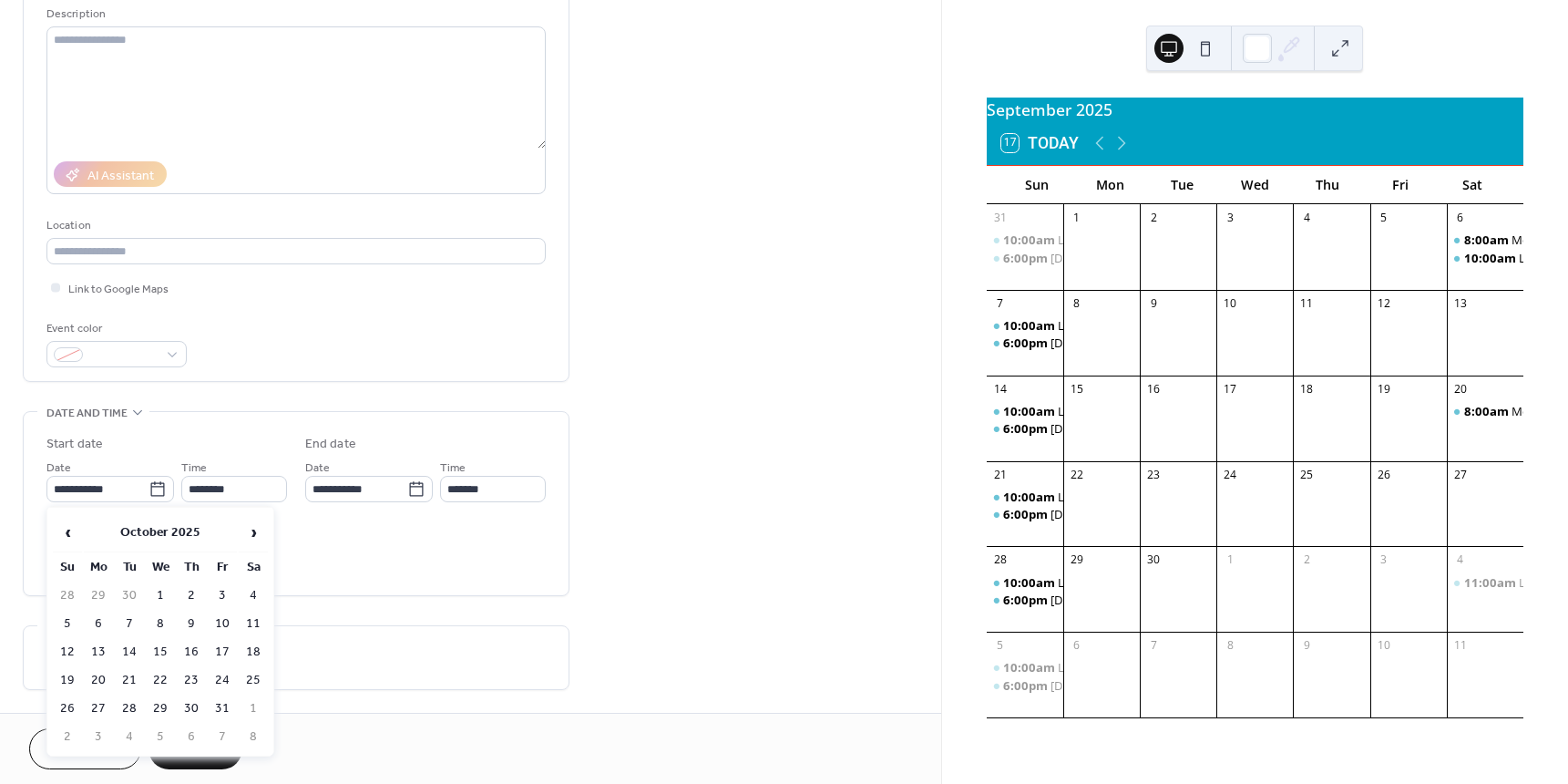 click on "4" at bounding box center [253, 595] 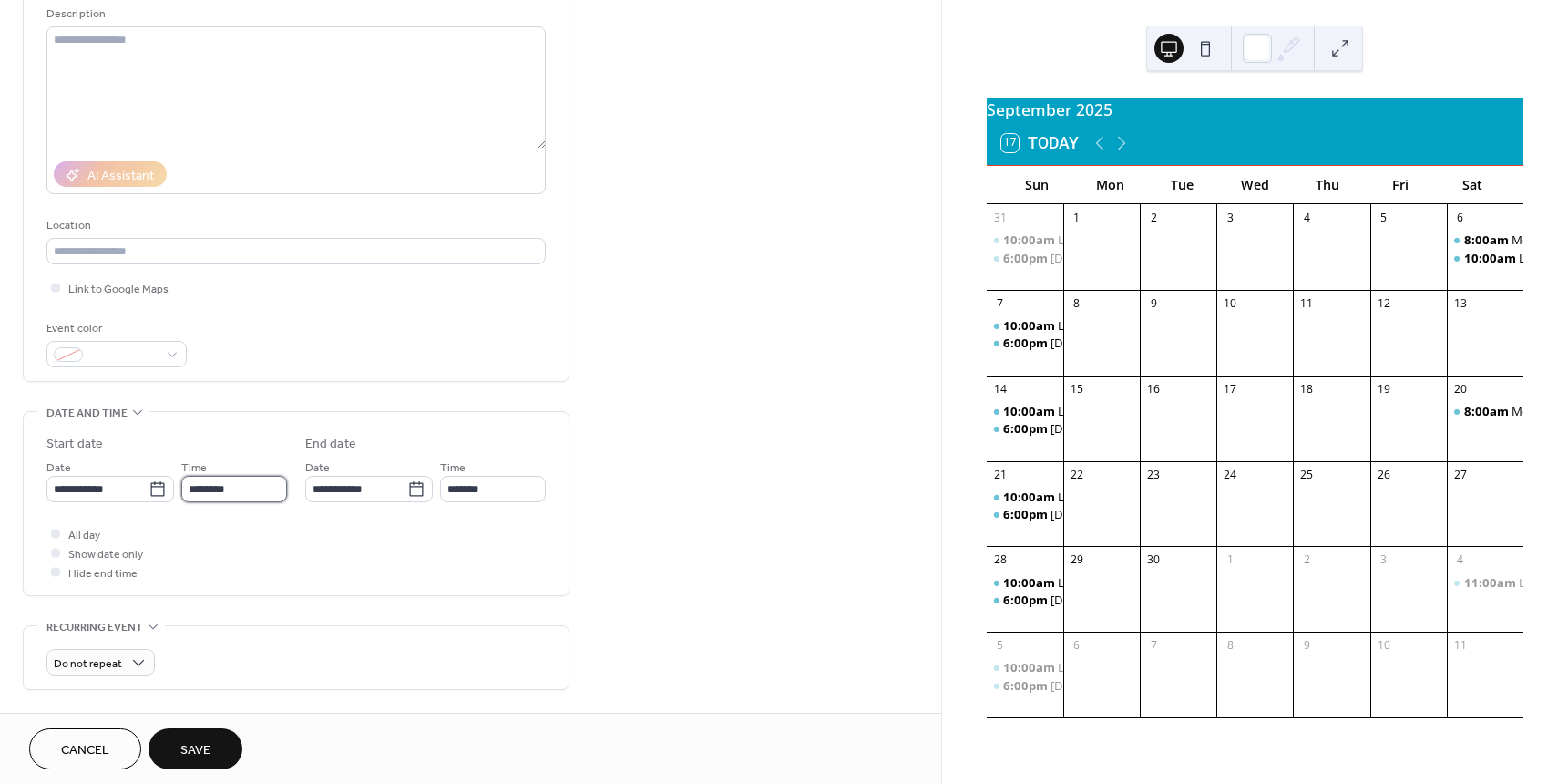 click on "********" at bounding box center (234, 489) 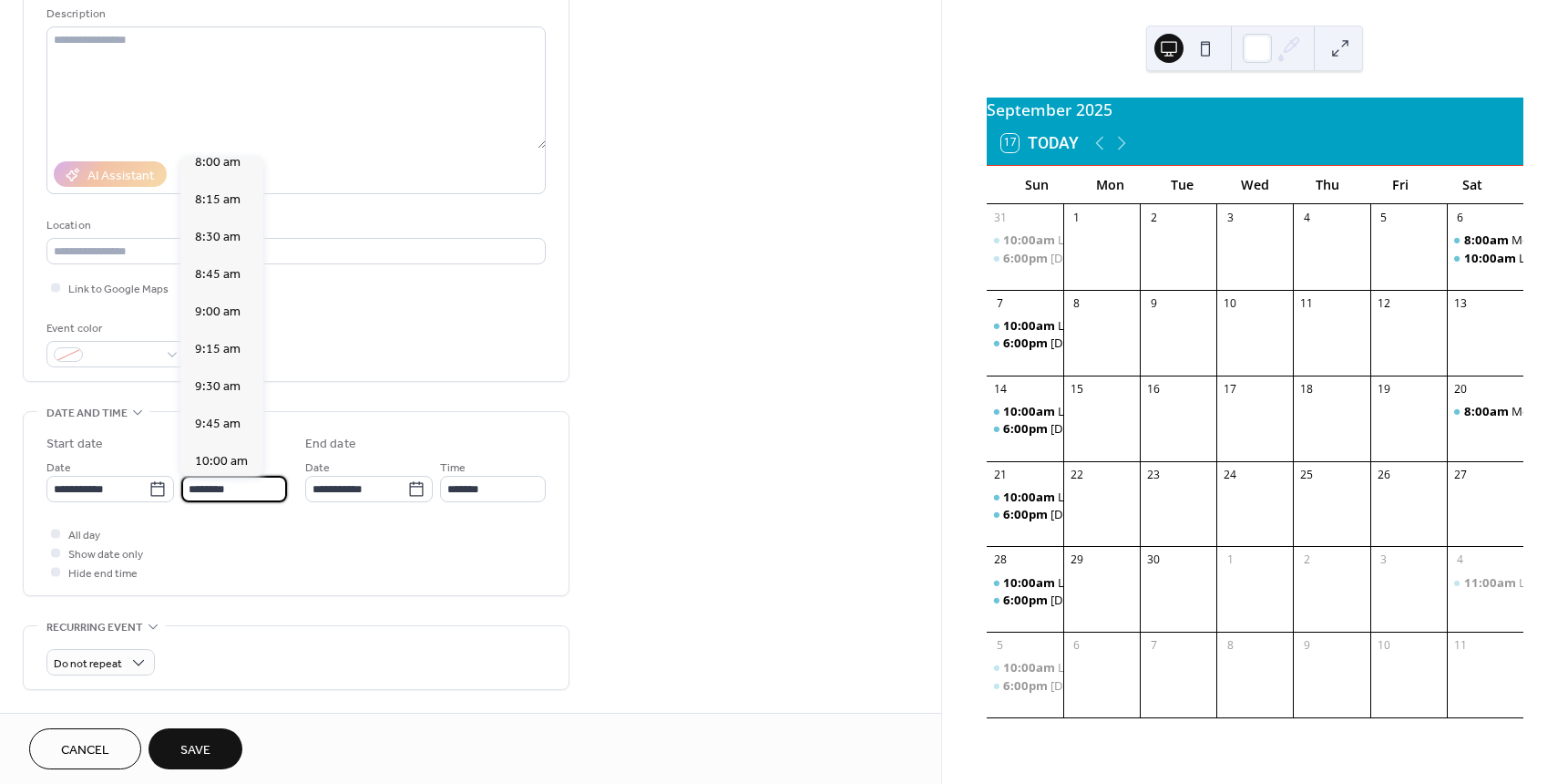 scroll, scrollTop: 1156, scrollLeft: 0, axis: vertical 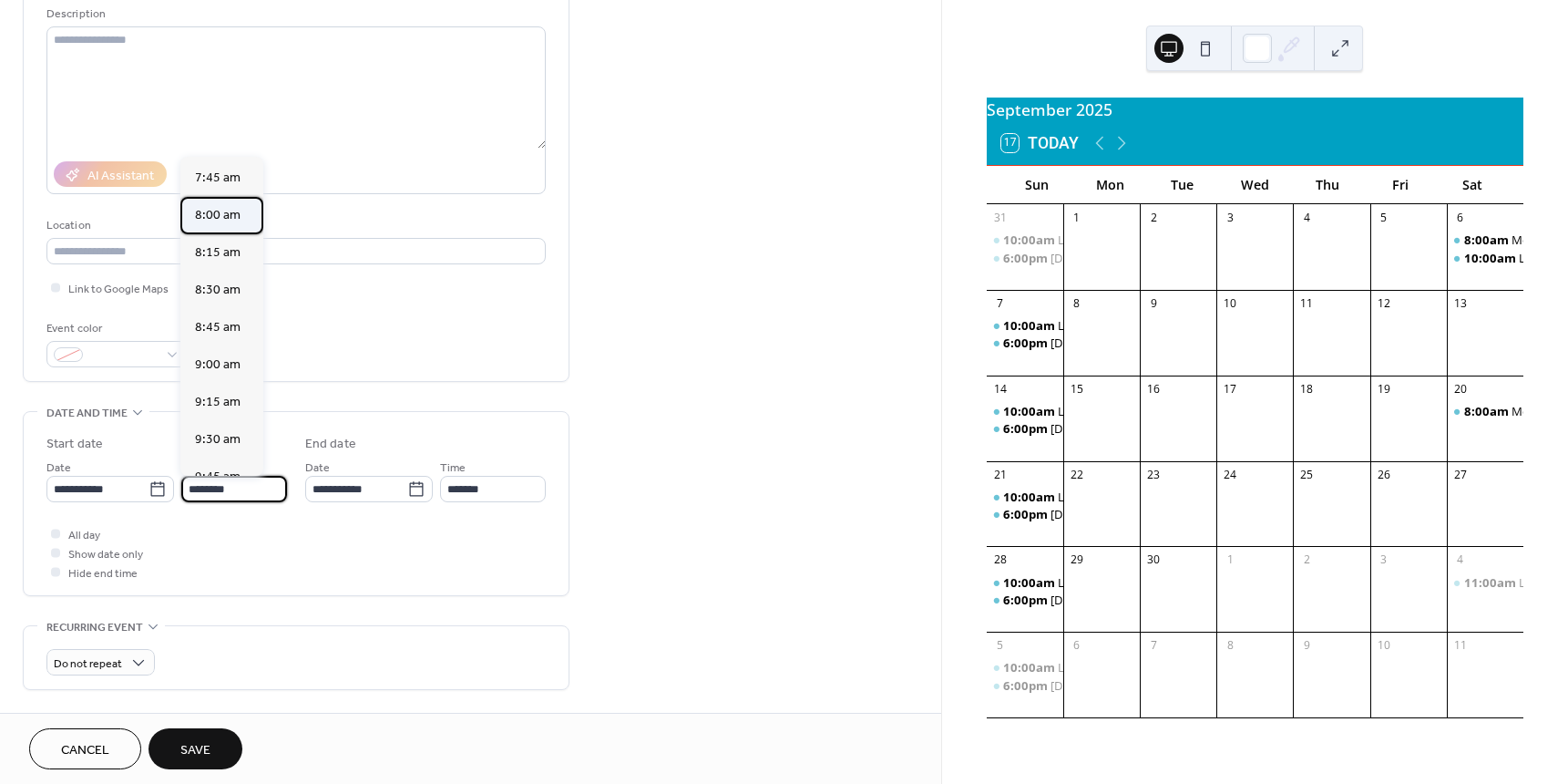 click on "8:00 am" at bounding box center [218, 215] 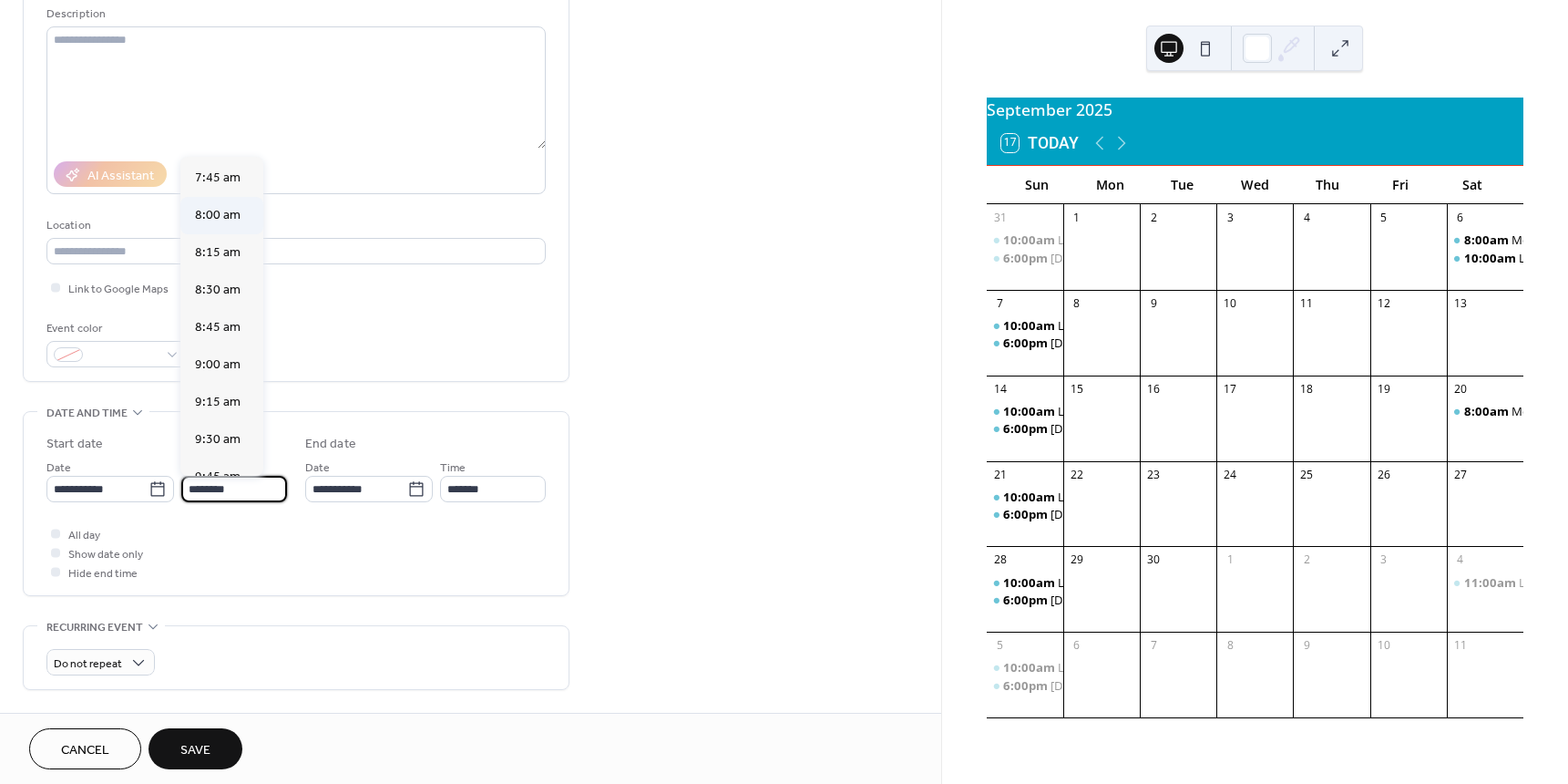 type on "*******" 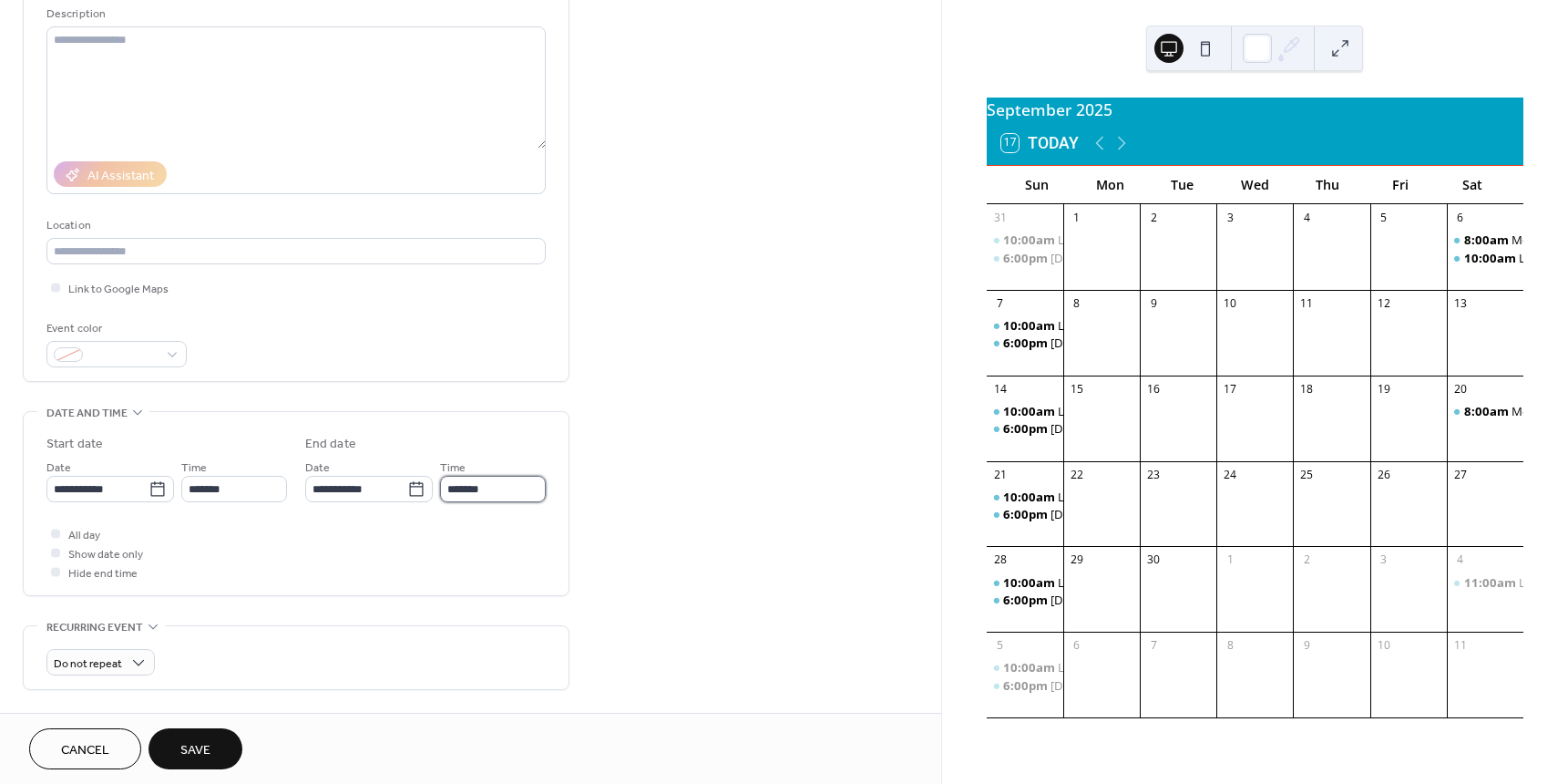 click on "*******" at bounding box center [493, 489] 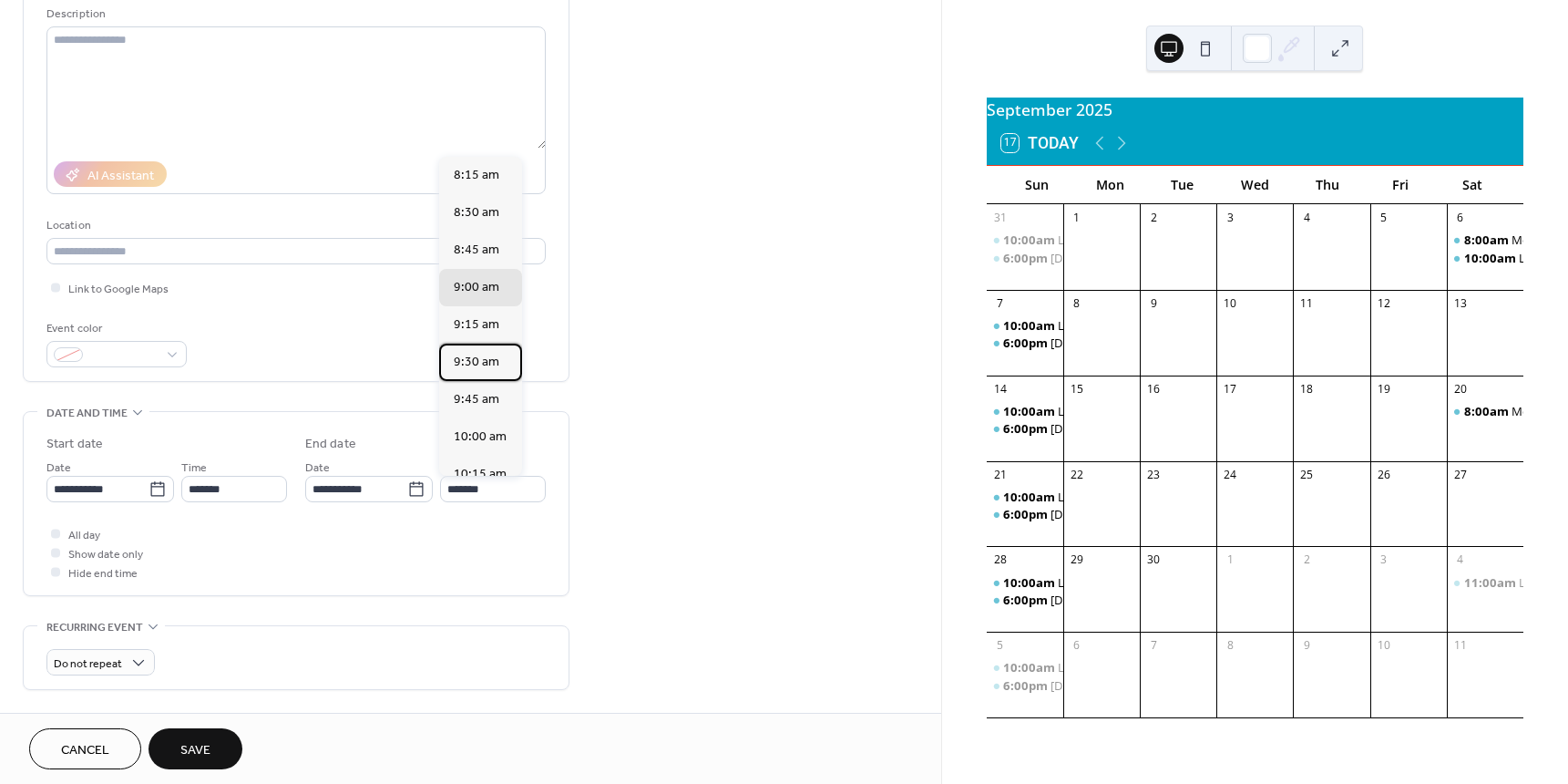 click on "9:30 am" at bounding box center (477, 362) 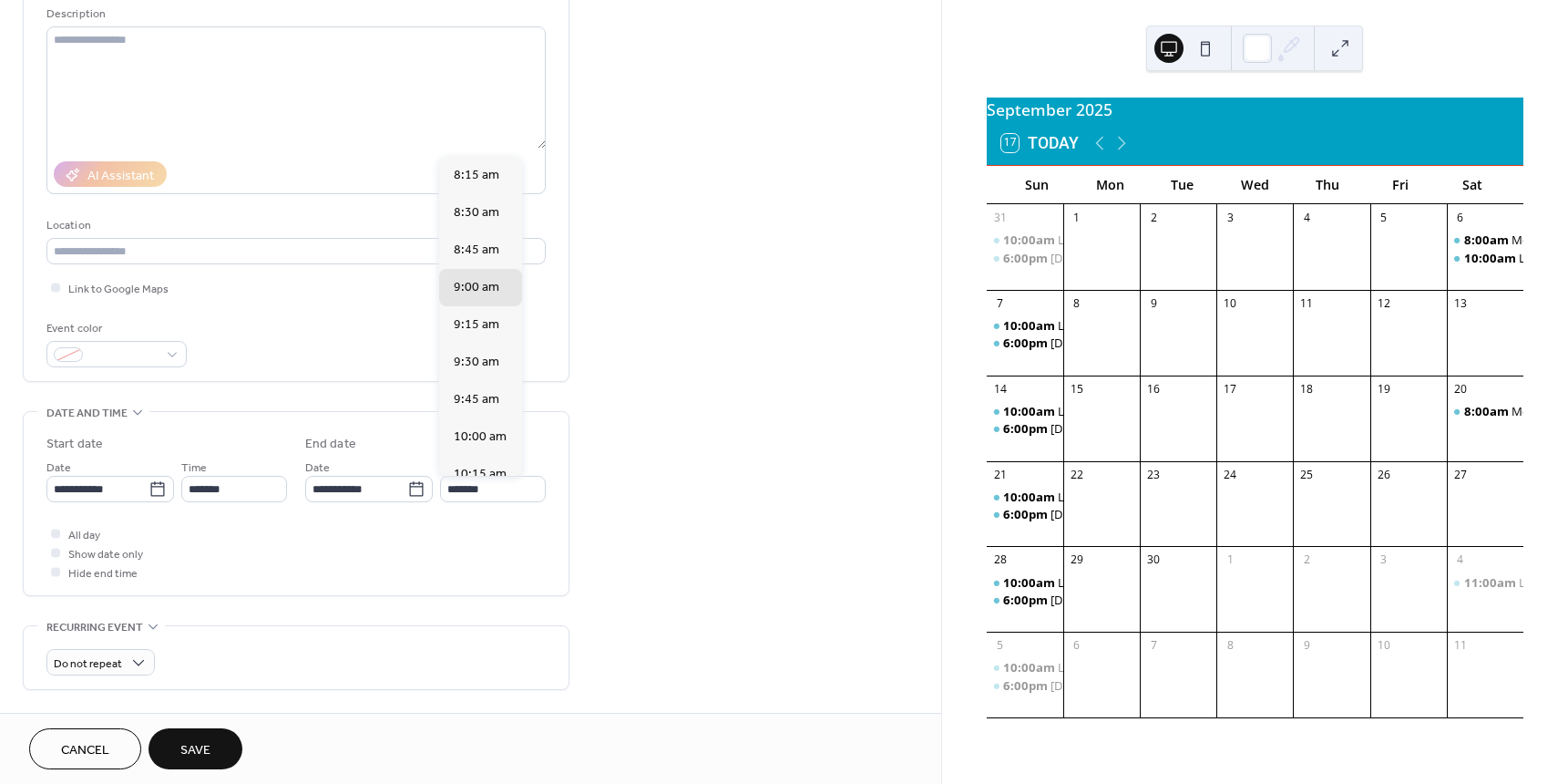 type on "*******" 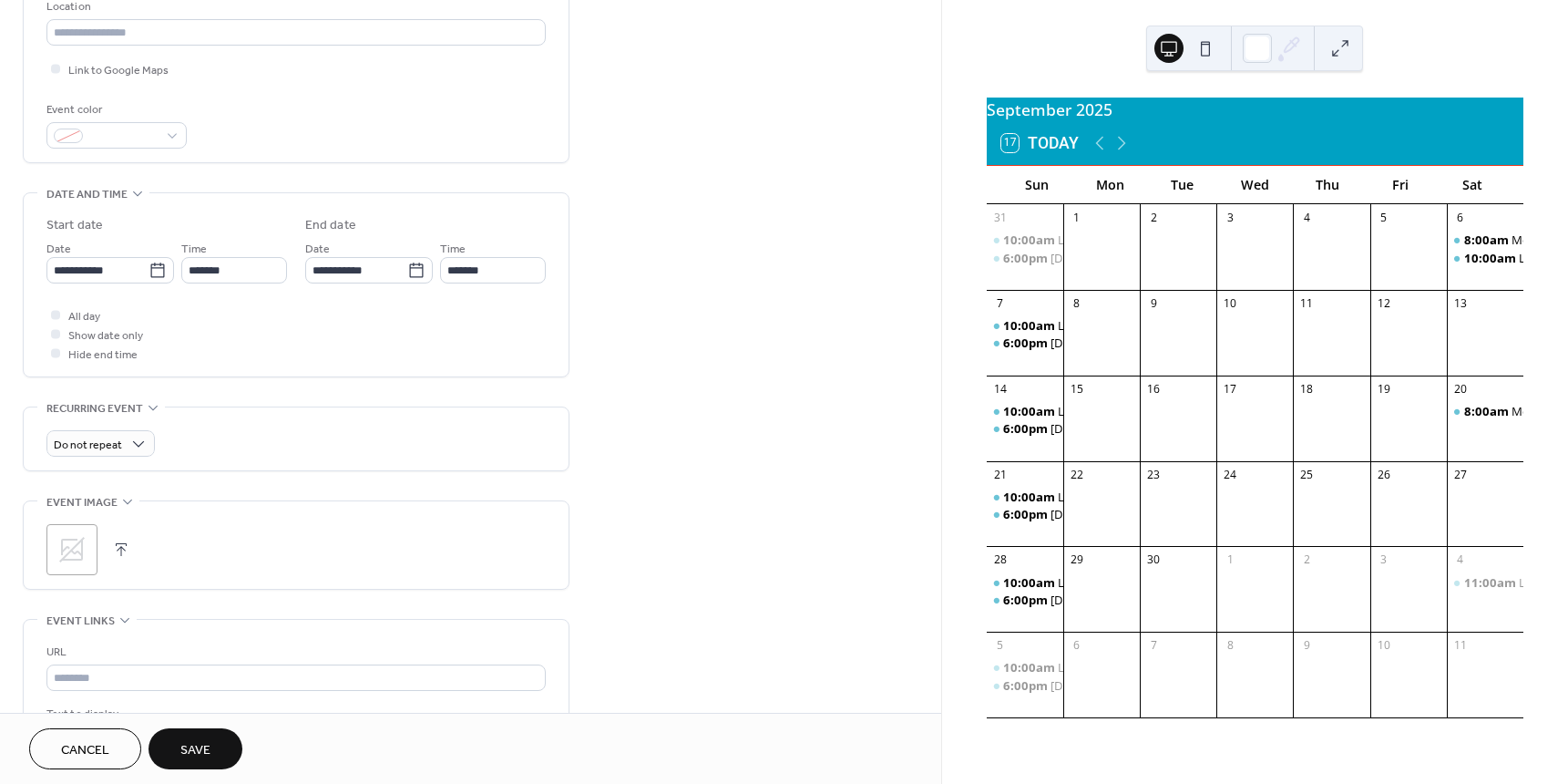 scroll, scrollTop: 456, scrollLeft: 0, axis: vertical 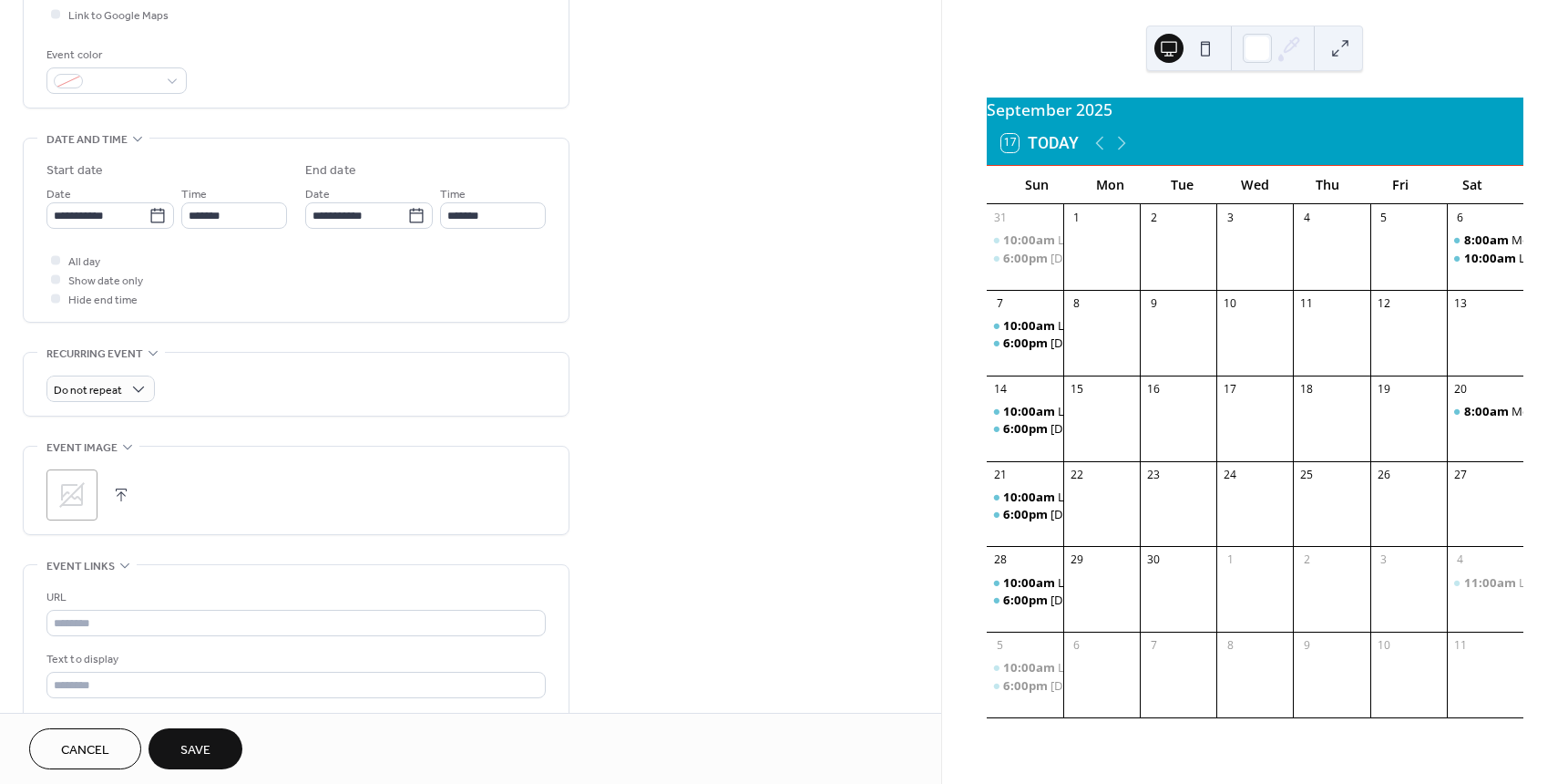 click on "Save" at bounding box center [195, 750] 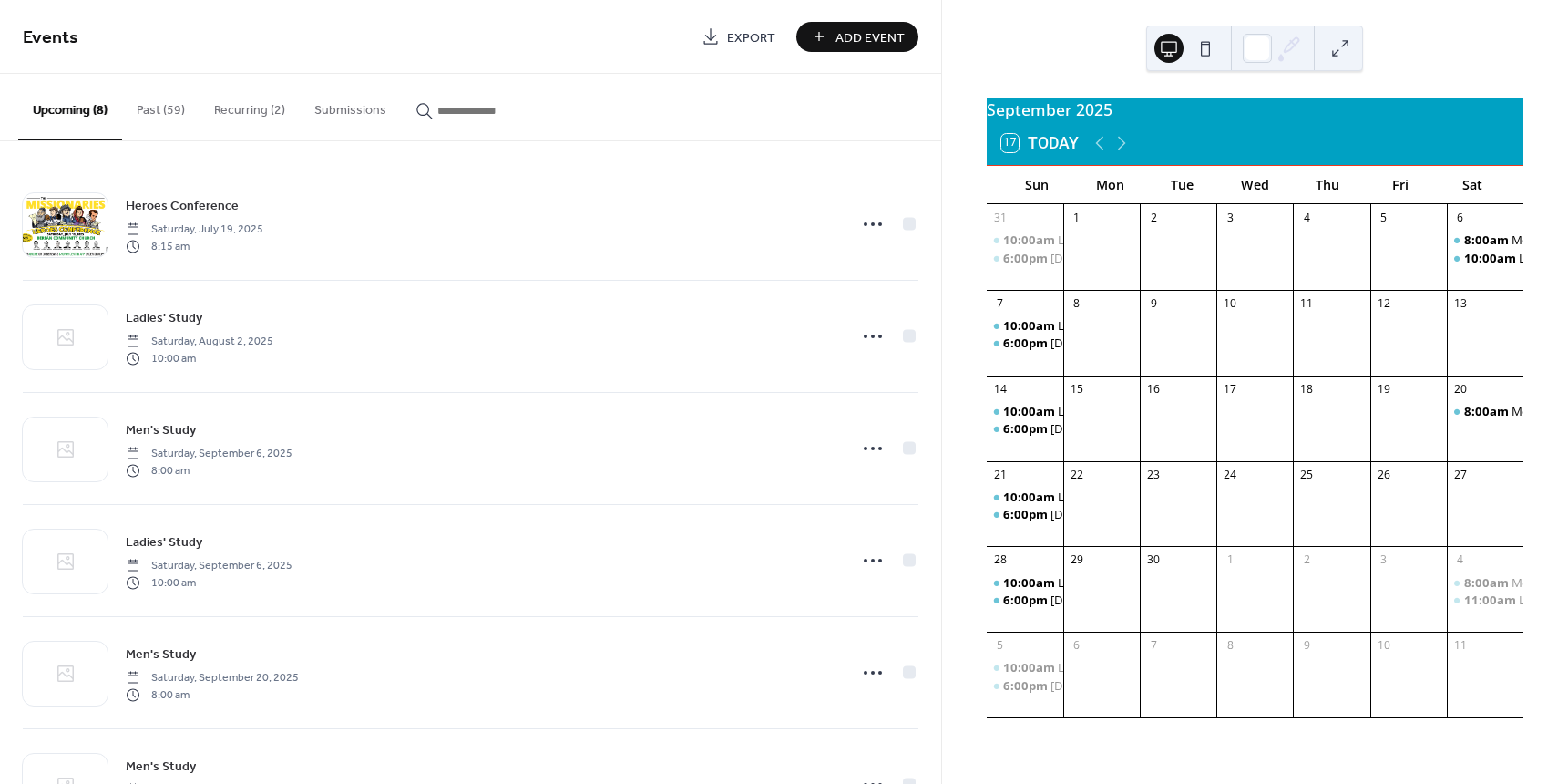 click on "Add Event" at bounding box center (870, 37) 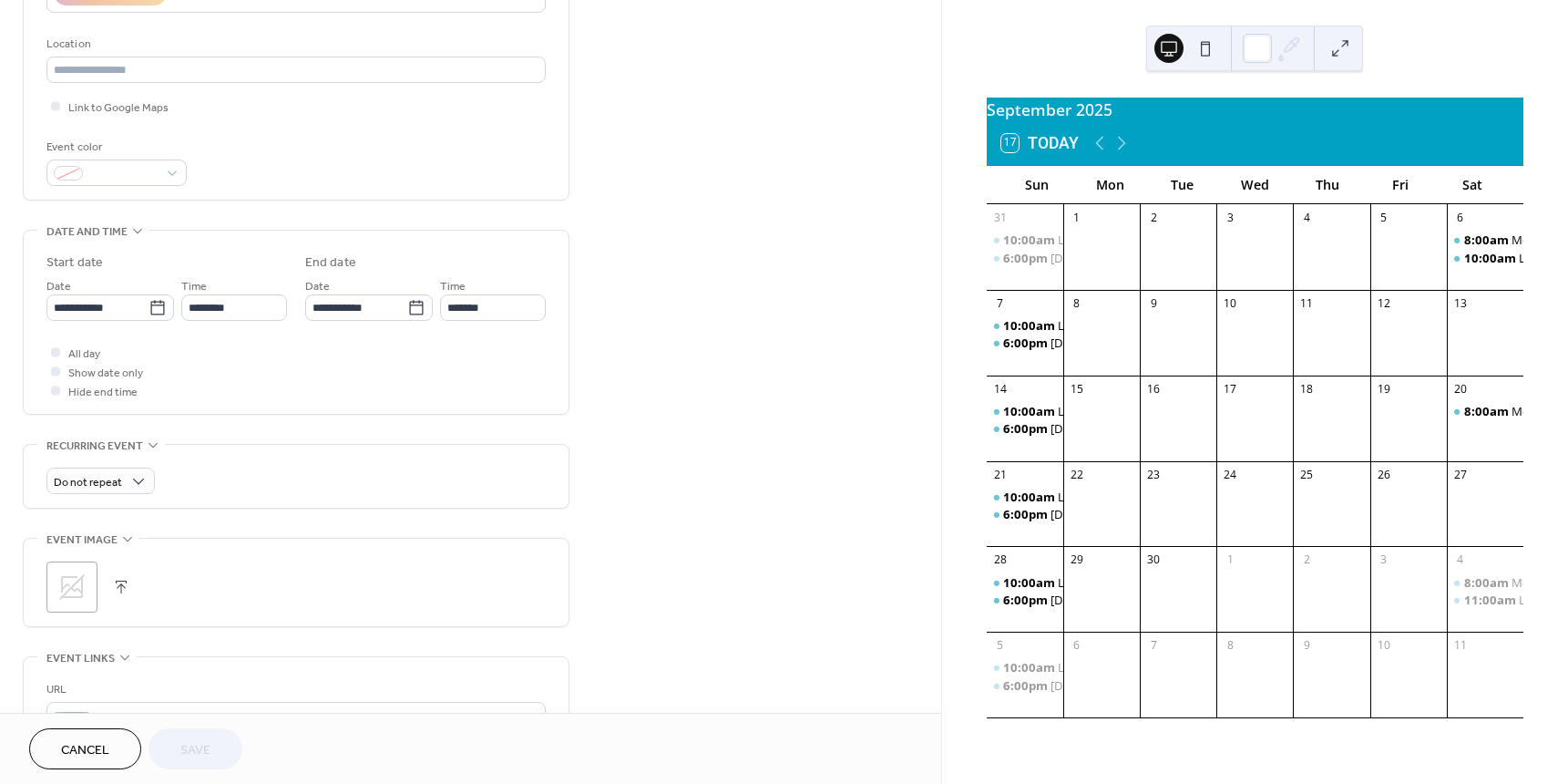 scroll, scrollTop: 365, scrollLeft: 0, axis: vertical 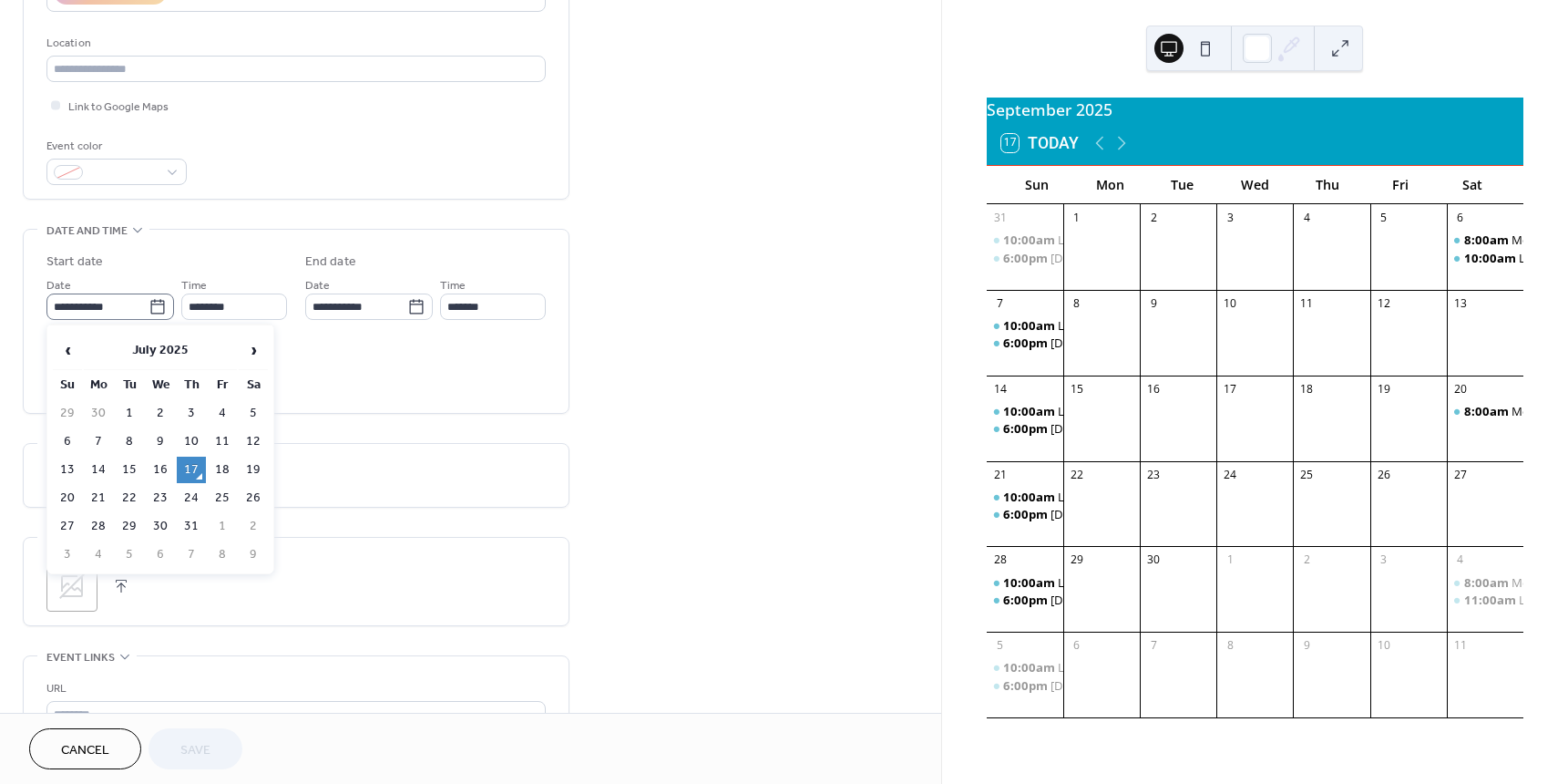 click 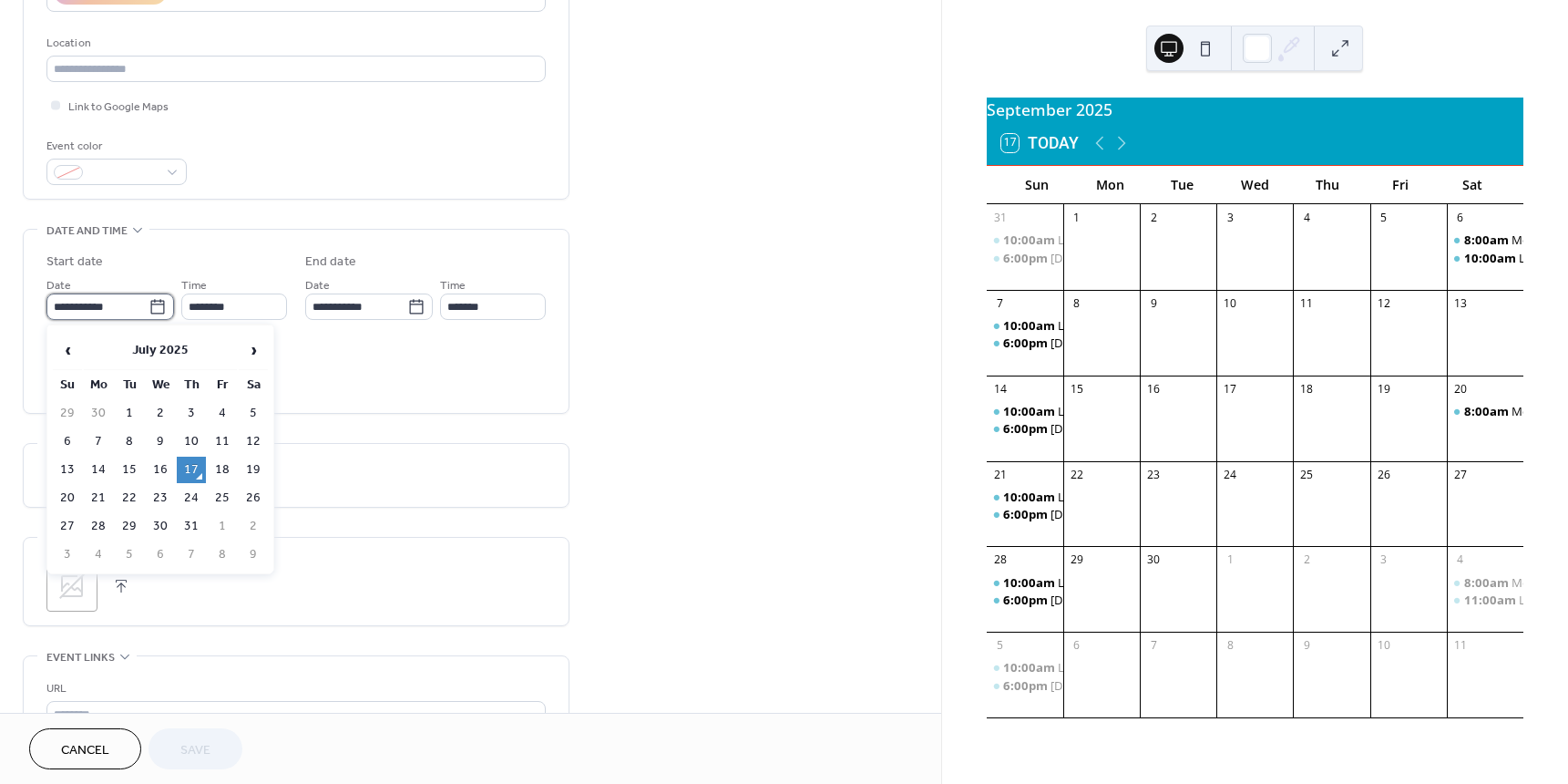 click on "**********" at bounding box center (97, 306) 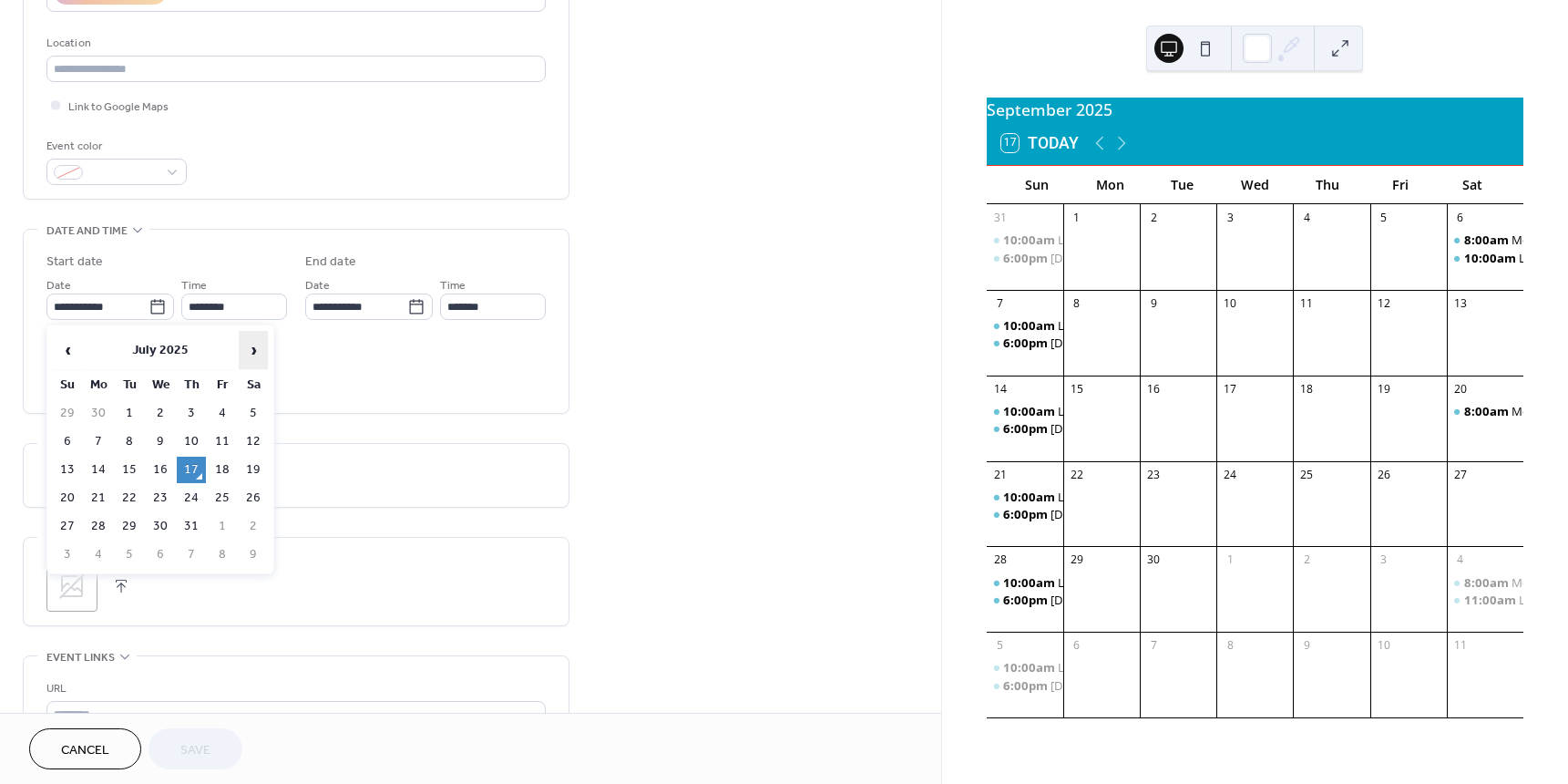 click on "›" at bounding box center (253, 350) 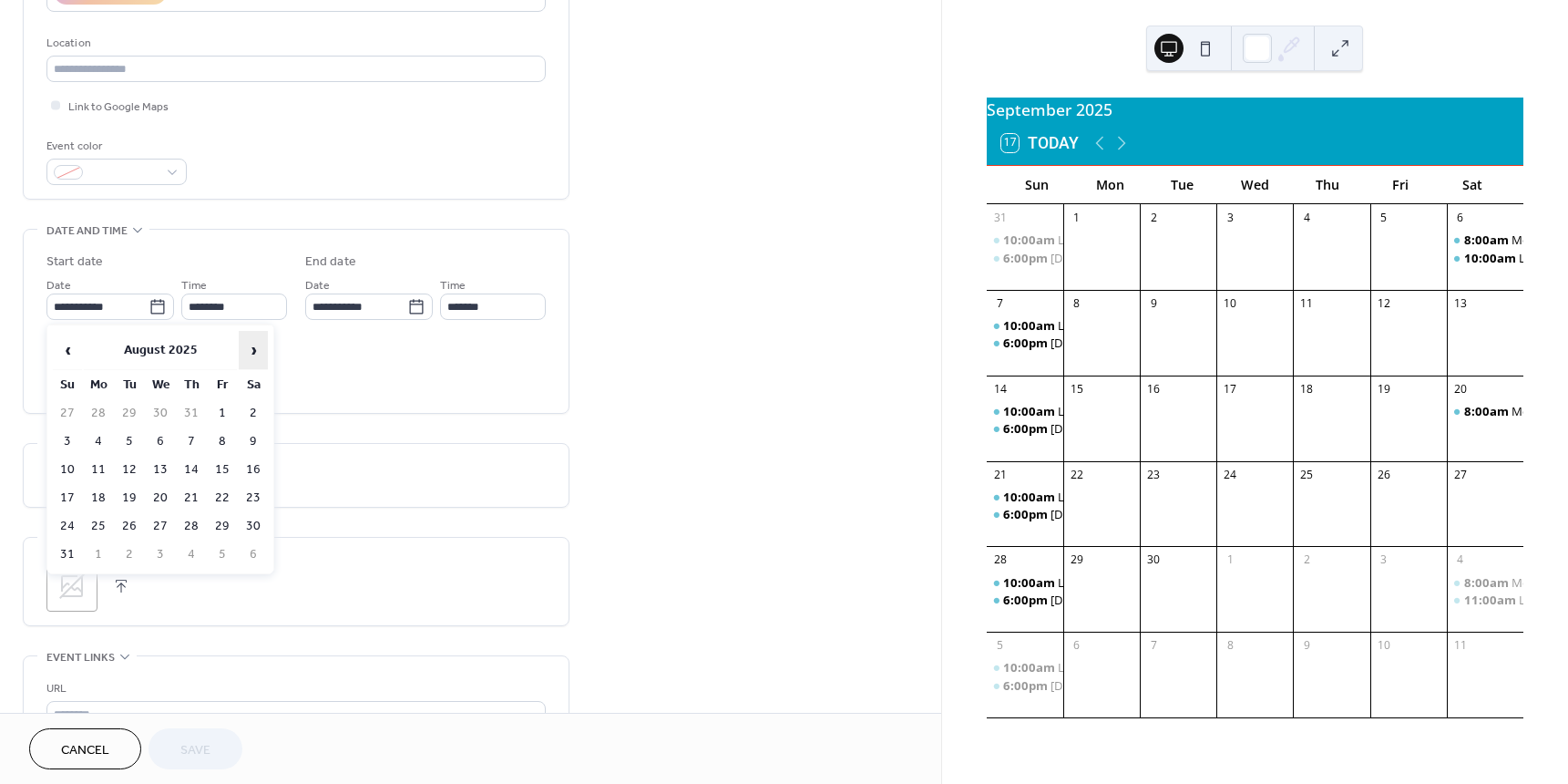 click on "›" at bounding box center (253, 350) 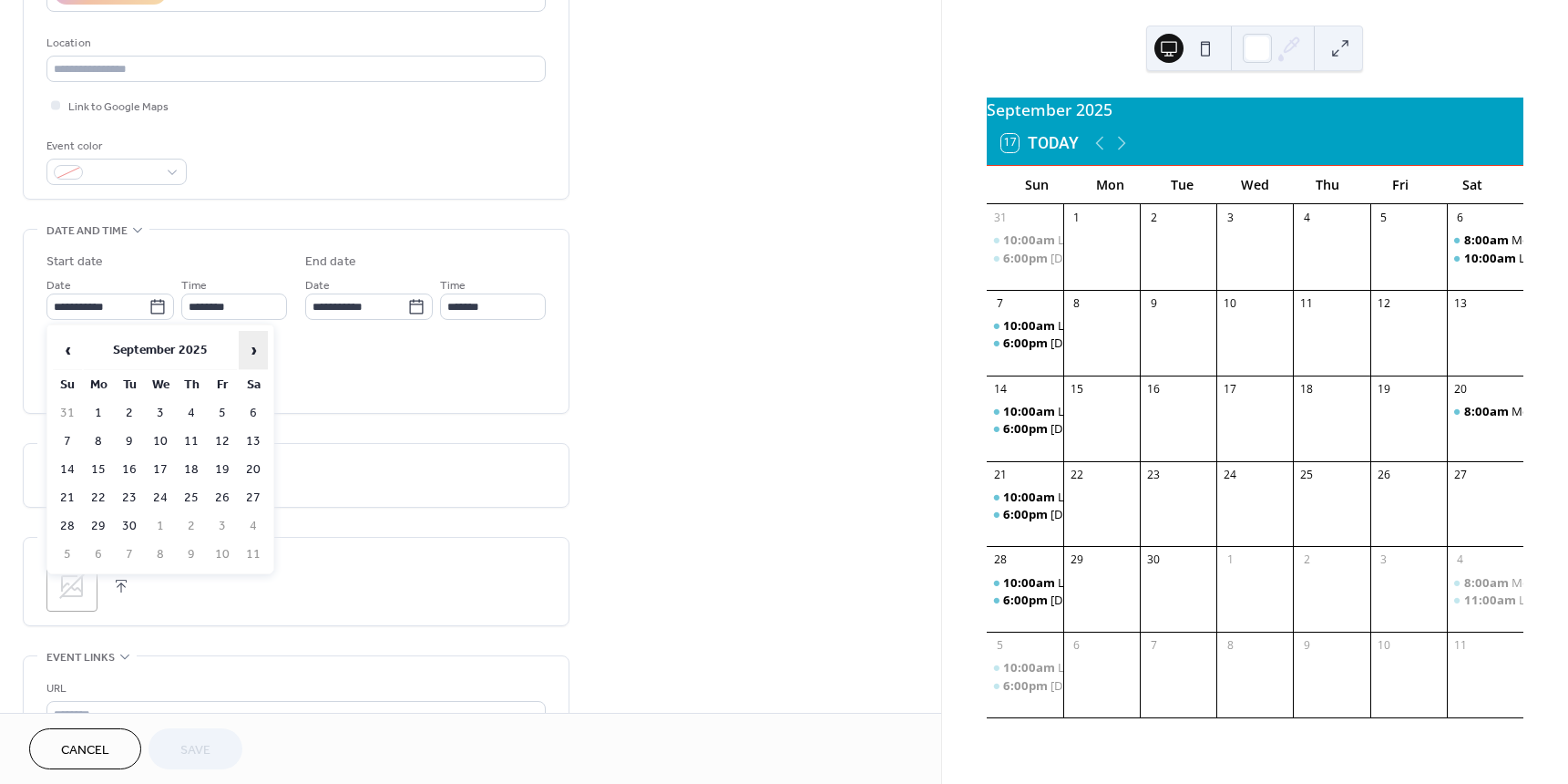 click on "›" at bounding box center [253, 350] 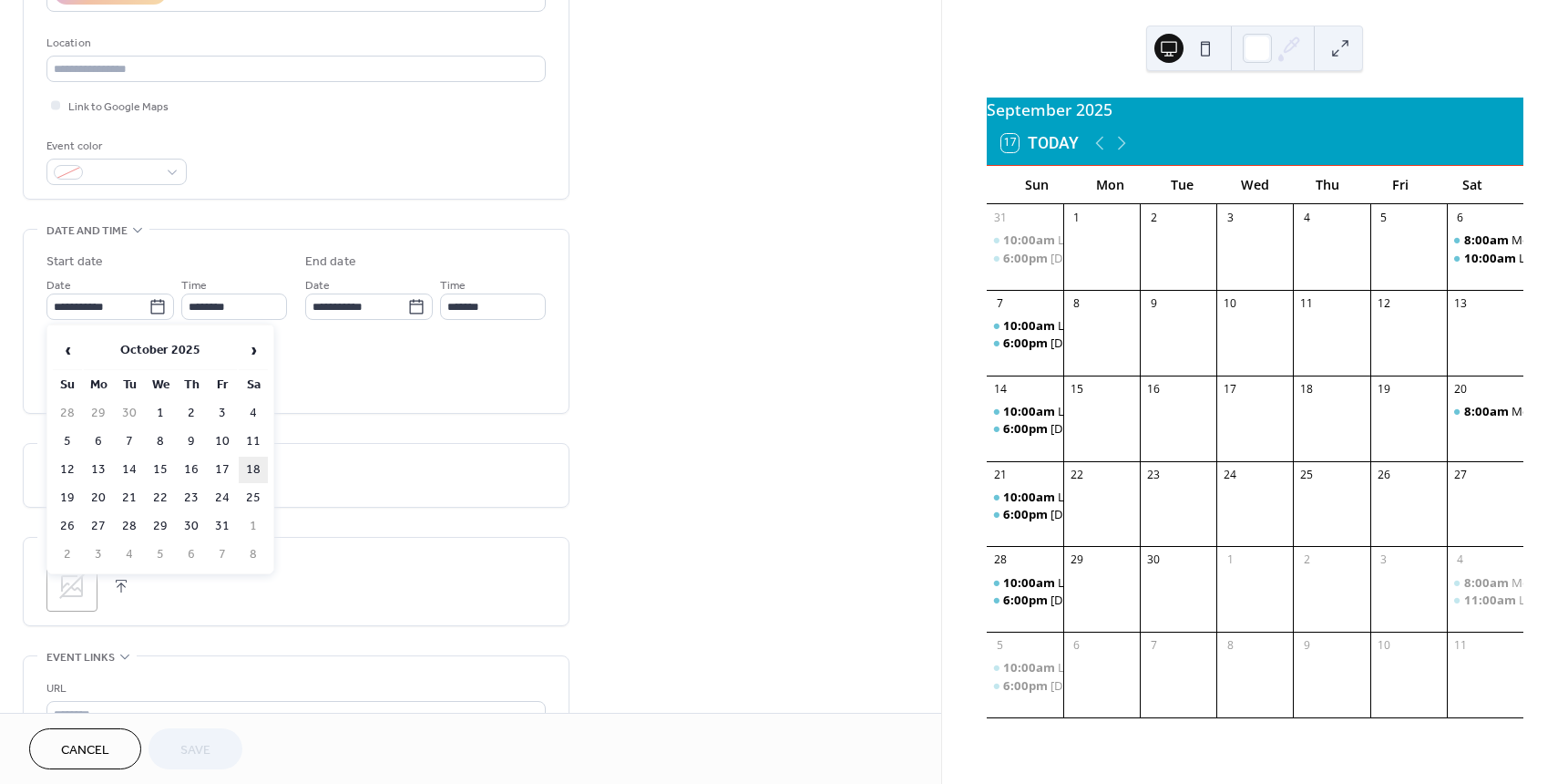 click on "18" at bounding box center (253, 469) 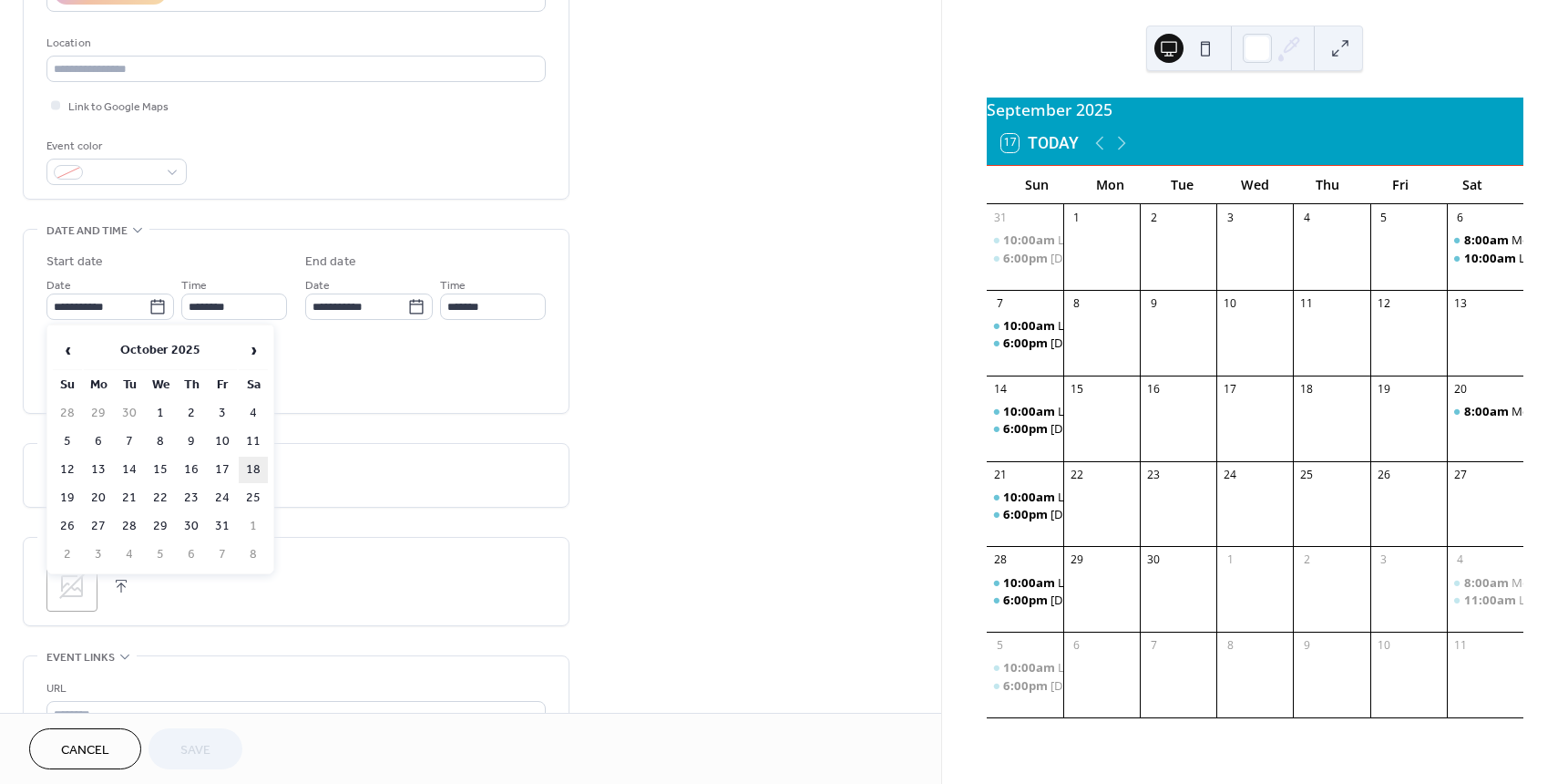 type on "**********" 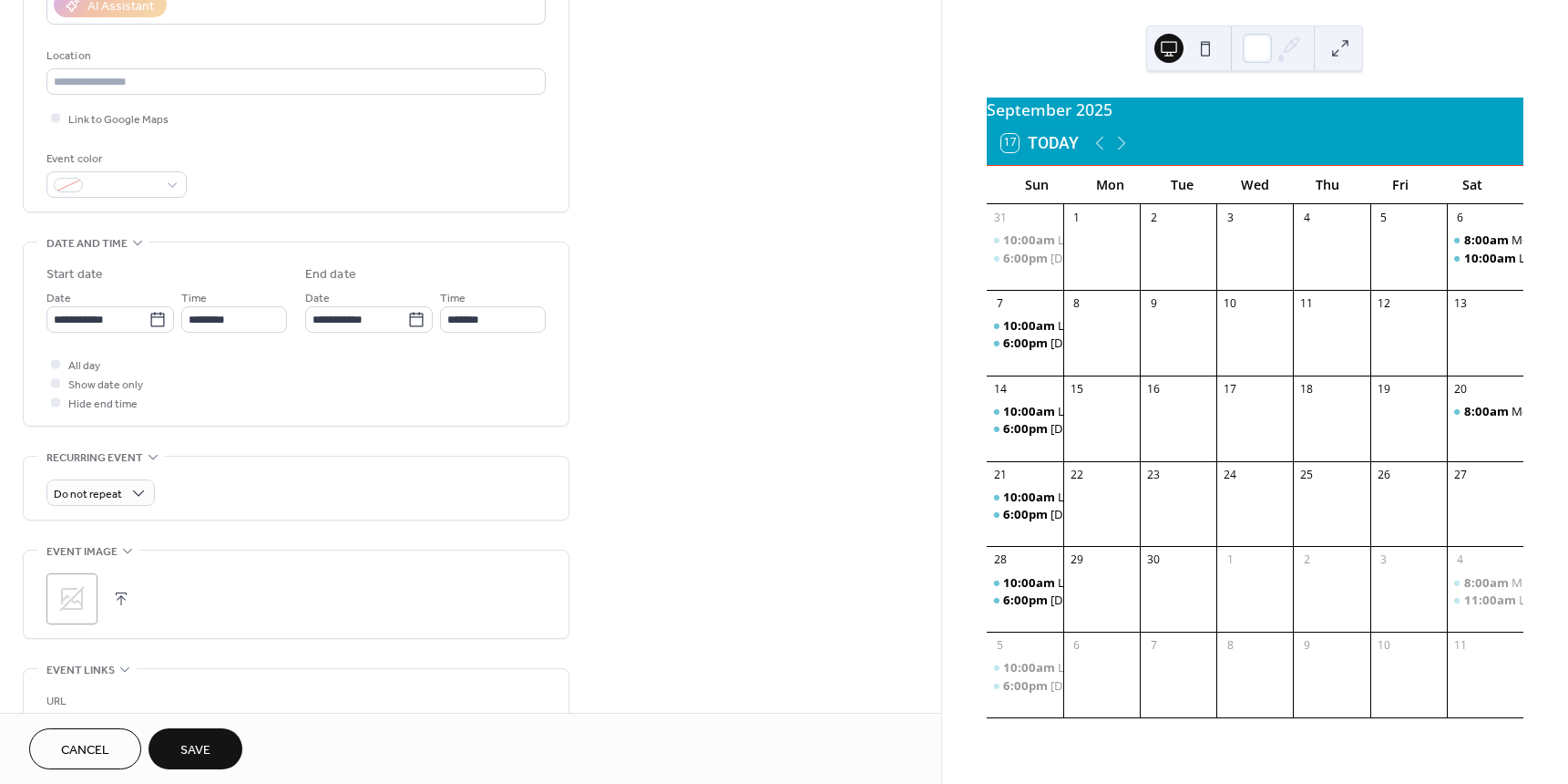 scroll, scrollTop: 365, scrollLeft: 0, axis: vertical 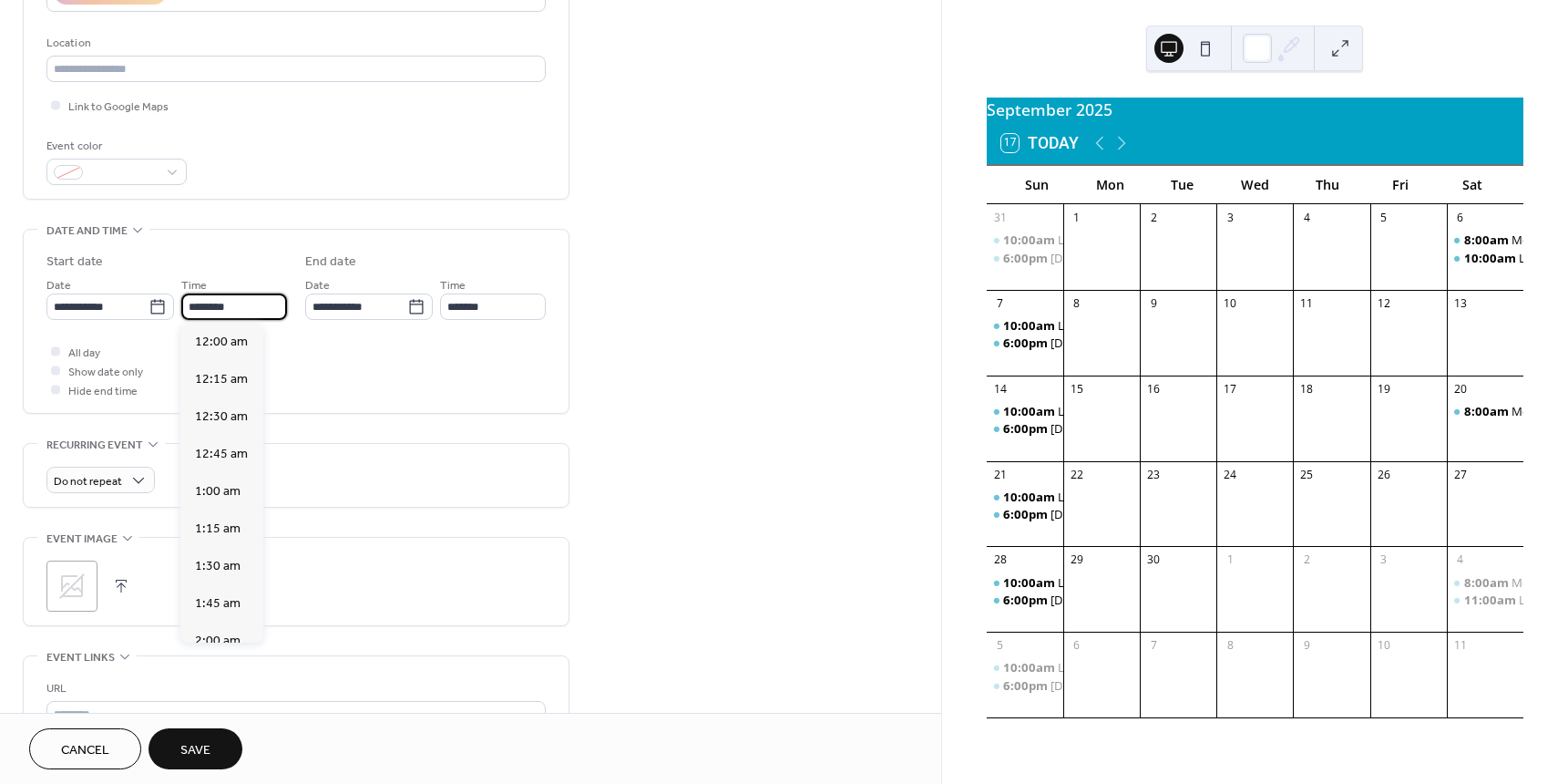 click on "********" at bounding box center (234, 306) 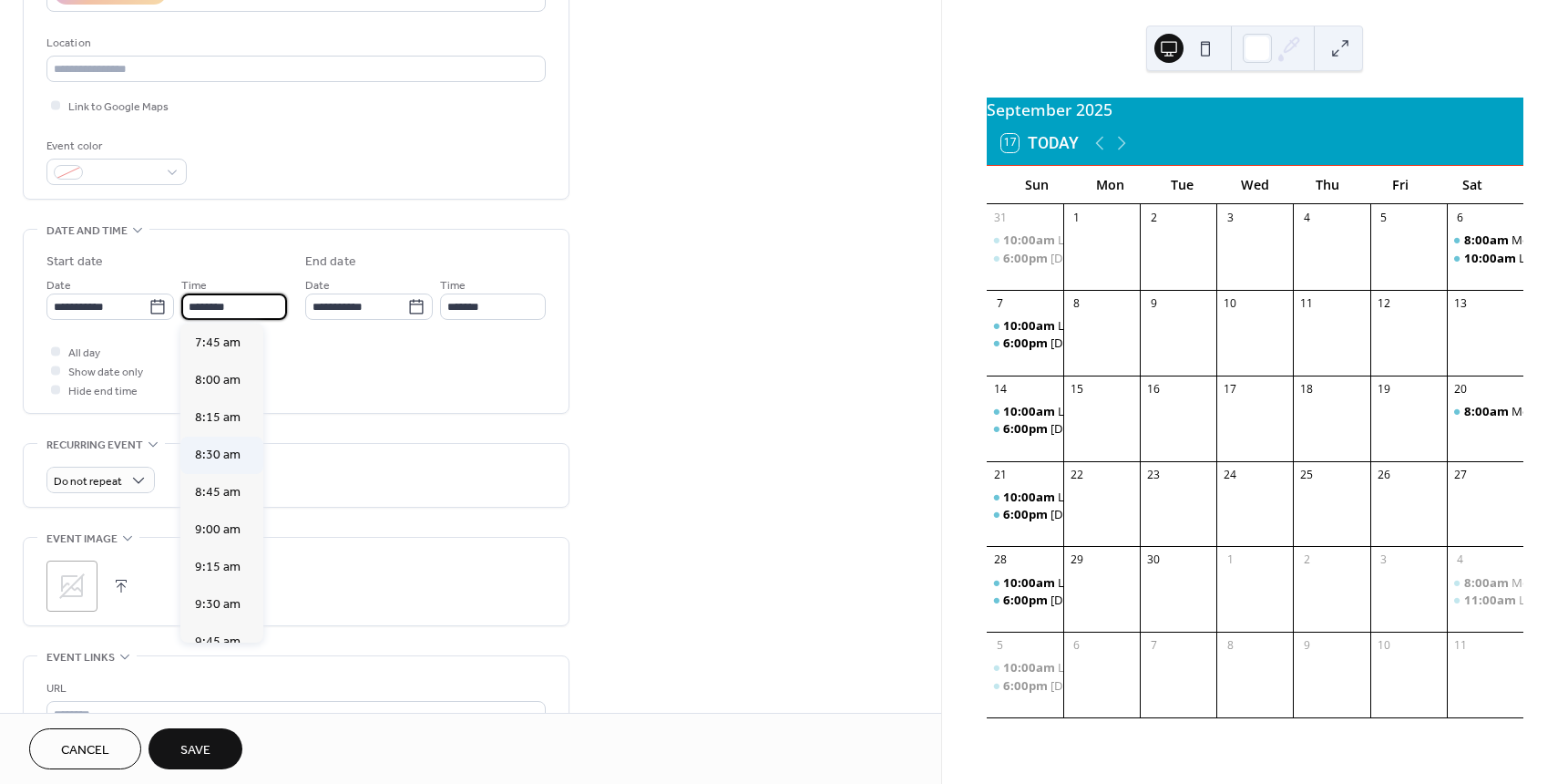 scroll, scrollTop: 1156, scrollLeft: 0, axis: vertical 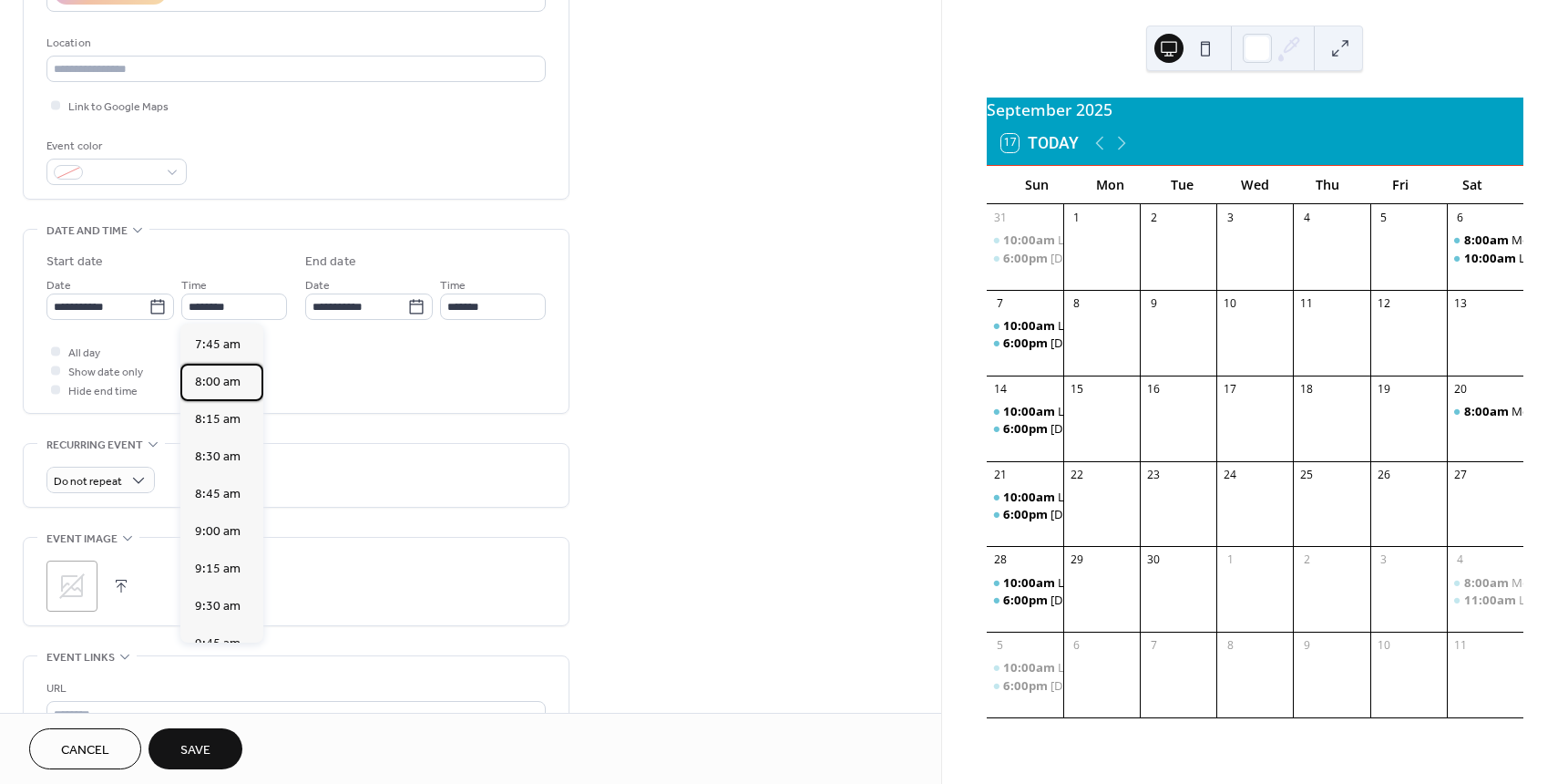 click on "8:00 am" at bounding box center [218, 382] 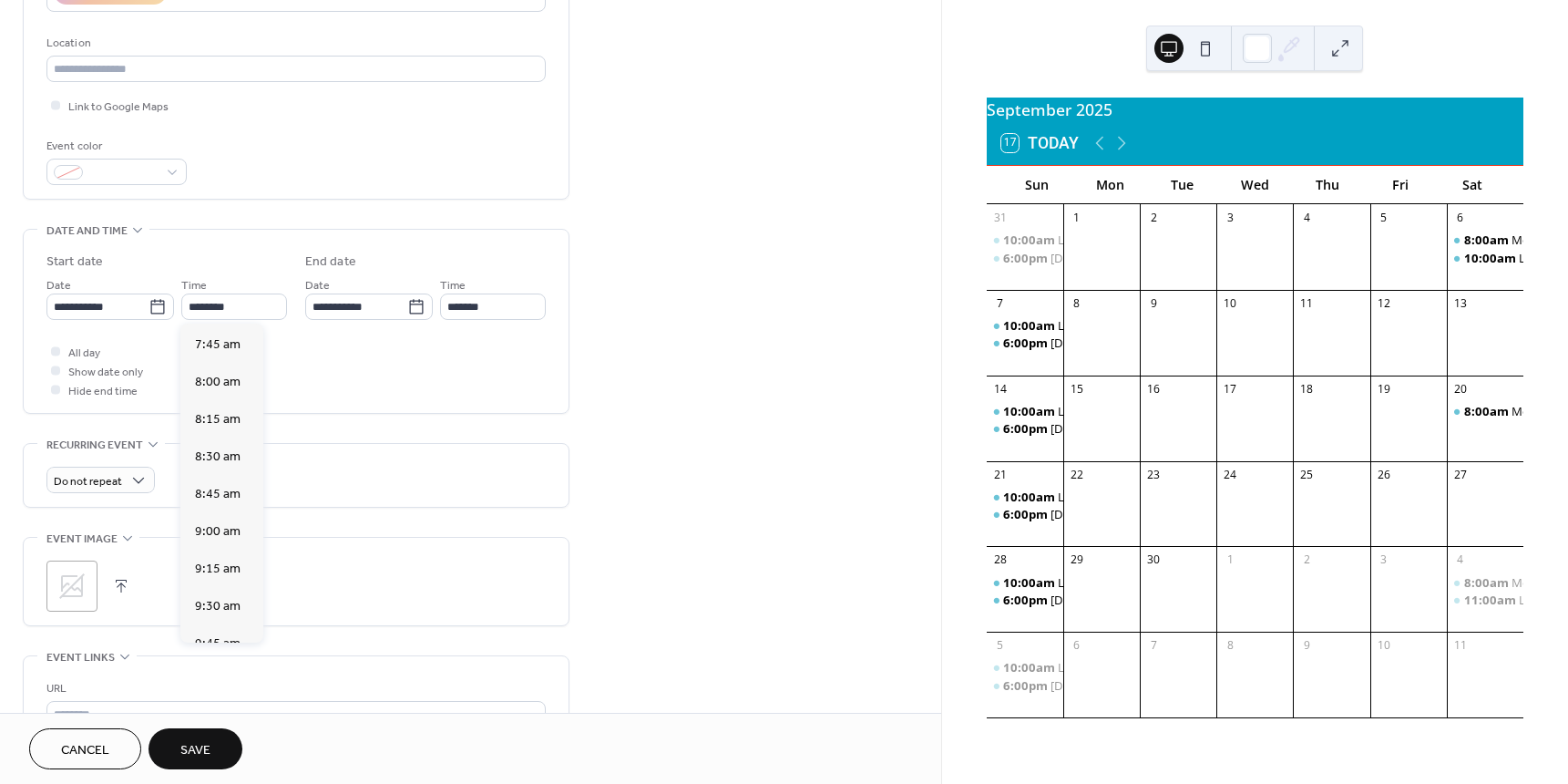 type on "*******" 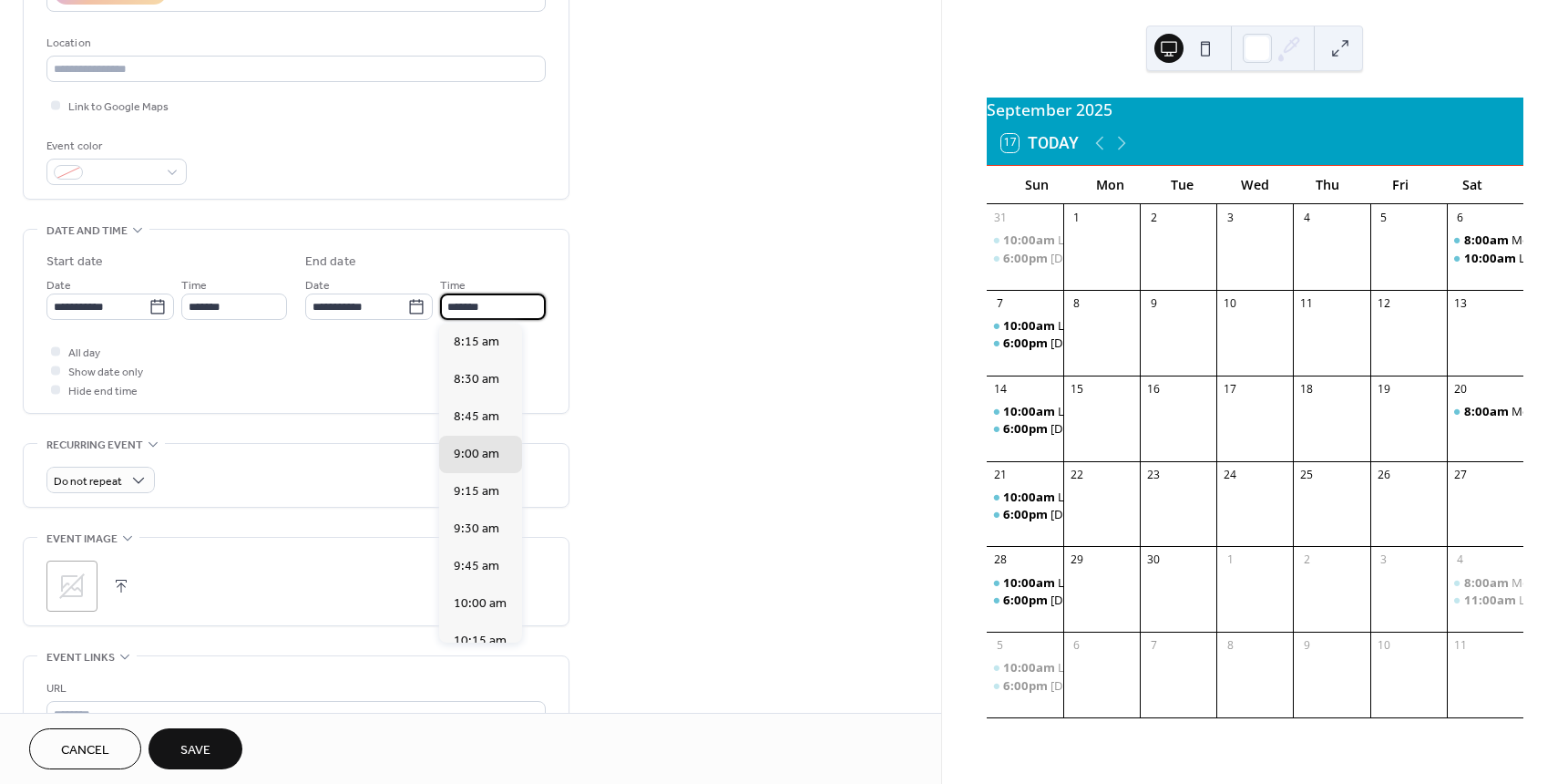 click on "*******" at bounding box center [493, 306] 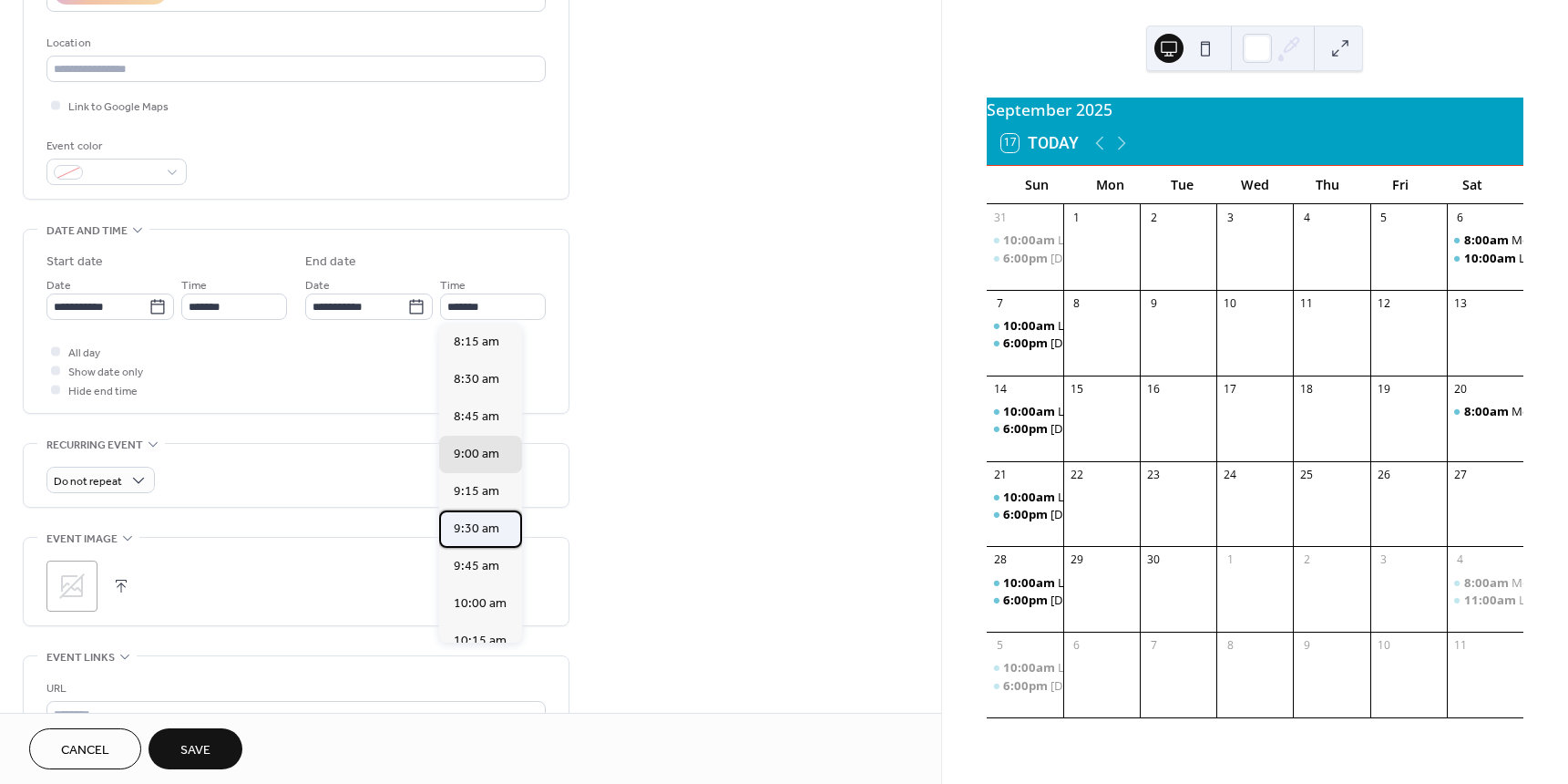 click on "9:30 am" at bounding box center (477, 529) 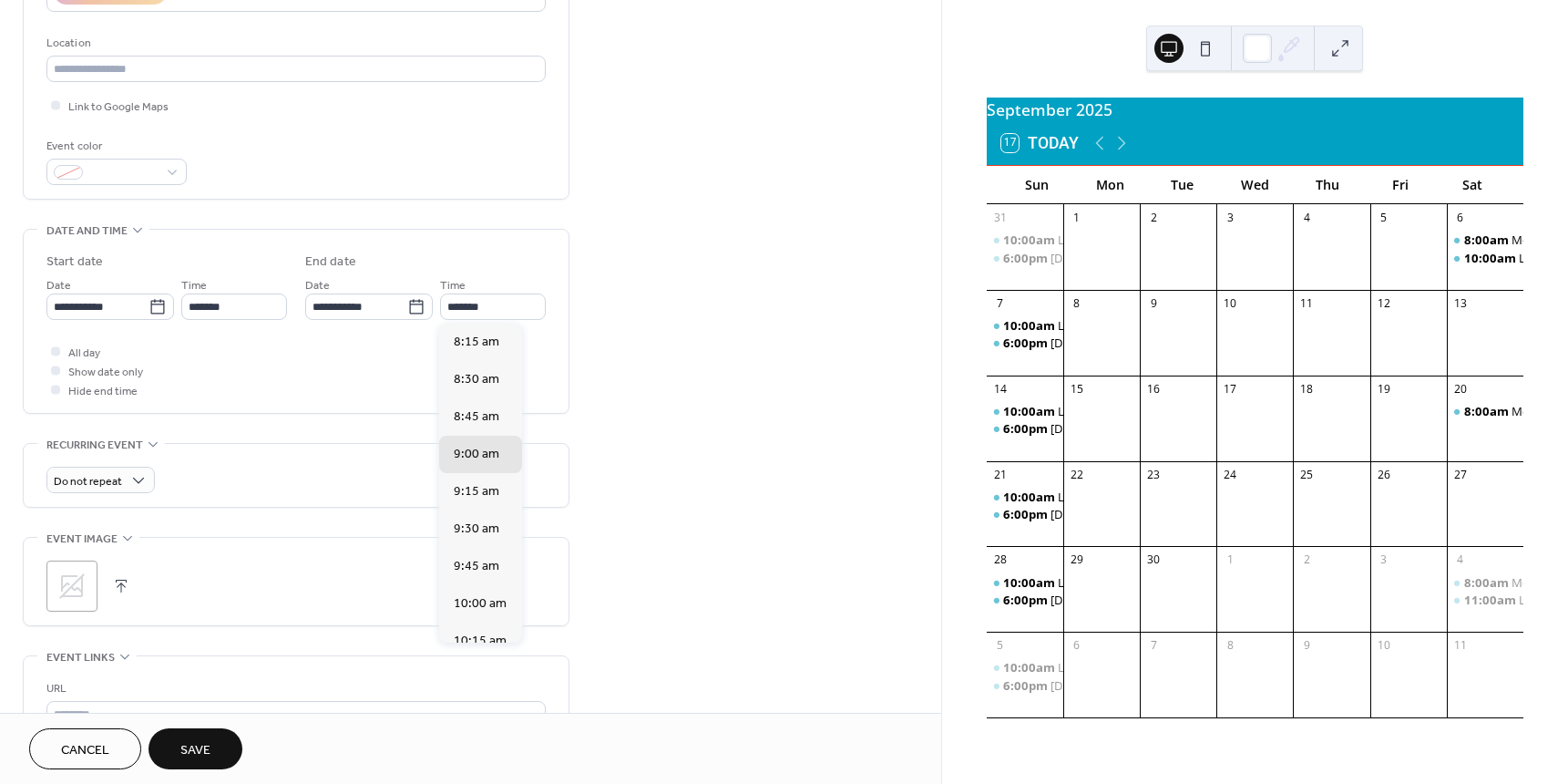 type on "*******" 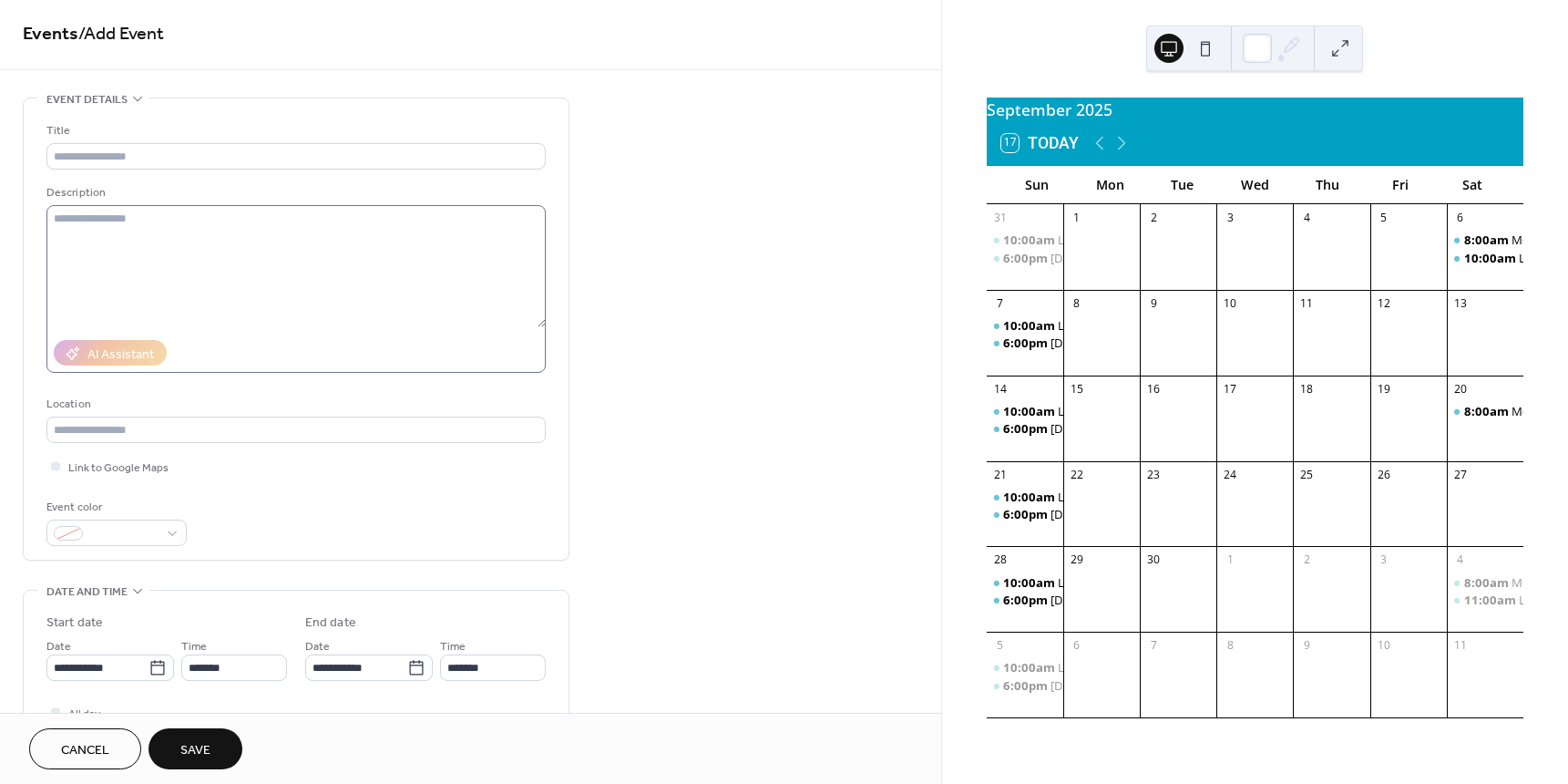 scroll, scrollTop: 0, scrollLeft: 0, axis: both 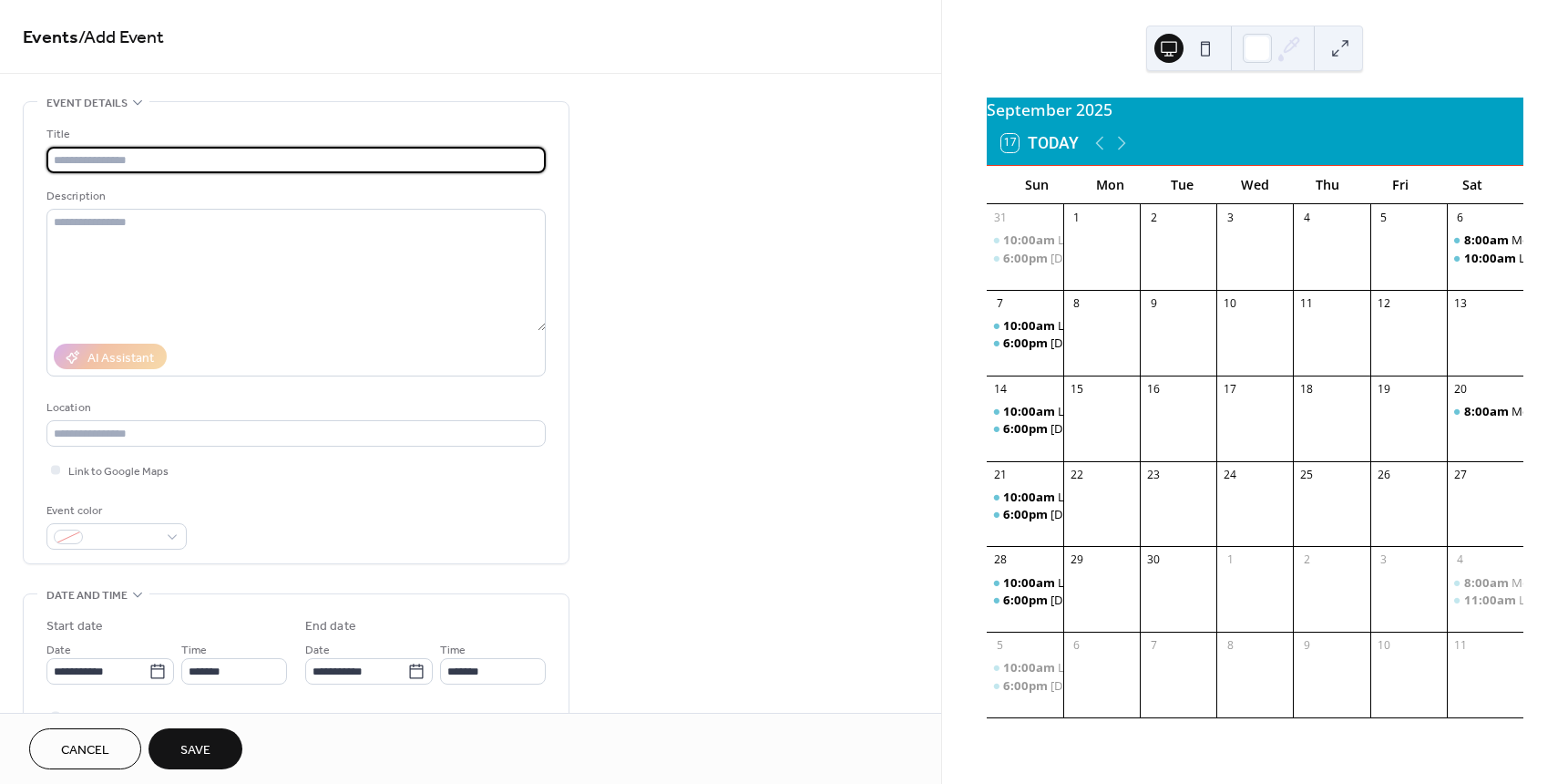 click at bounding box center [296, 160] 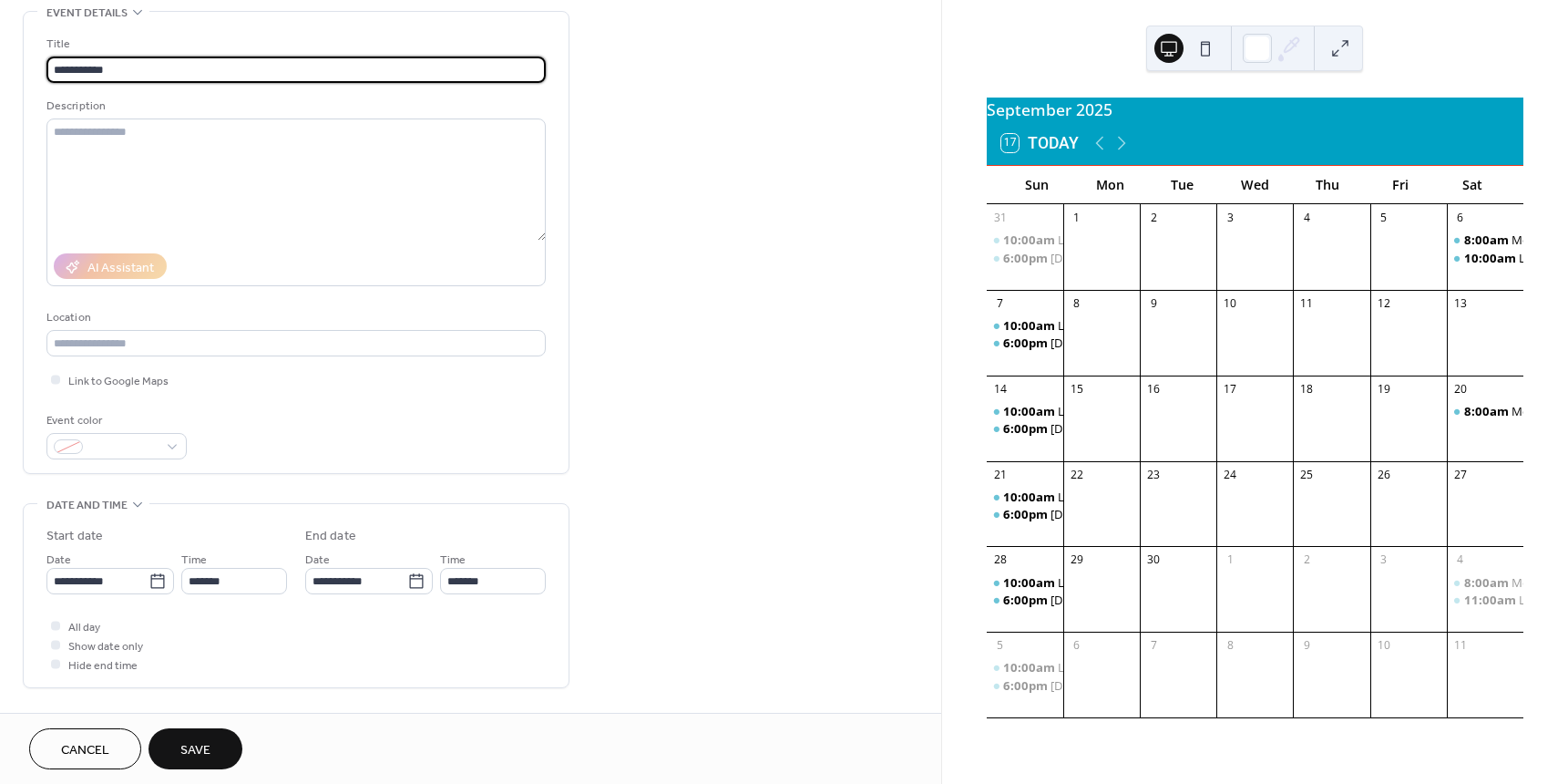 scroll, scrollTop: 91, scrollLeft: 0, axis: vertical 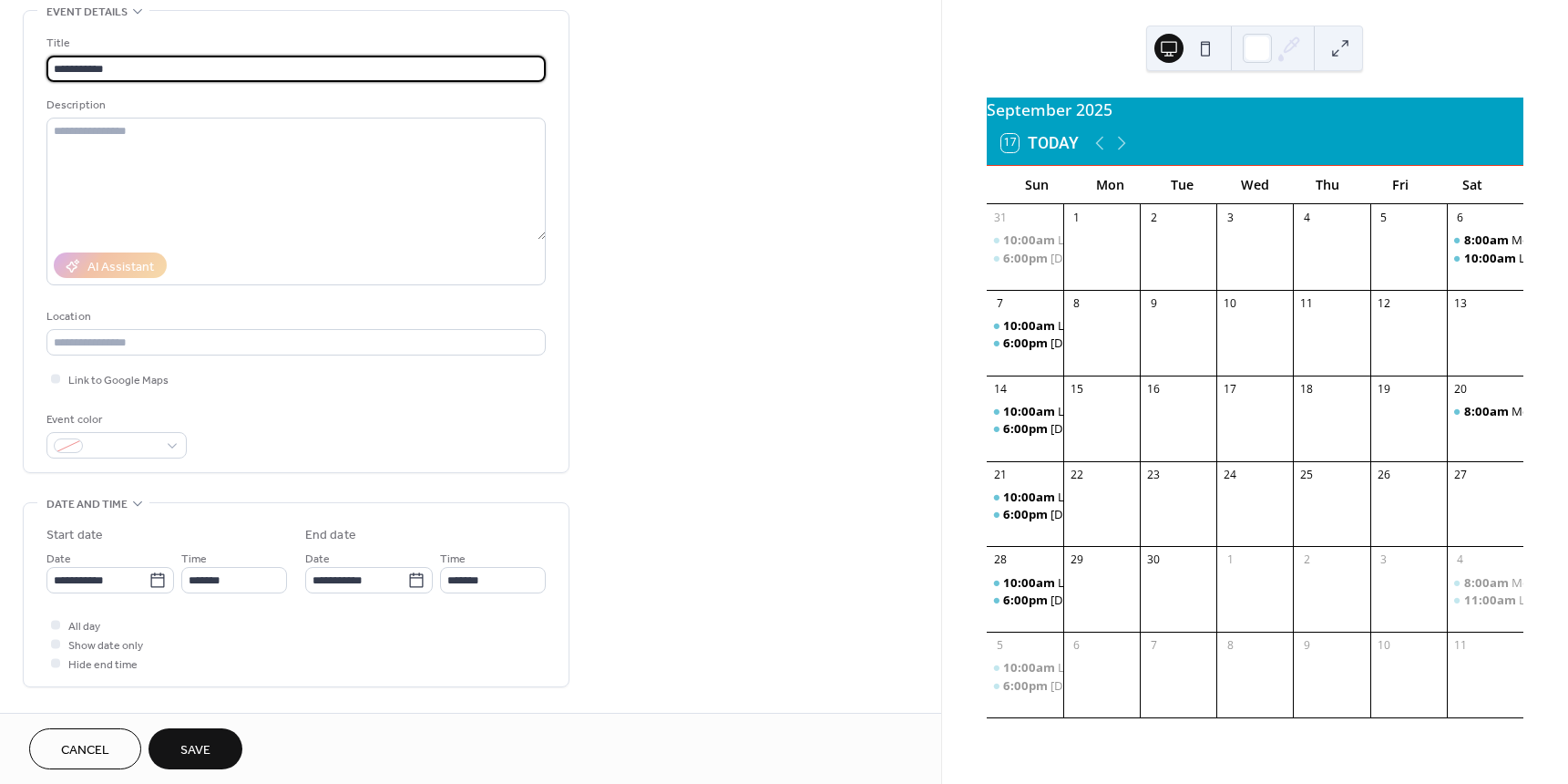 type on "**********" 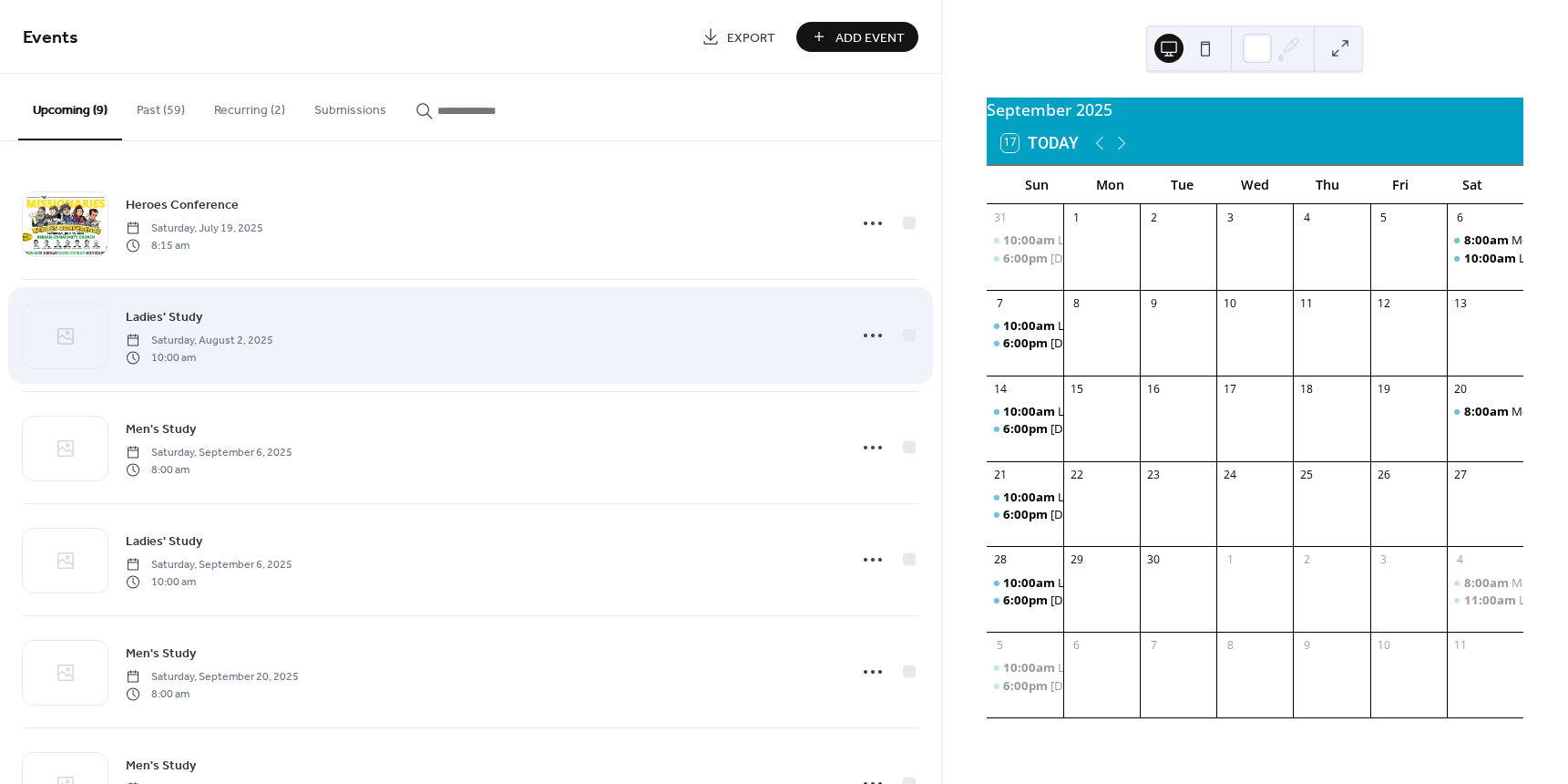 scroll, scrollTop: 0, scrollLeft: 0, axis: both 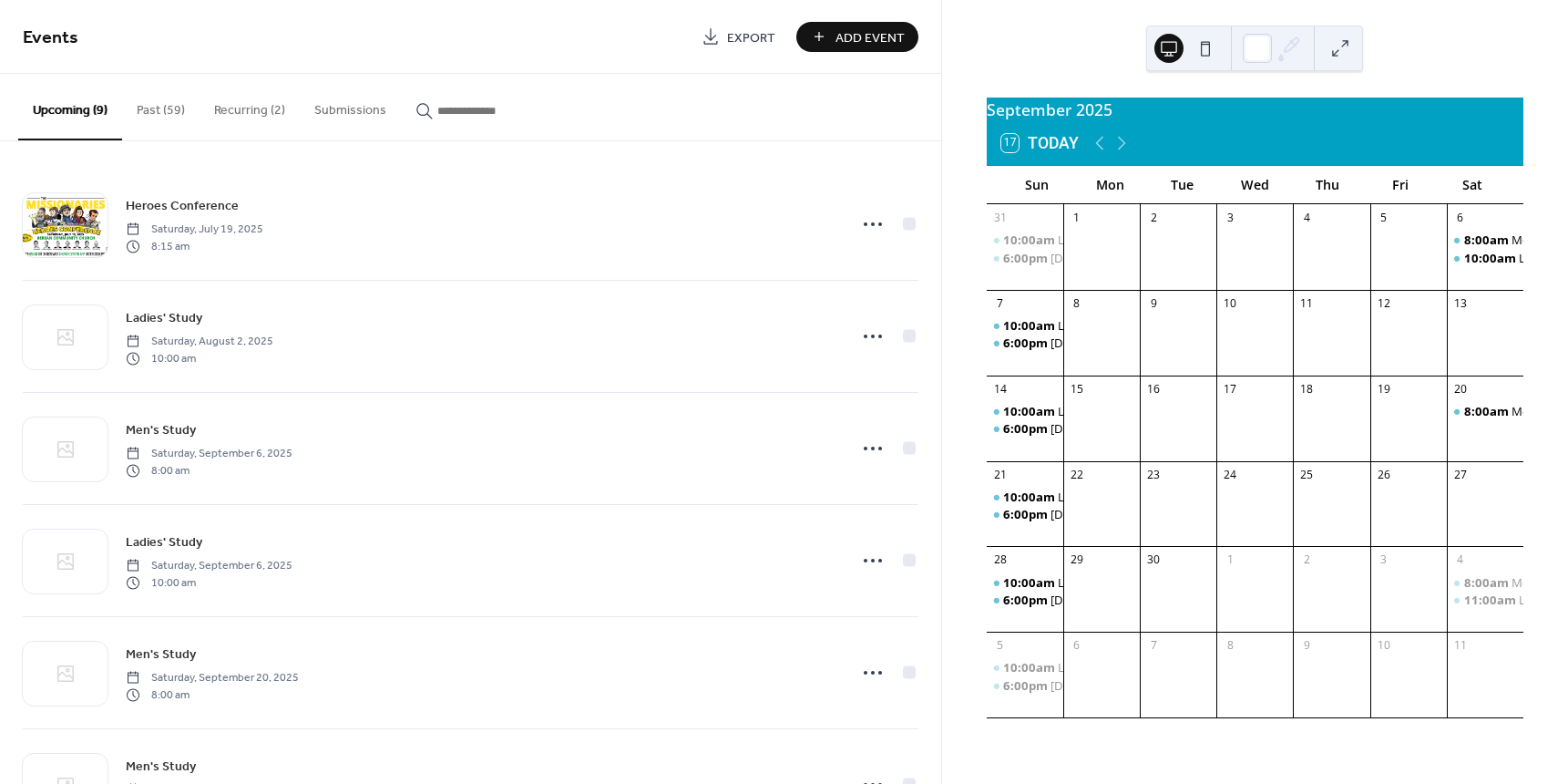 click on "Add Event" at bounding box center [870, 37] 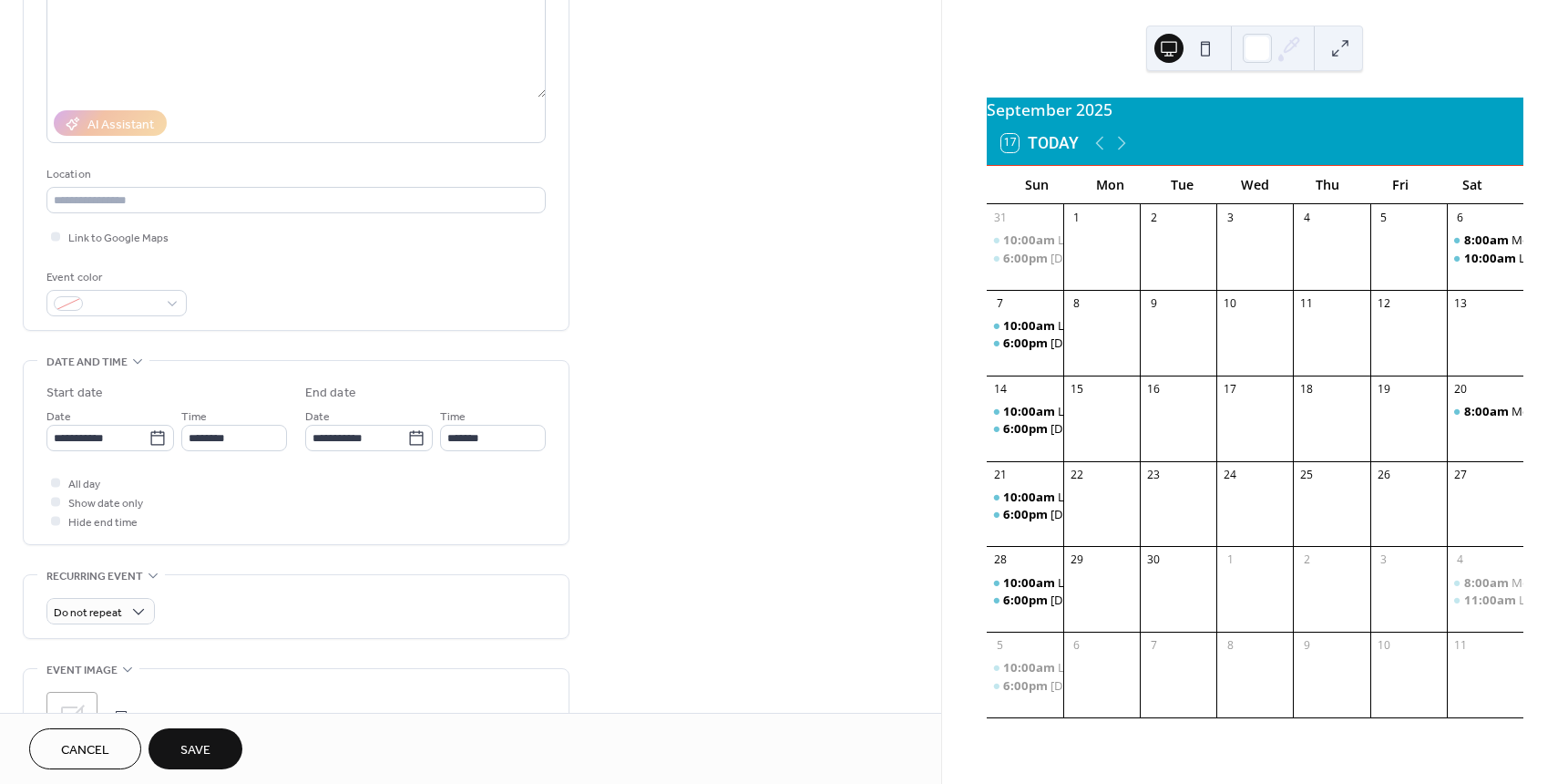 scroll, scrollTop: 456, scrollLeft: 0, axis: vertical 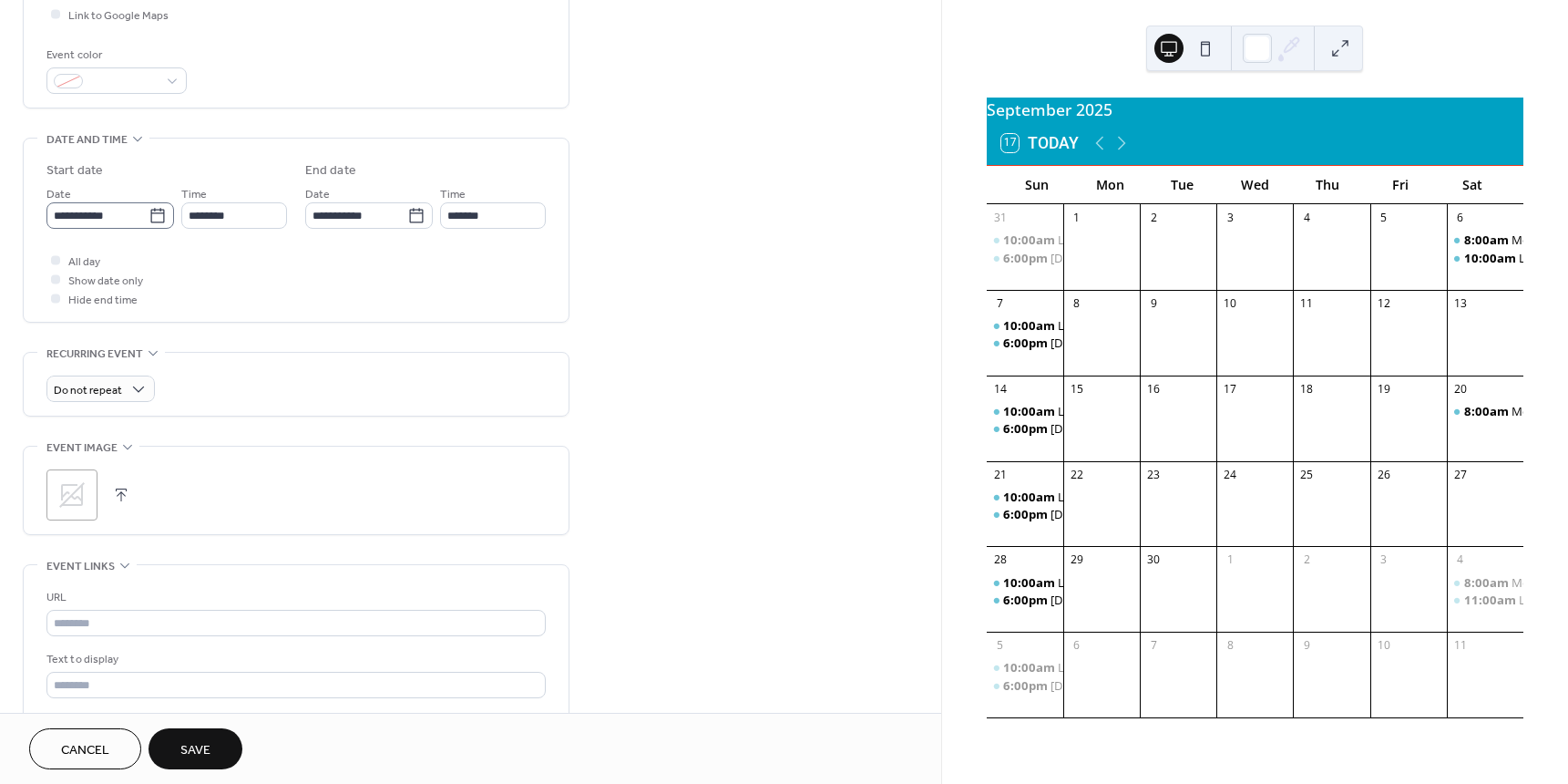 type on "**********" 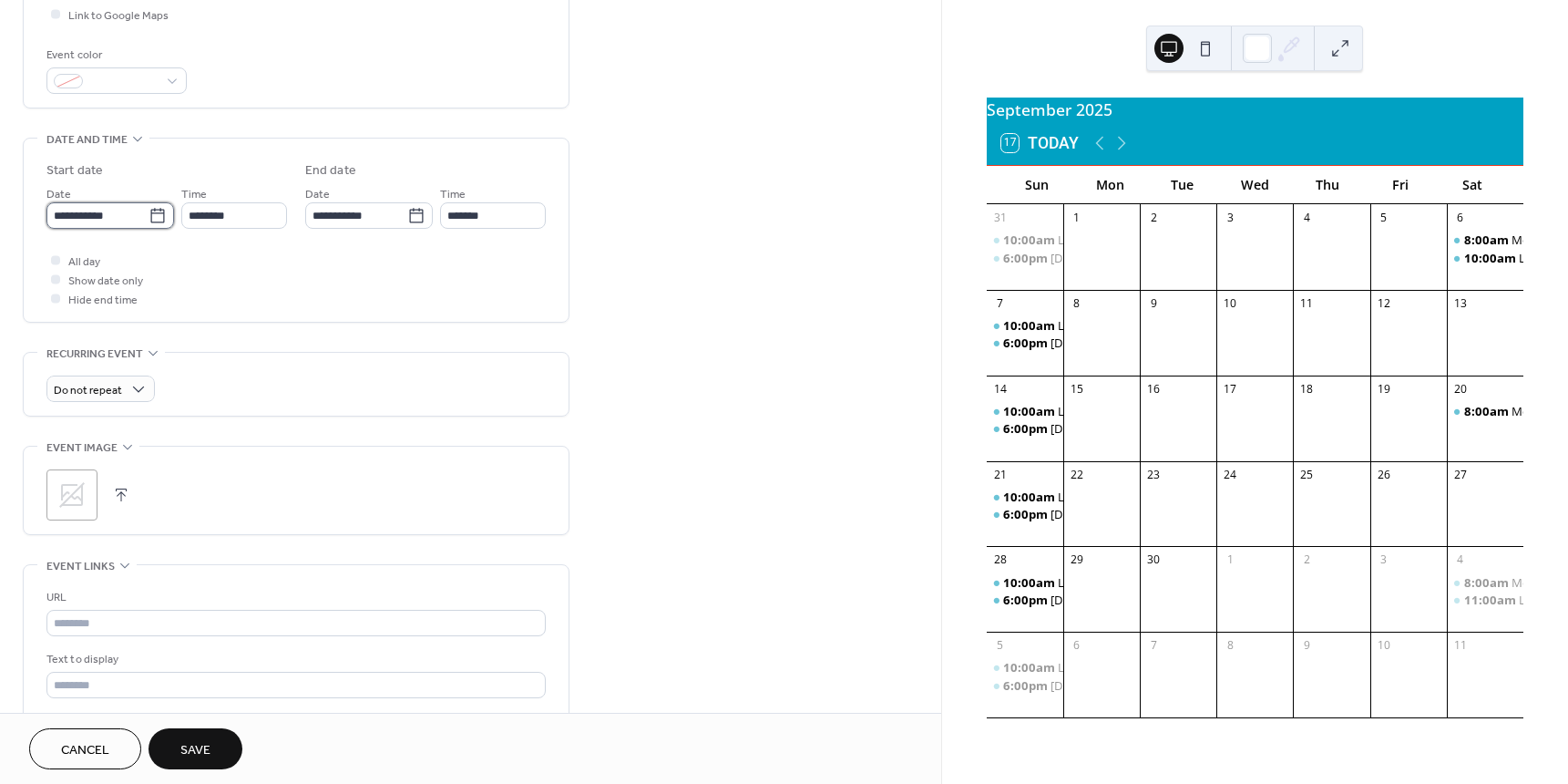 click on "**********" at bounding box center (97, 215) 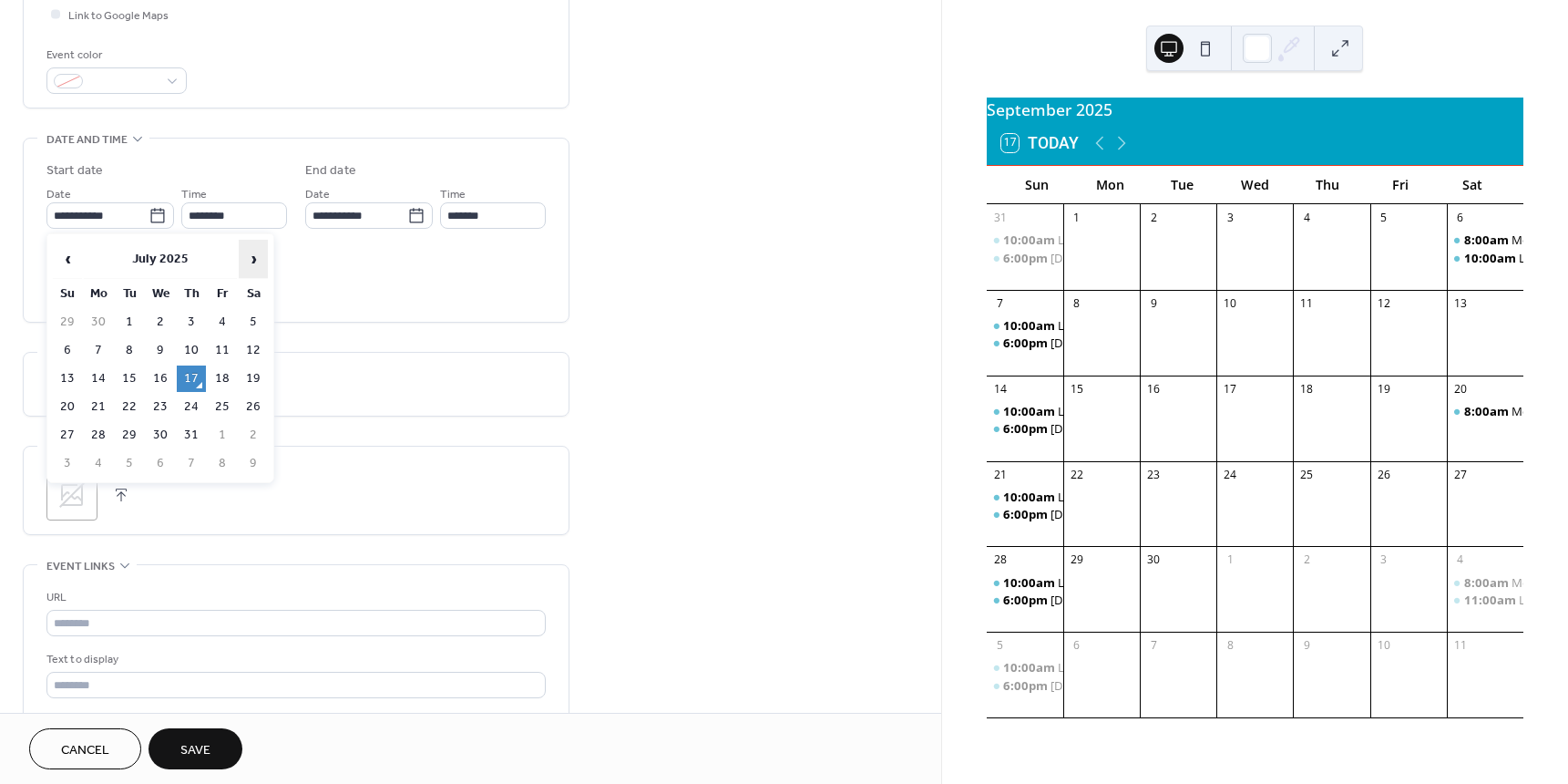 click on "›" at bounding box center (253, 259) 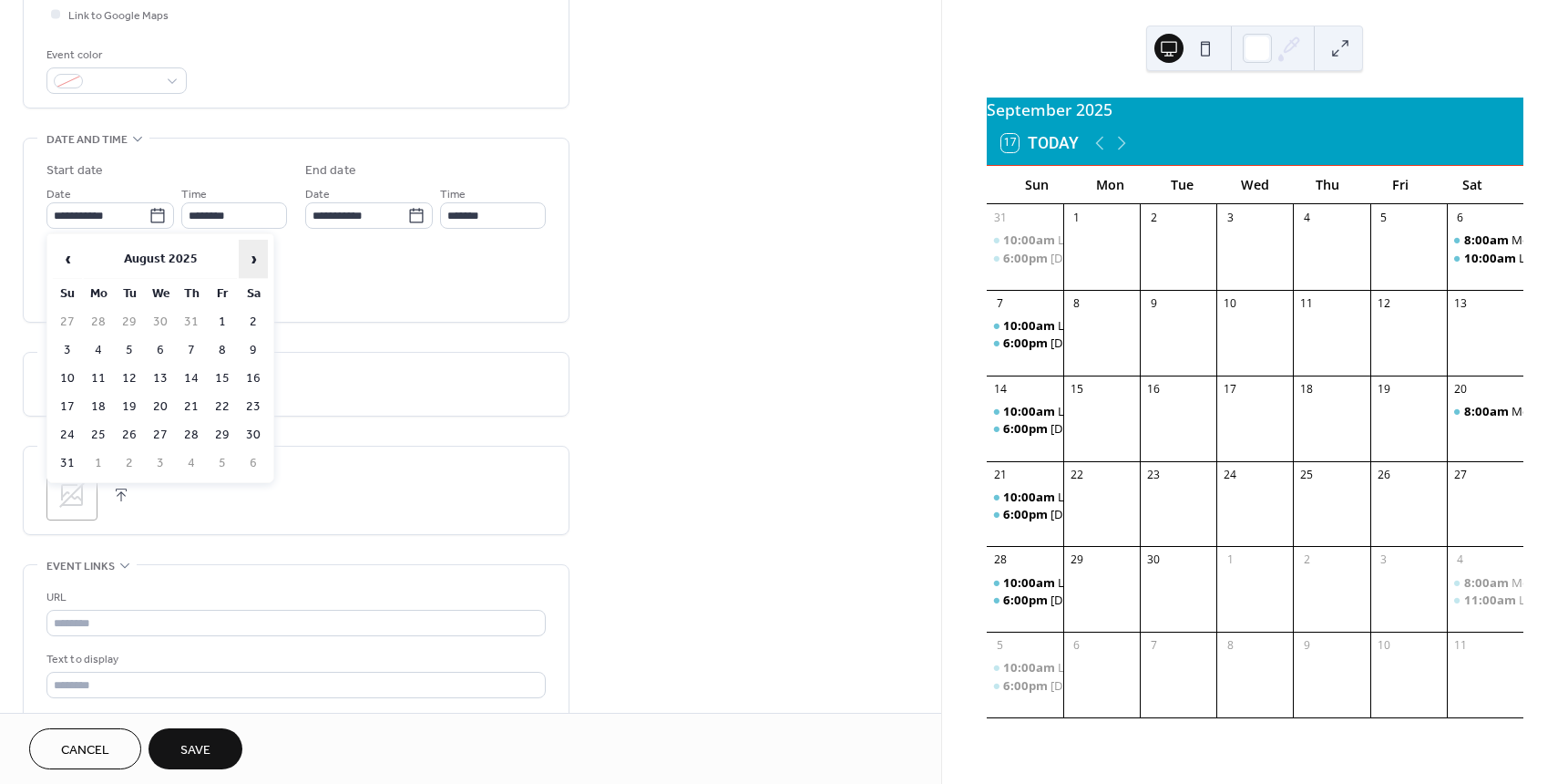 click on "›" at bounding box center [253, 259] 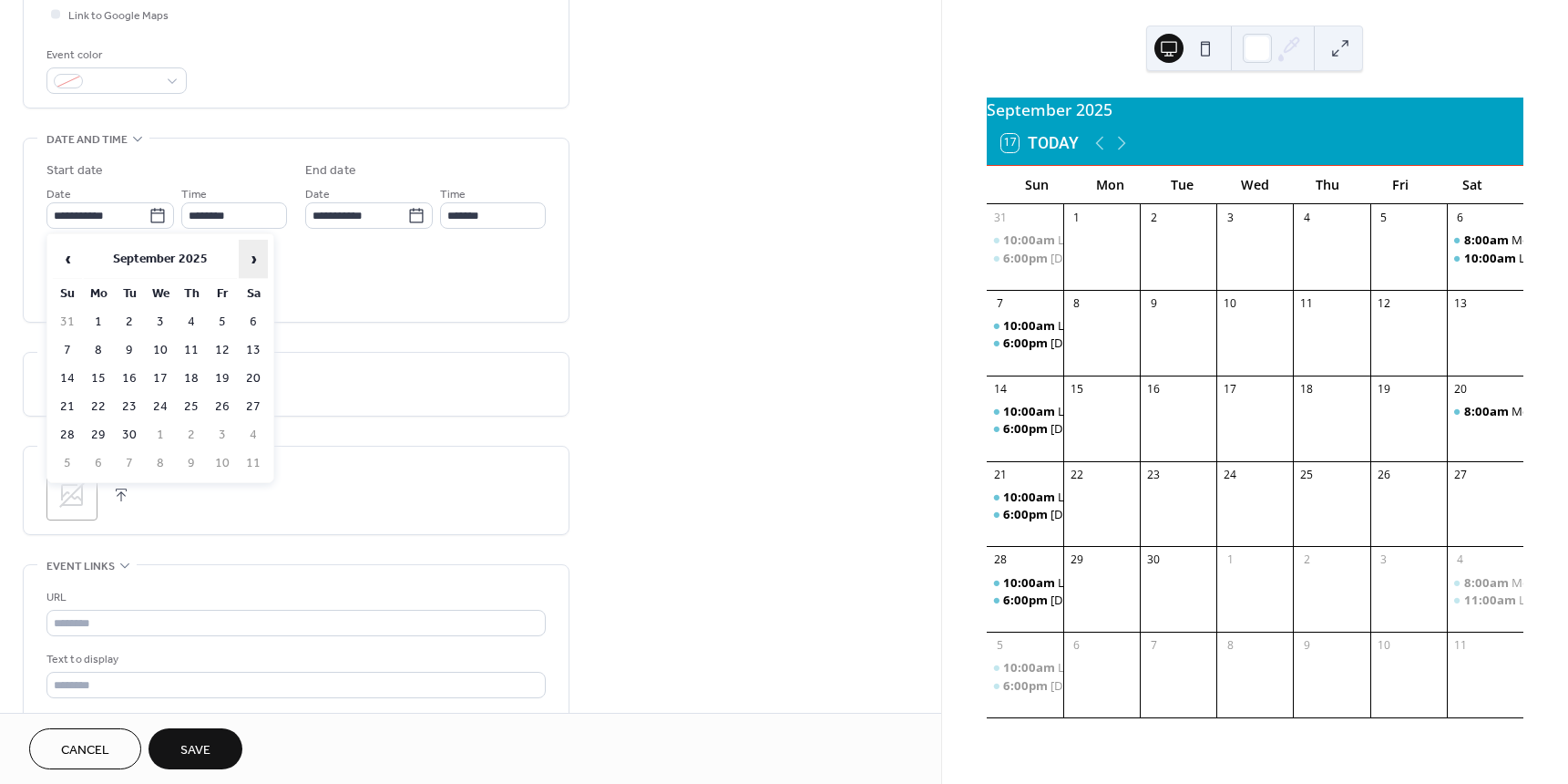 click on "›" at bounding box center (253, 259) 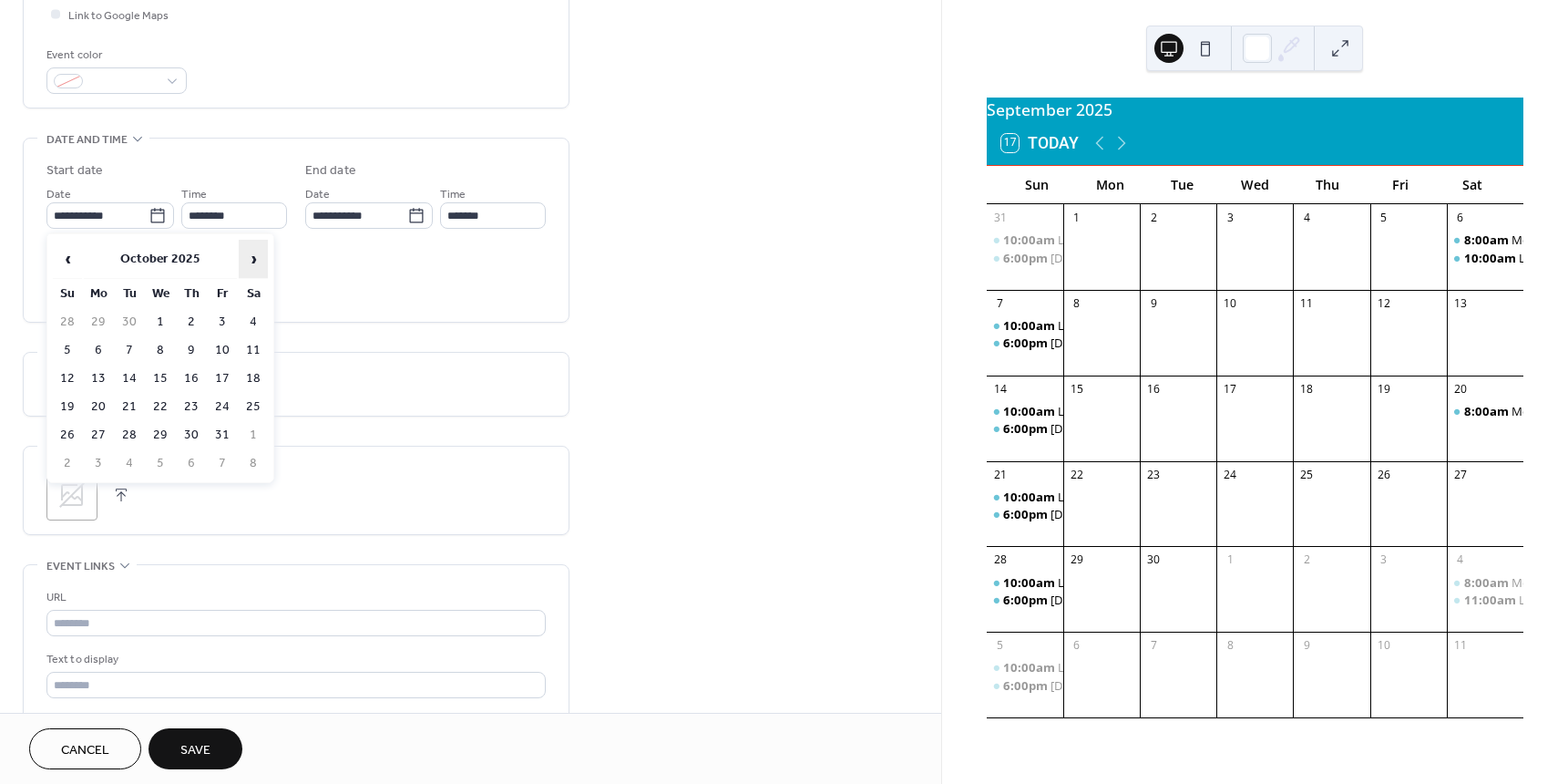 click on "›" at bounding box center (253, 259) 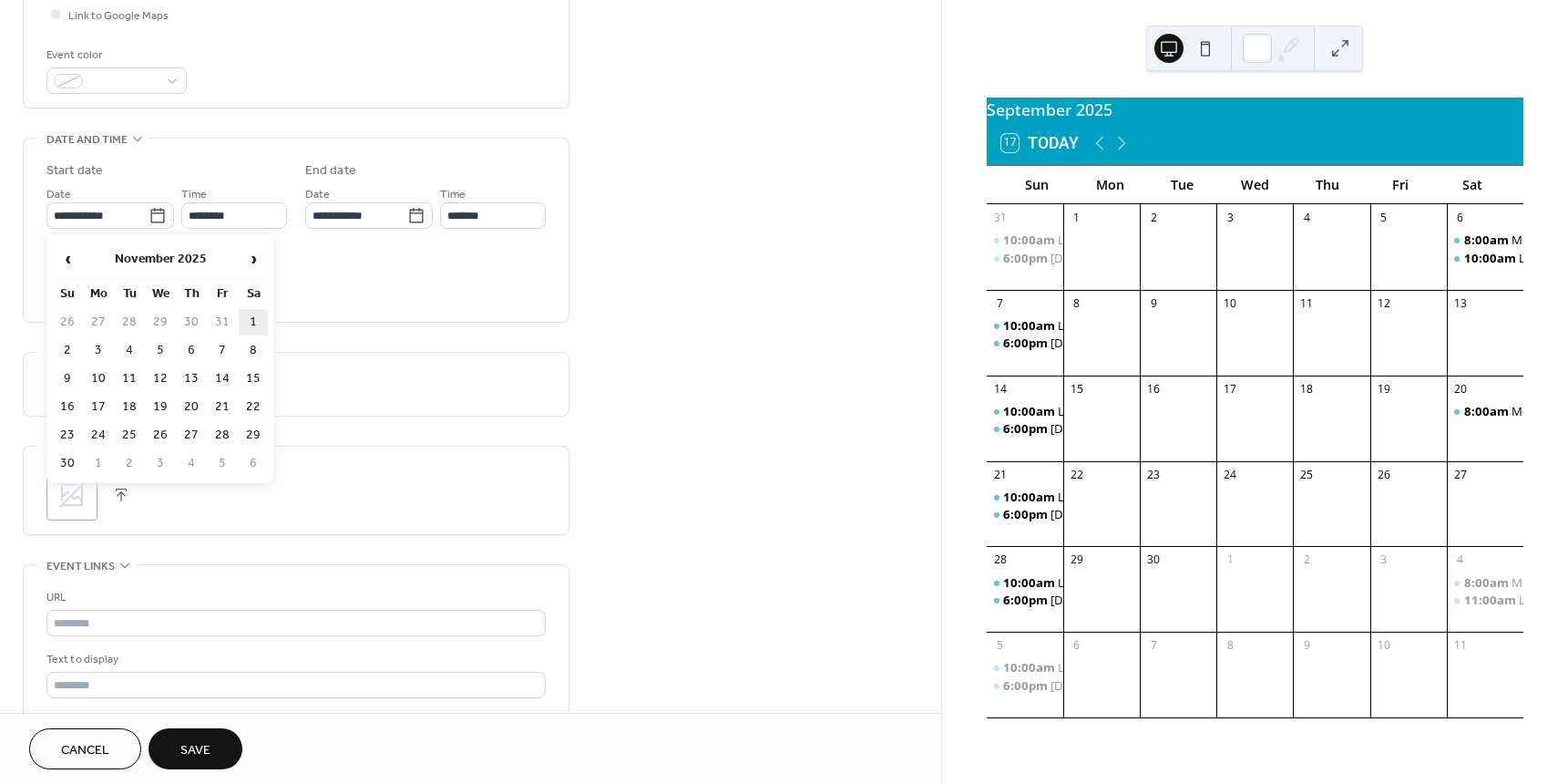click on "1" at bounding box center (253, 322) 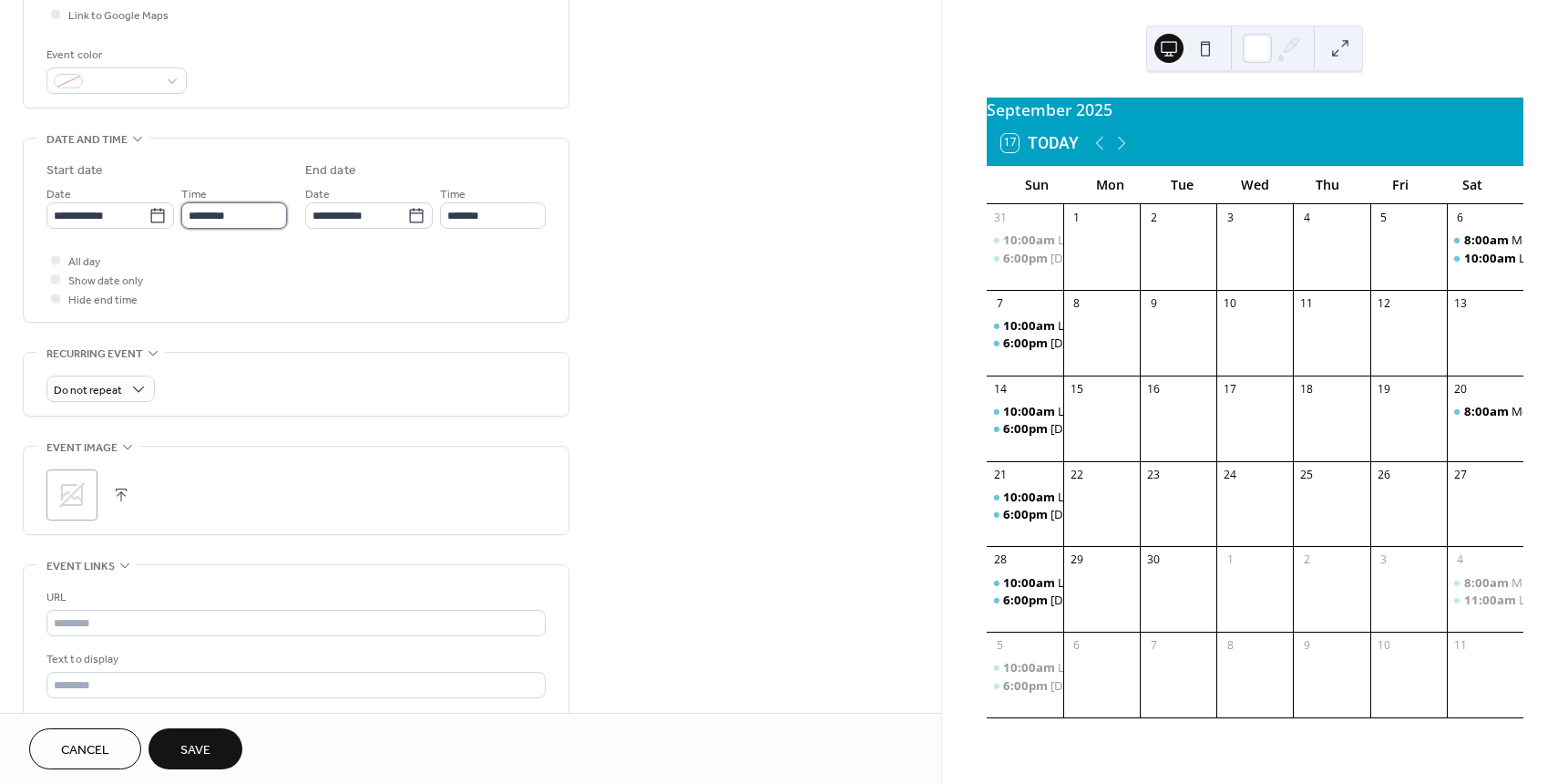 click on "********" at bounding box center [234, 215] 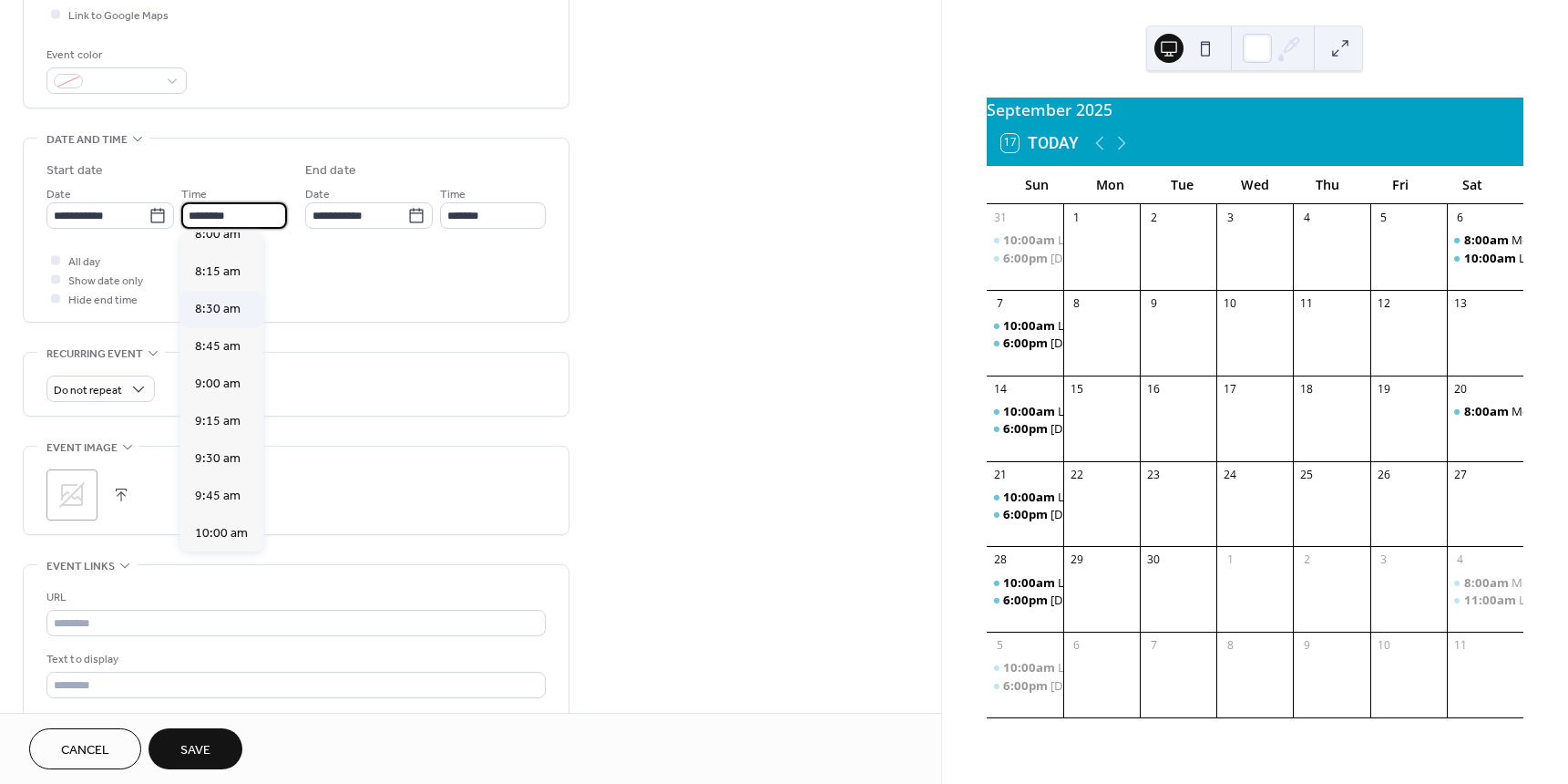 scroll, scrollTop: 1156, scrollLeft: 0, axis: vertical 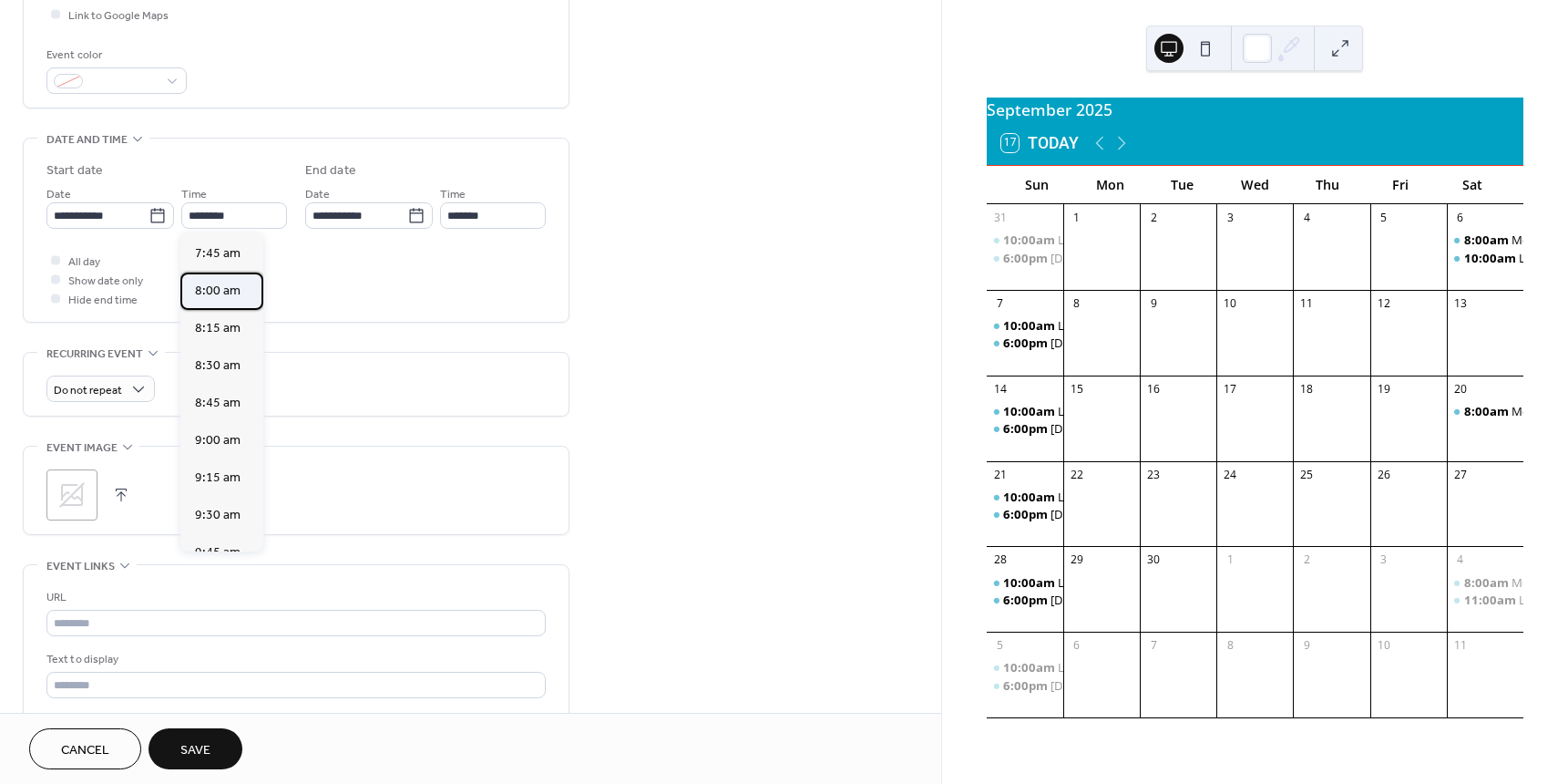 click on "8:00 am" at bounding box center (218, 291) 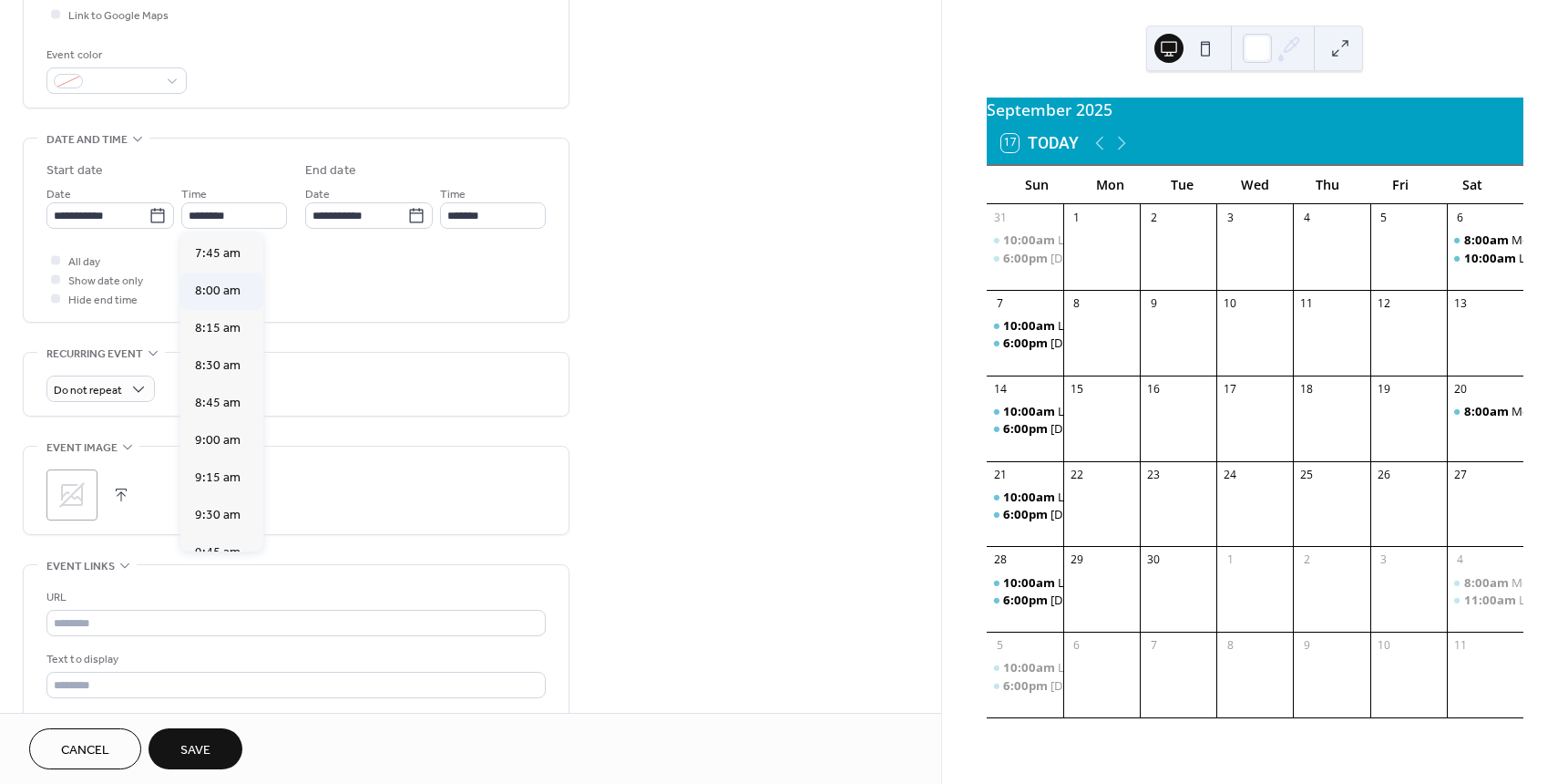 type on "*******" 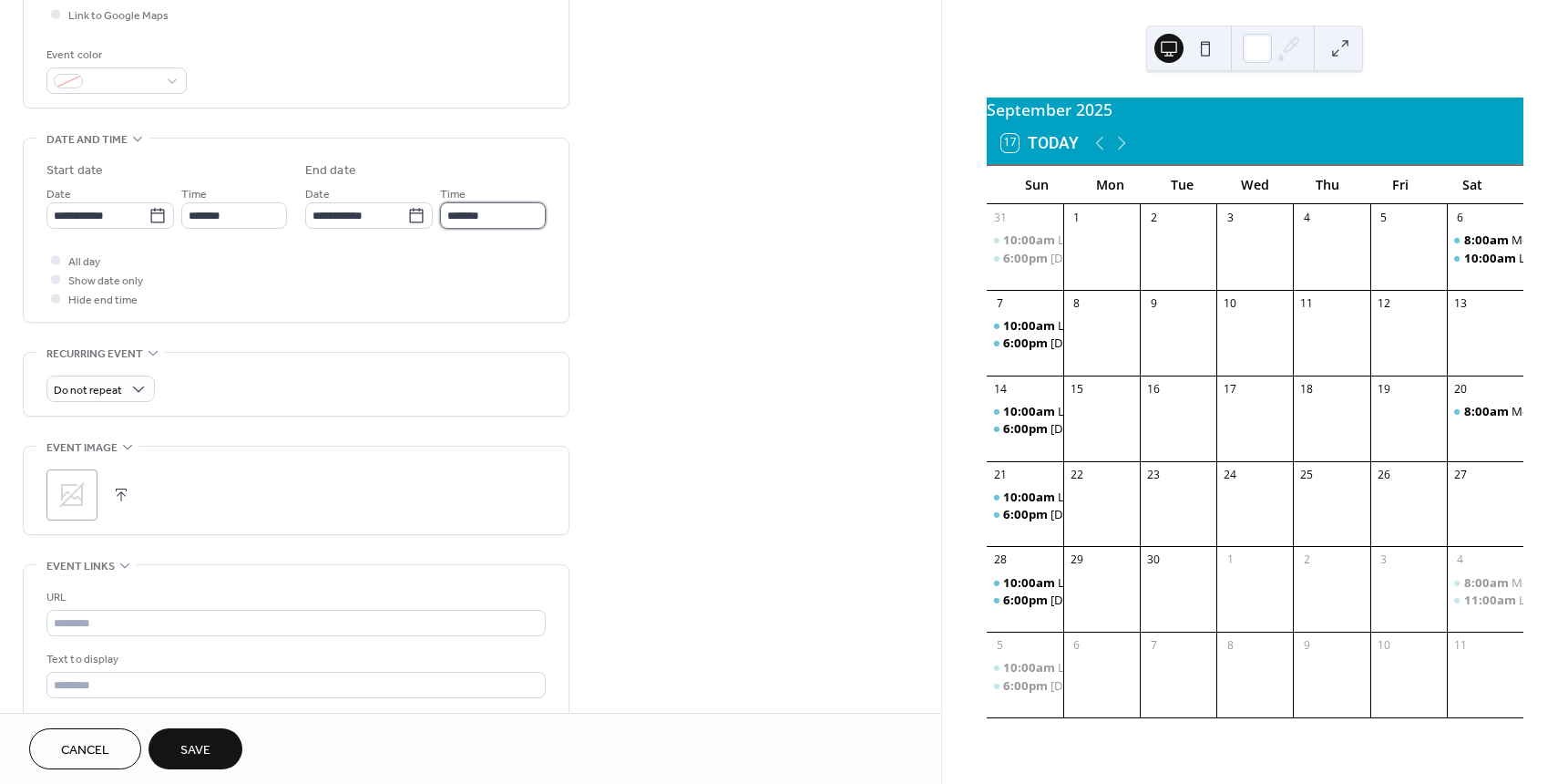 click on "*******" at bounding box center (493, 215) 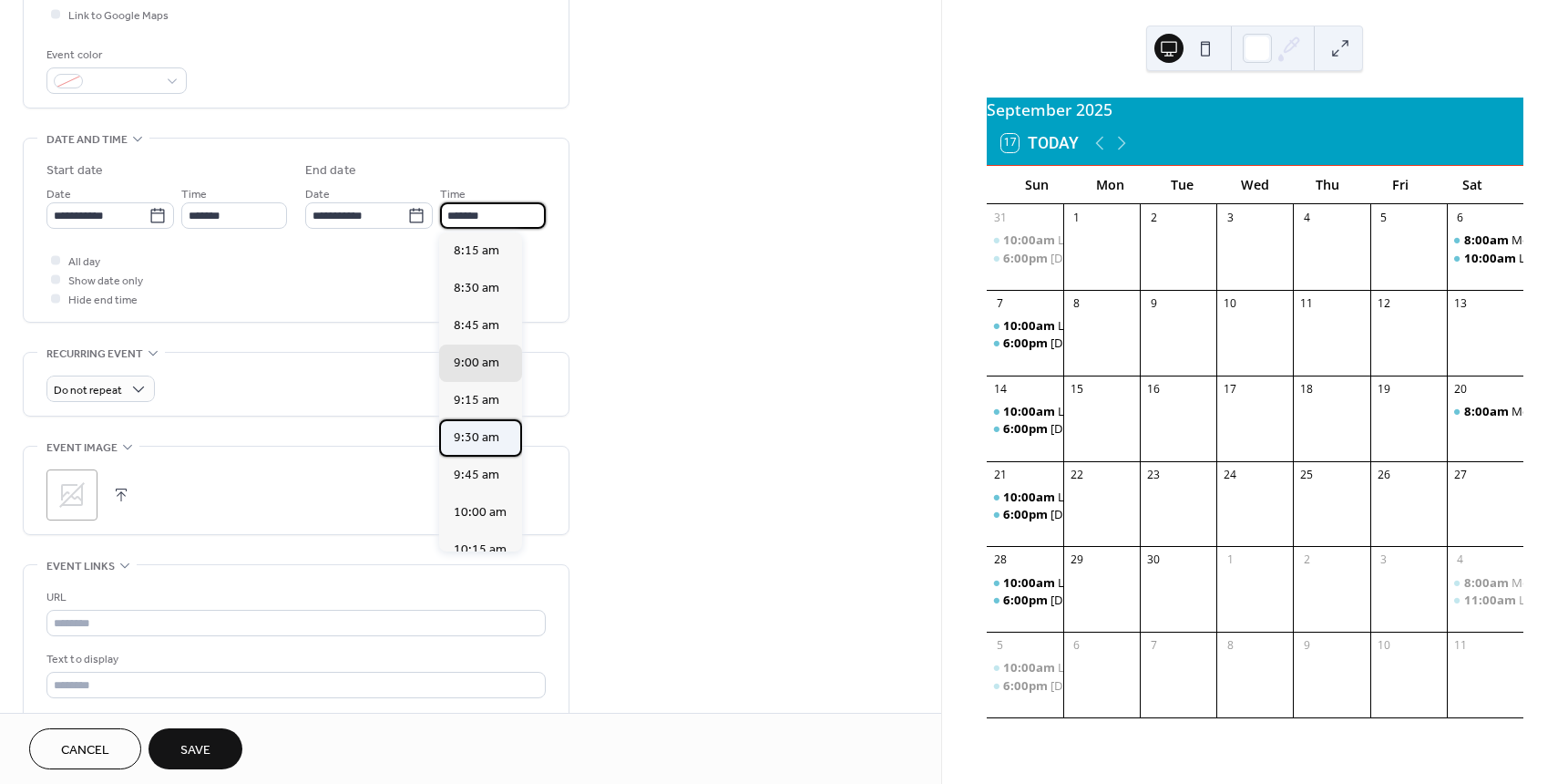 click on "9:30 am" at bounding box center [477, 438] 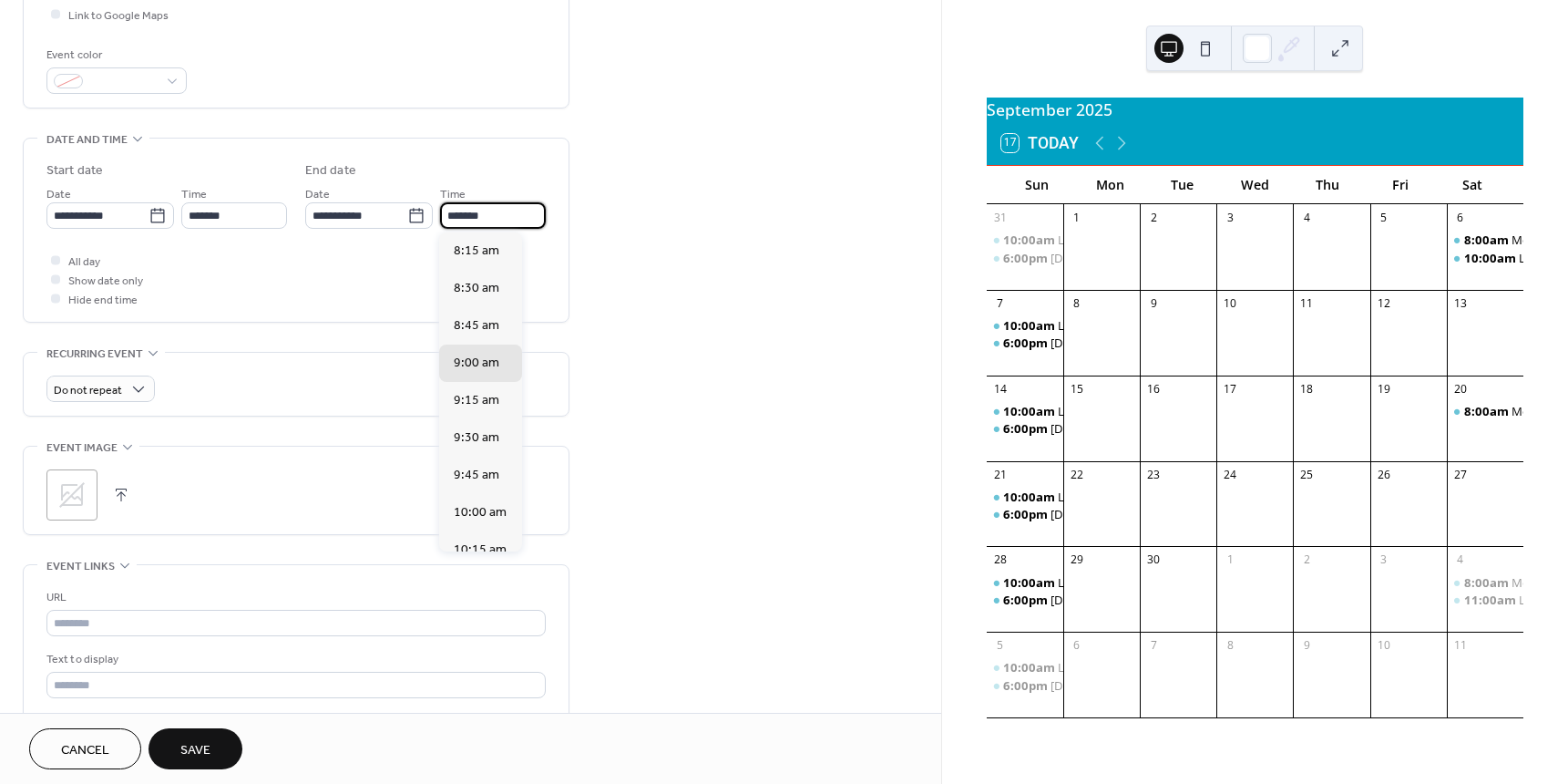 type on "*******" 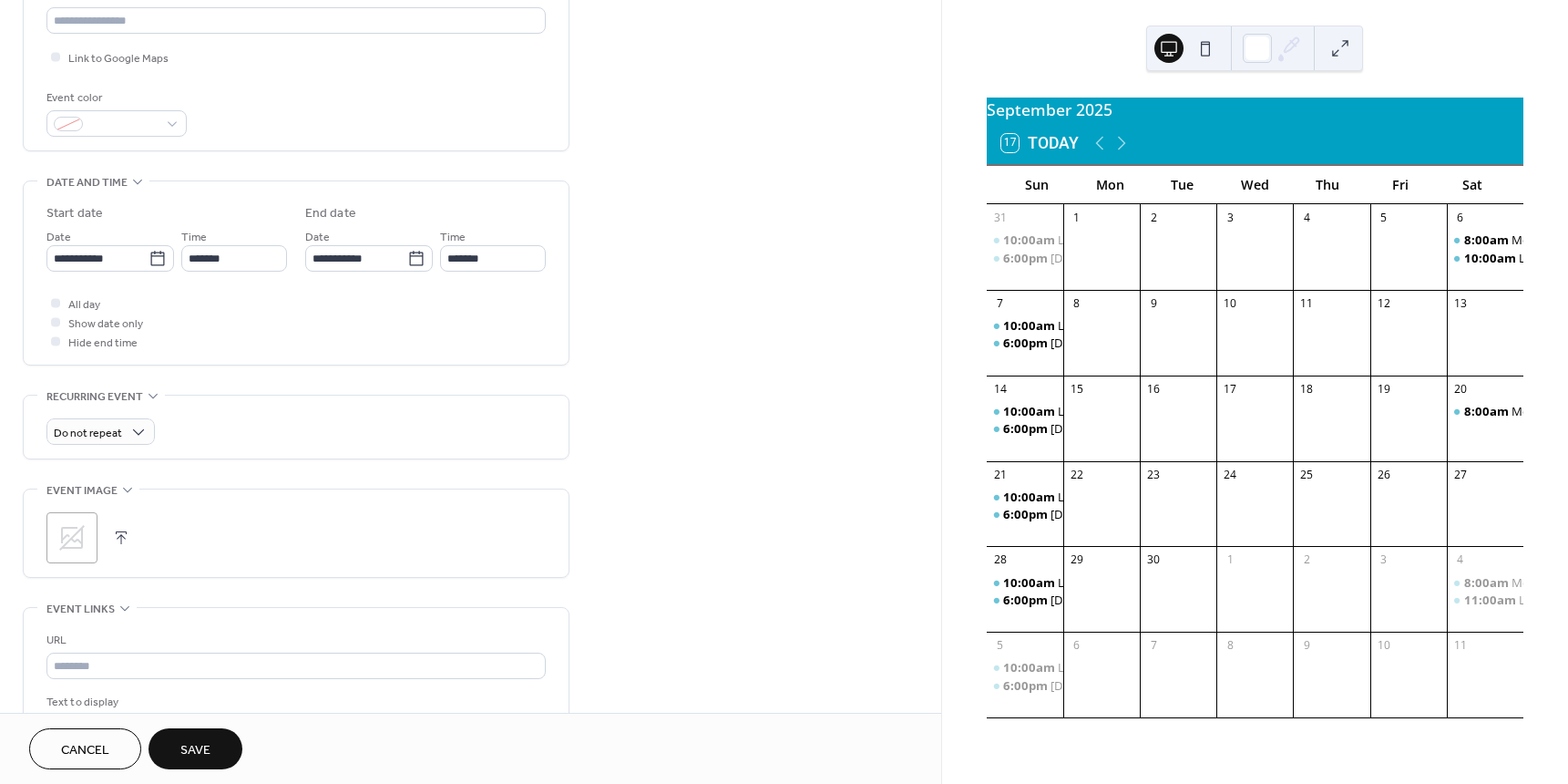 scroll, scrollTop: 702, scrollLeft: 0, axis: vertical 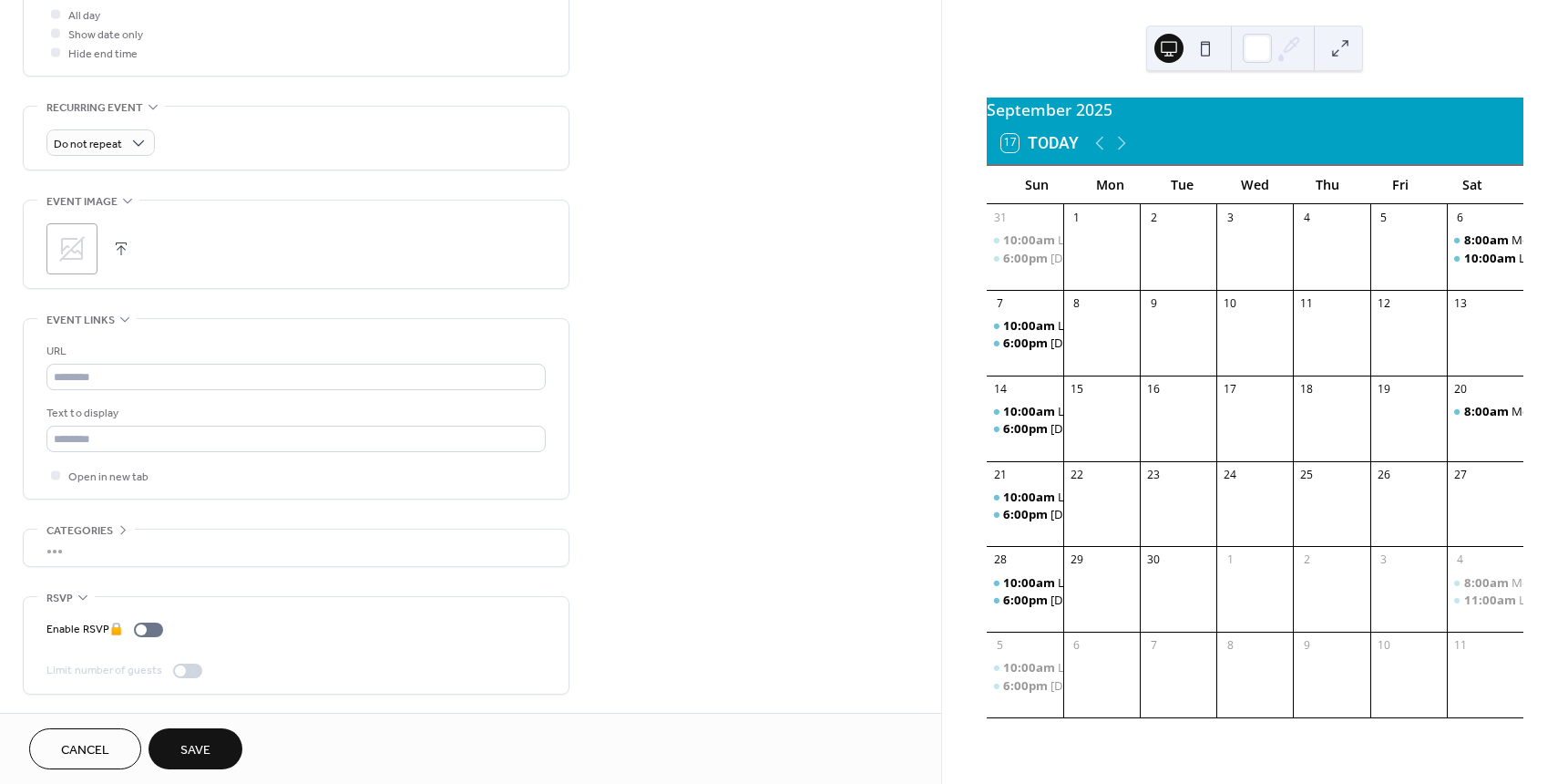 click on "Save" at bounding box center [195, 750] 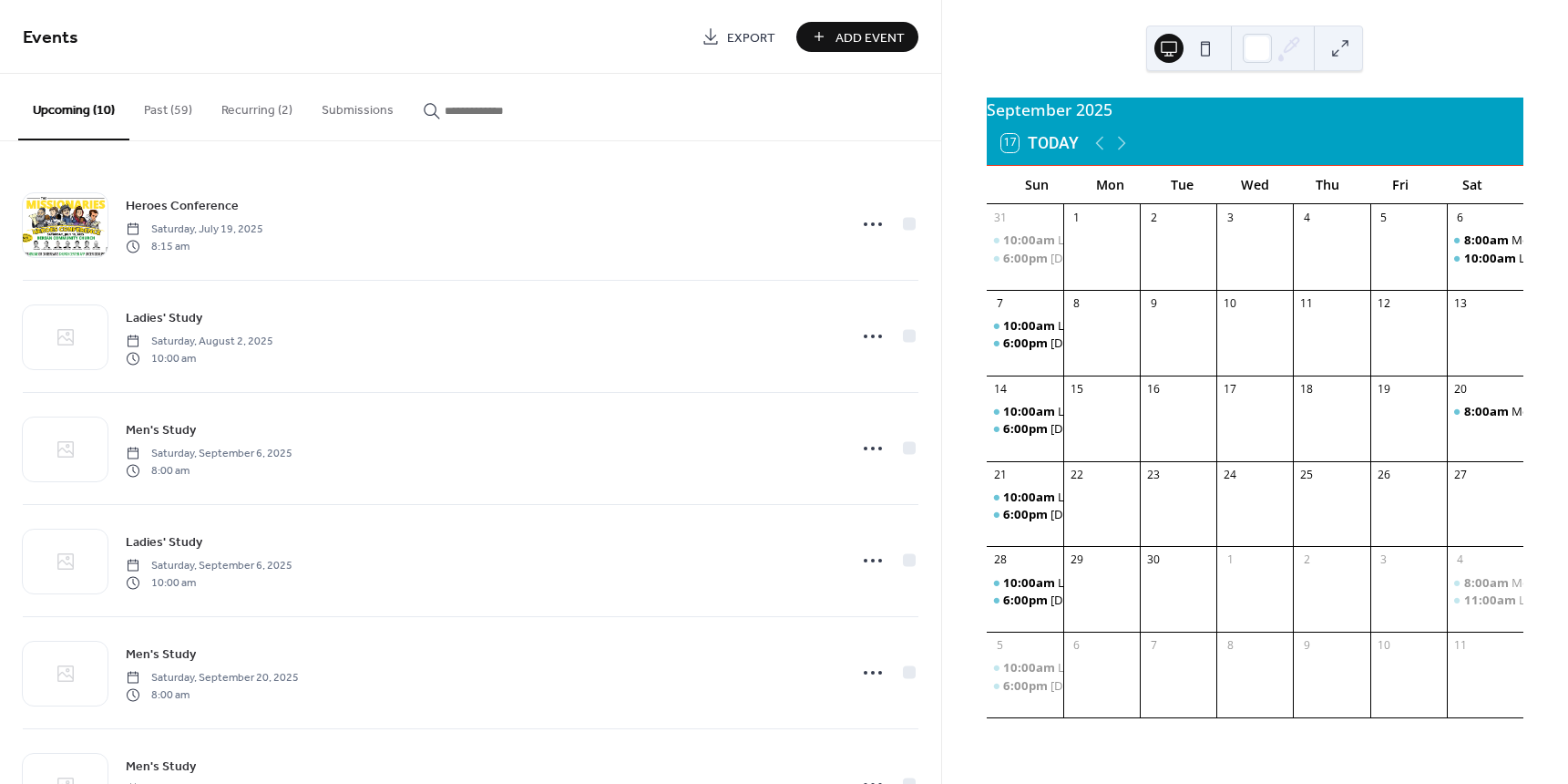 click on "Add Event" at bounding box center (857, 36) 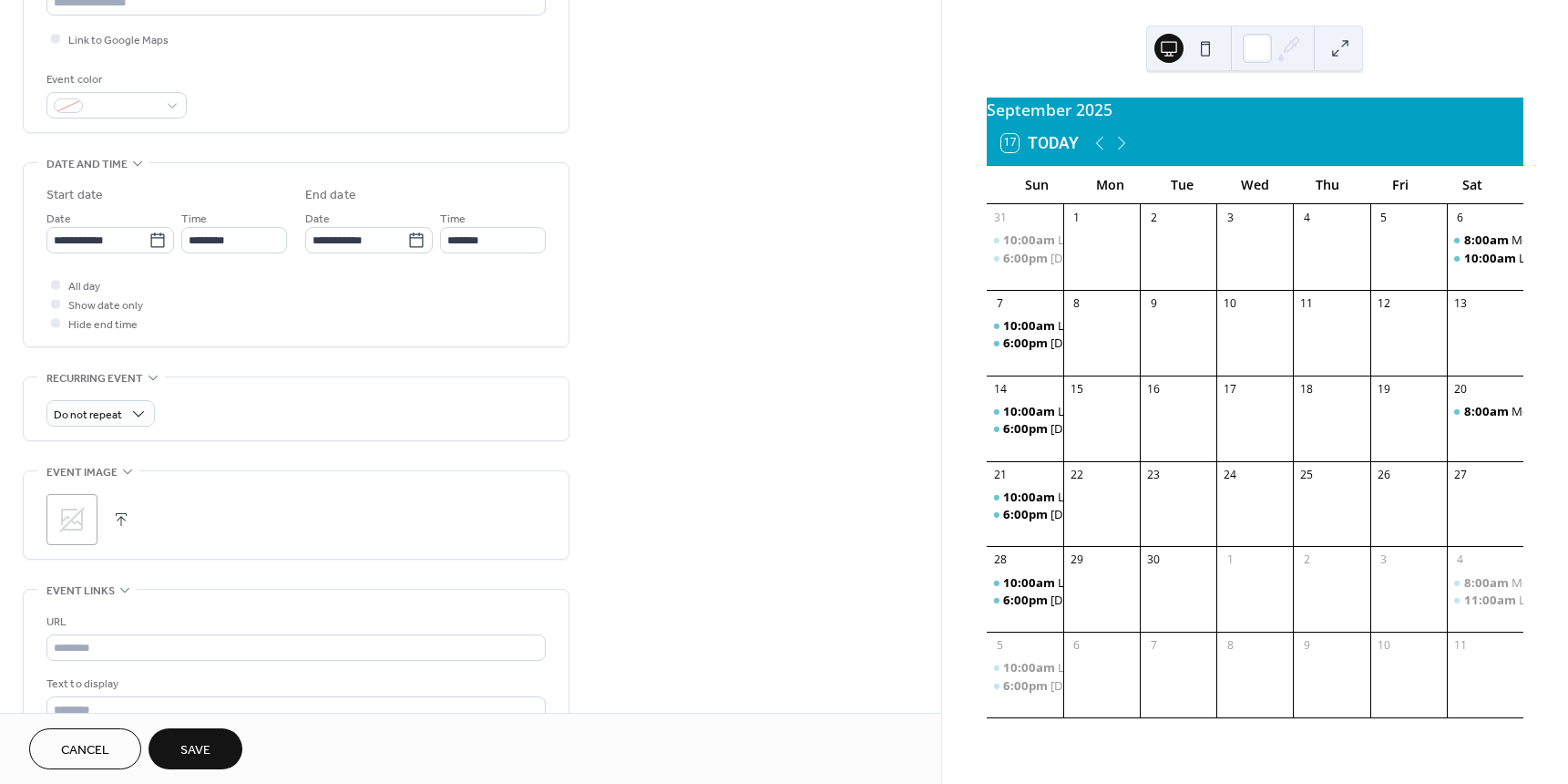 scroll, scrollTop: 456, scrollLeft: 0, axis: vertical 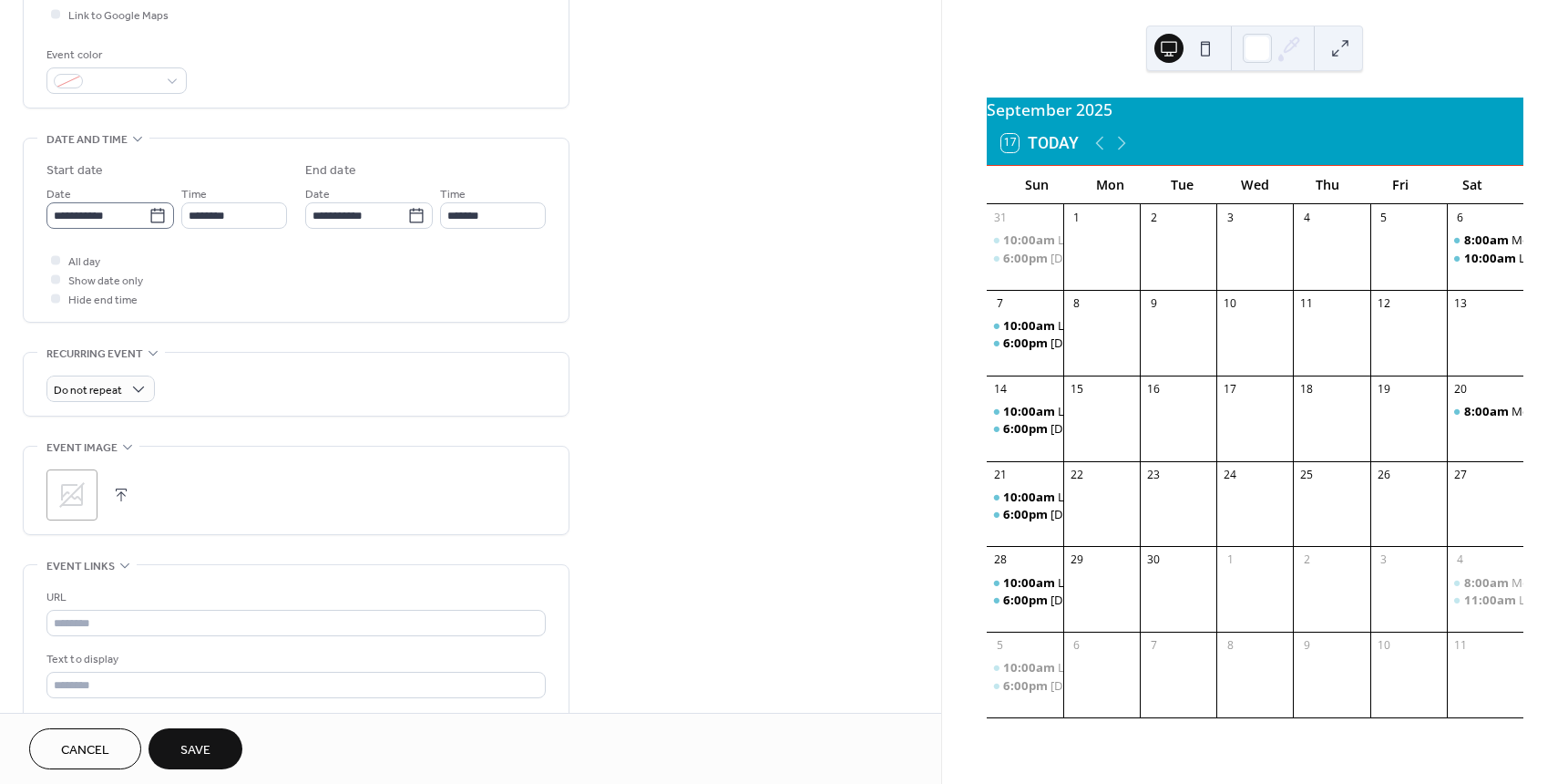 type on "**********" 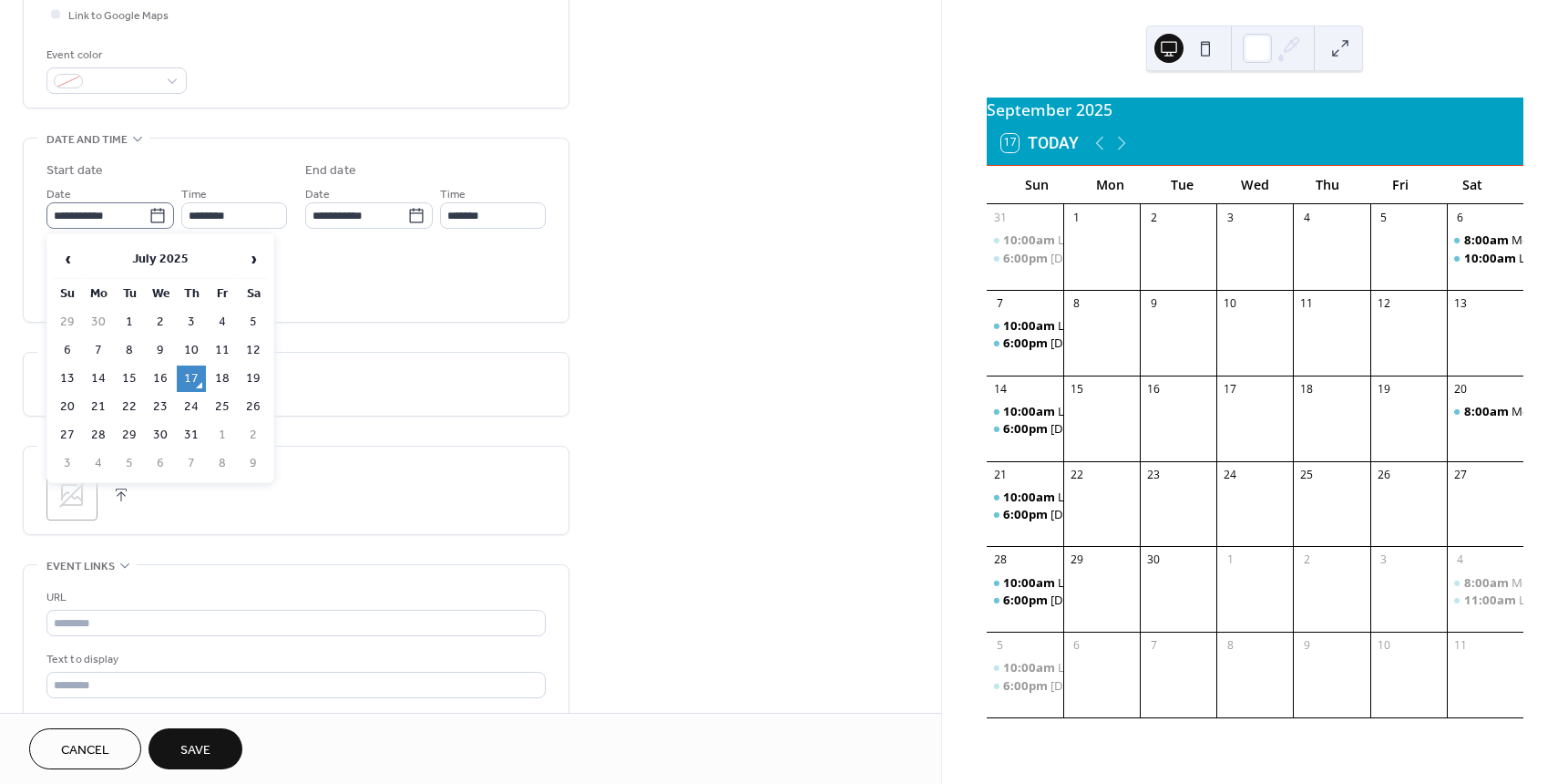 click 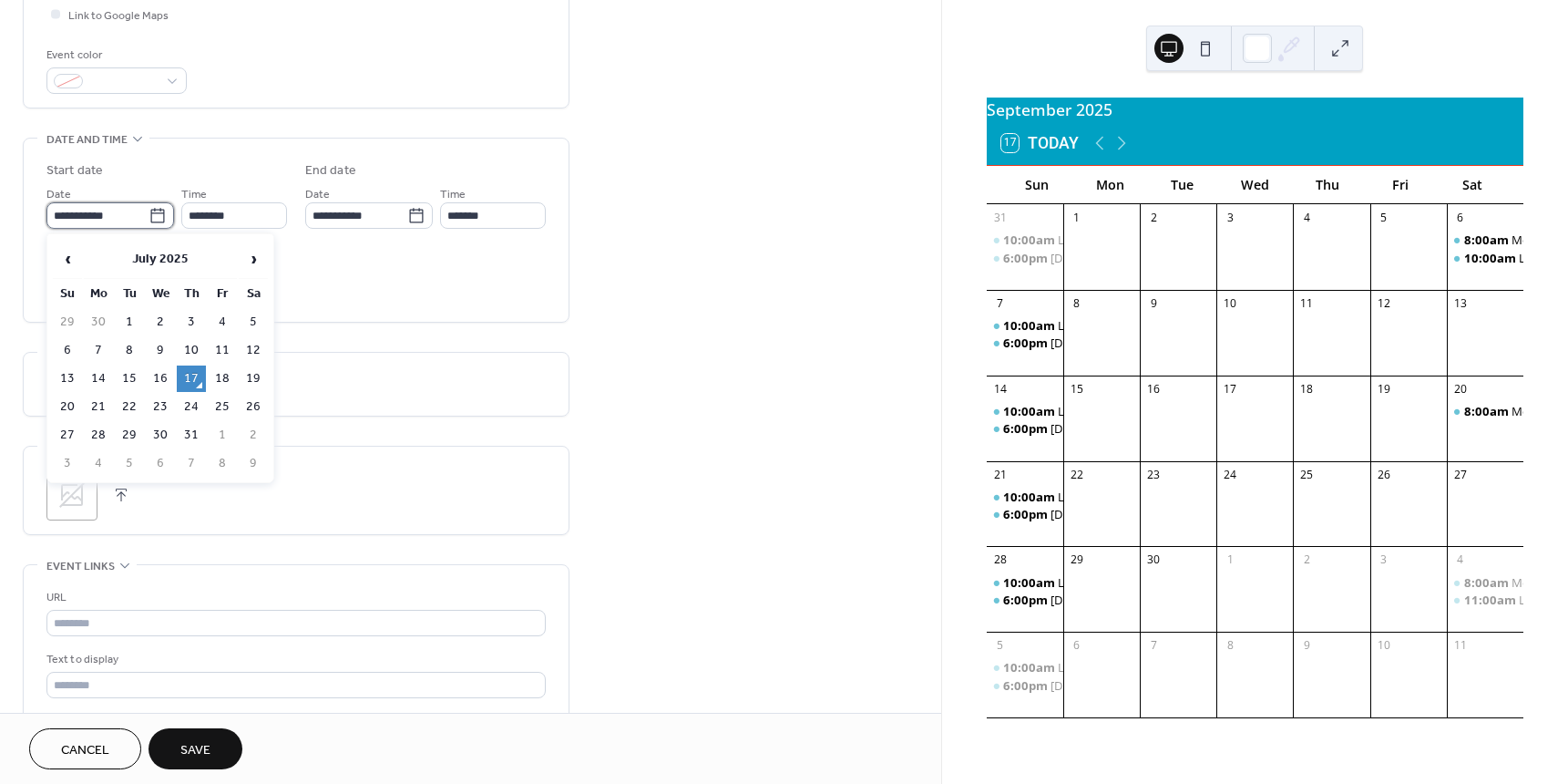click on "**********" at bounding box center [97, 215] 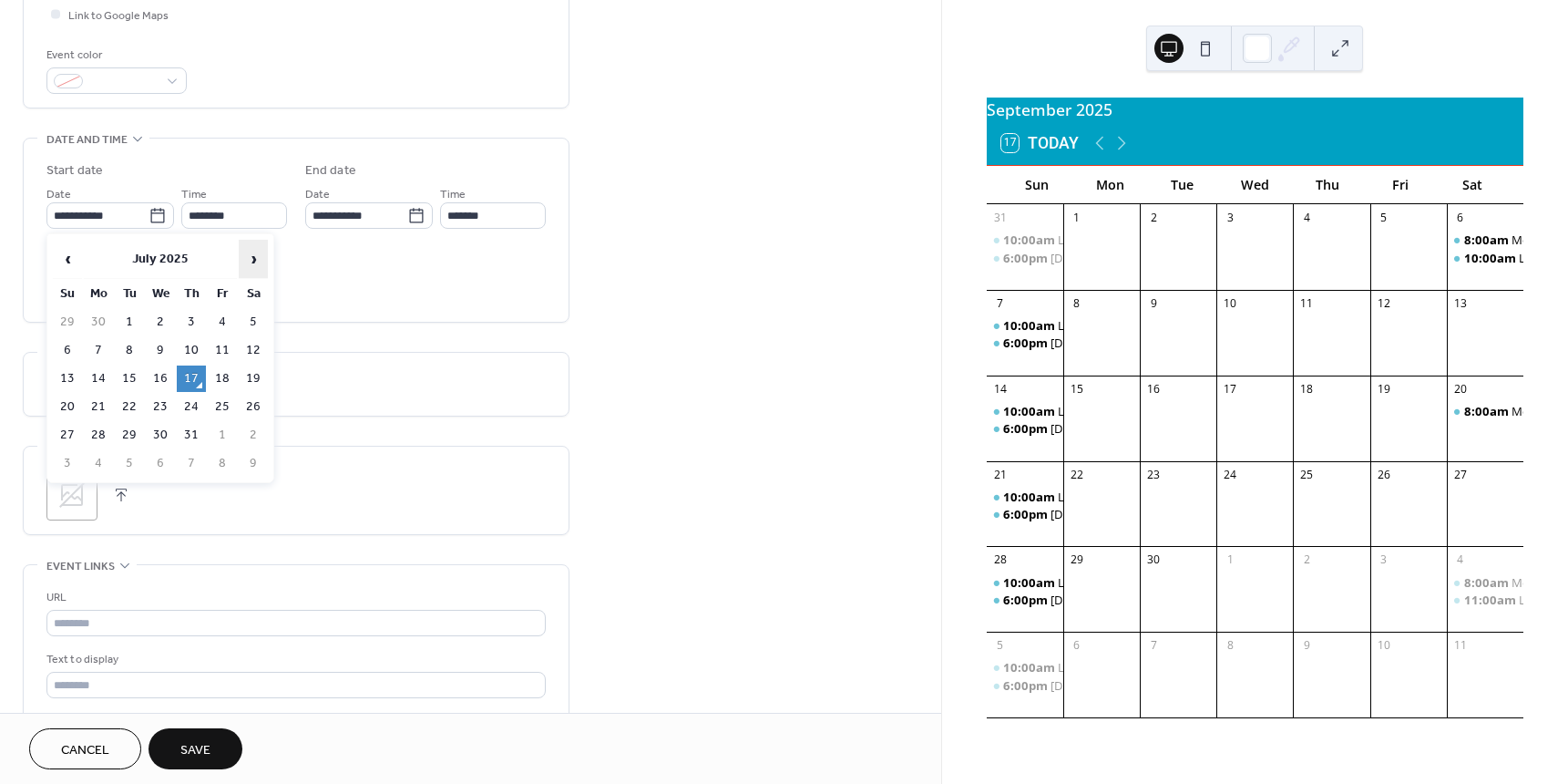 click on "›" at bounding box center (253, 259) 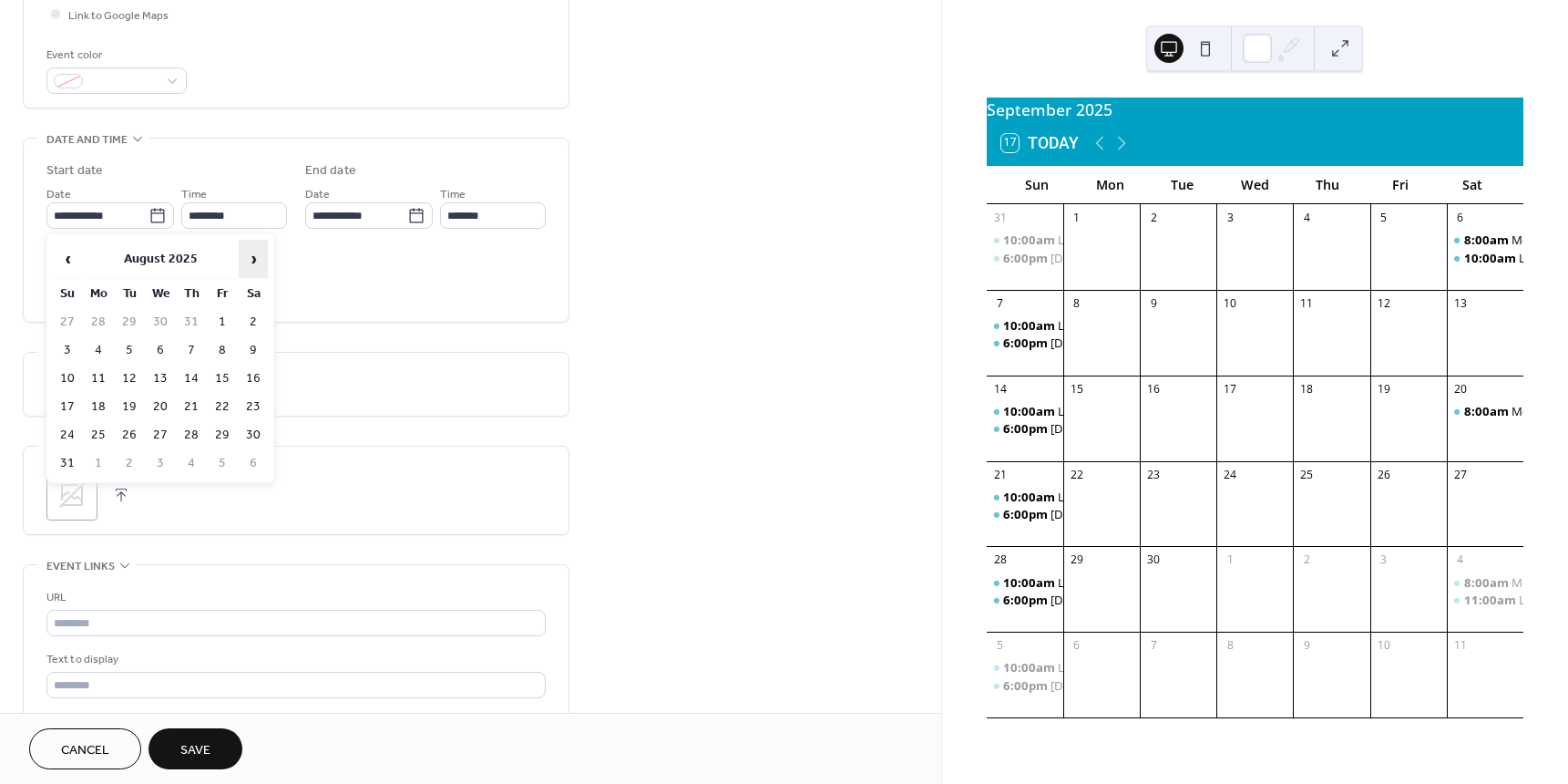 click on "›" at bounding box center (253, 259) 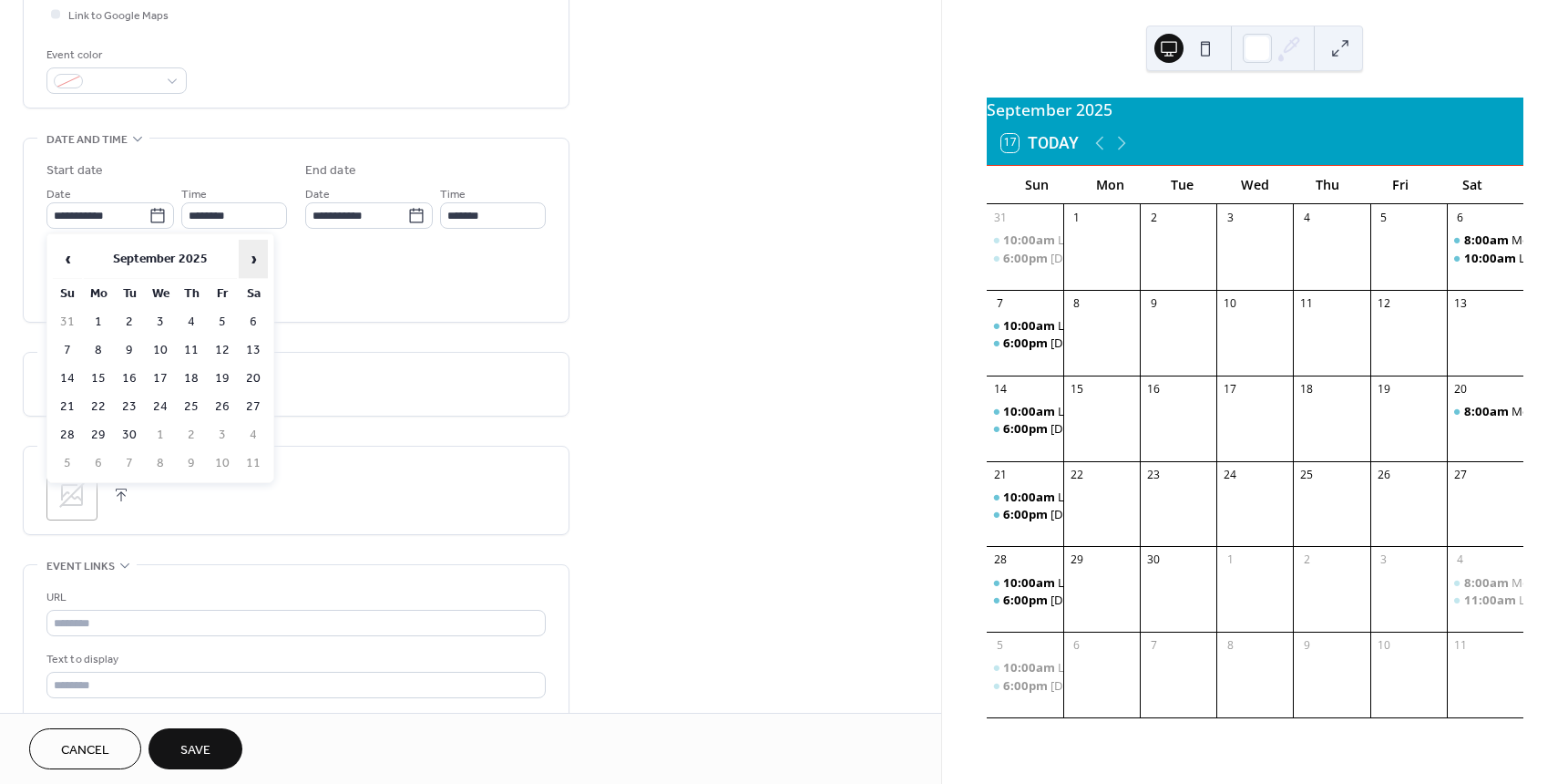 click on "›" at bounding box center [253, 259] 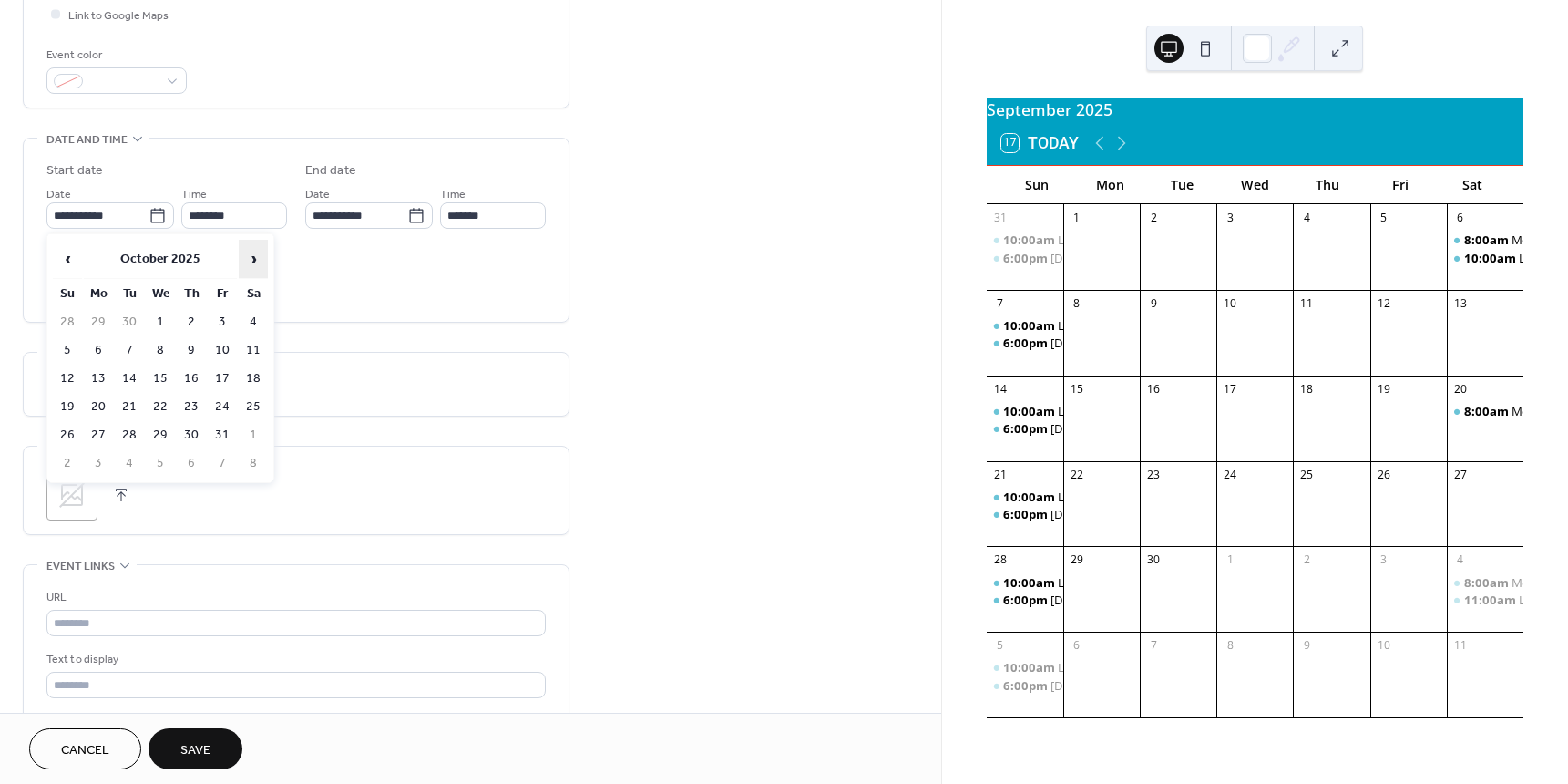 click on "›" at bounding box center (253, 259) 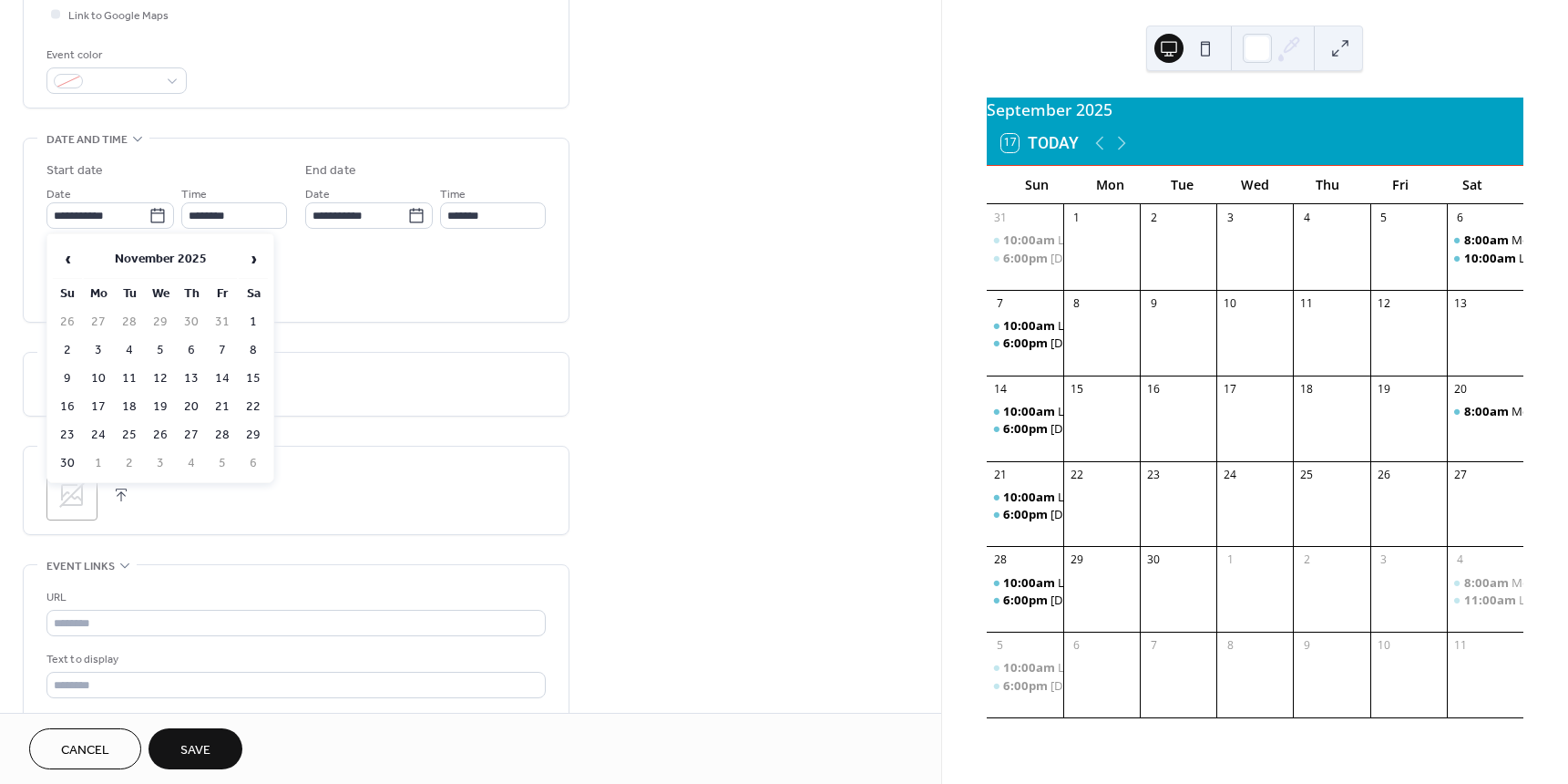 drag, startPoint x: 251, startPoint y: 374, endPoint x: 275, endPoint y: 357, distance: 29.410882 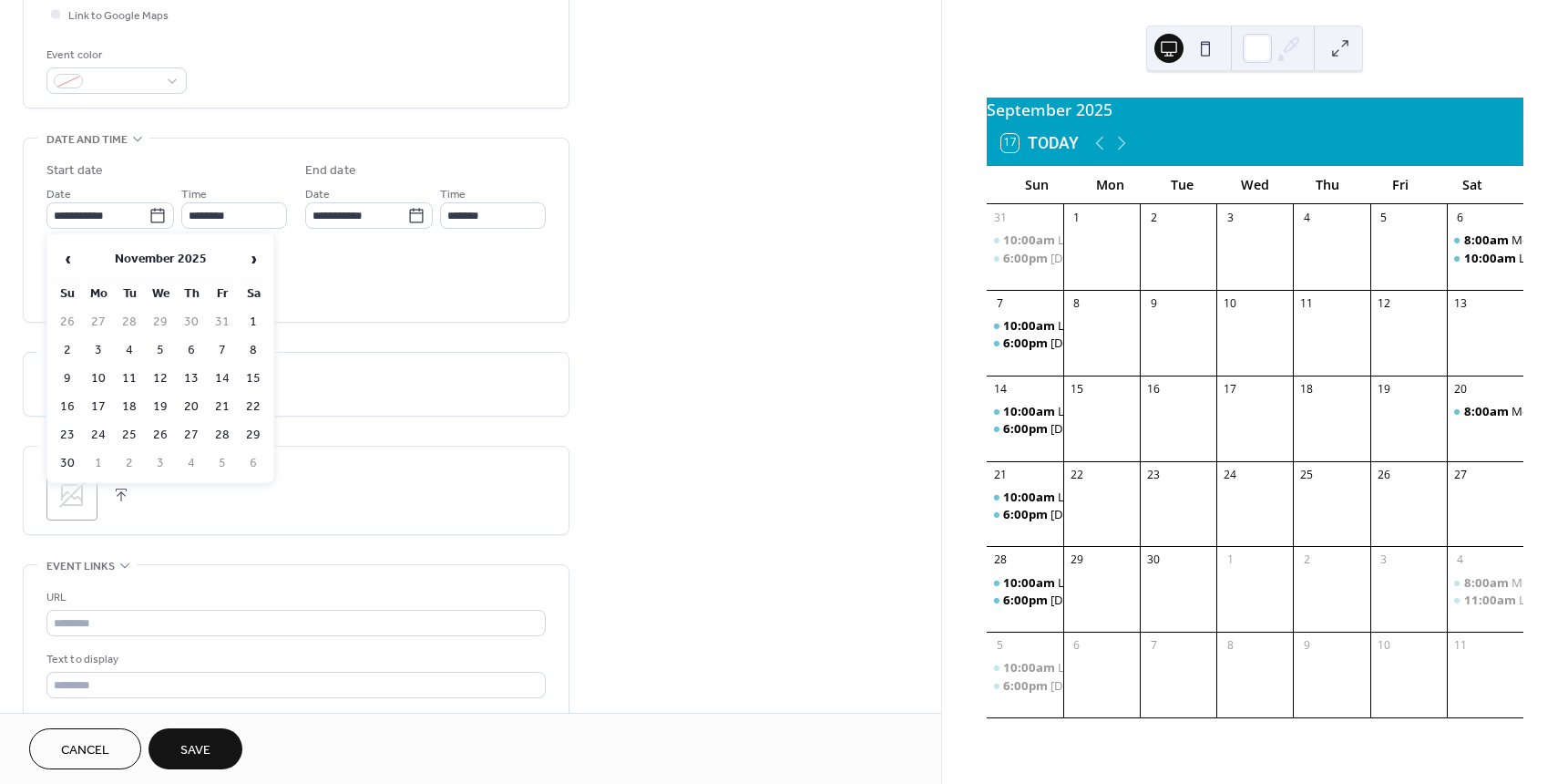 click on "15" at bounding box center [253, 378] 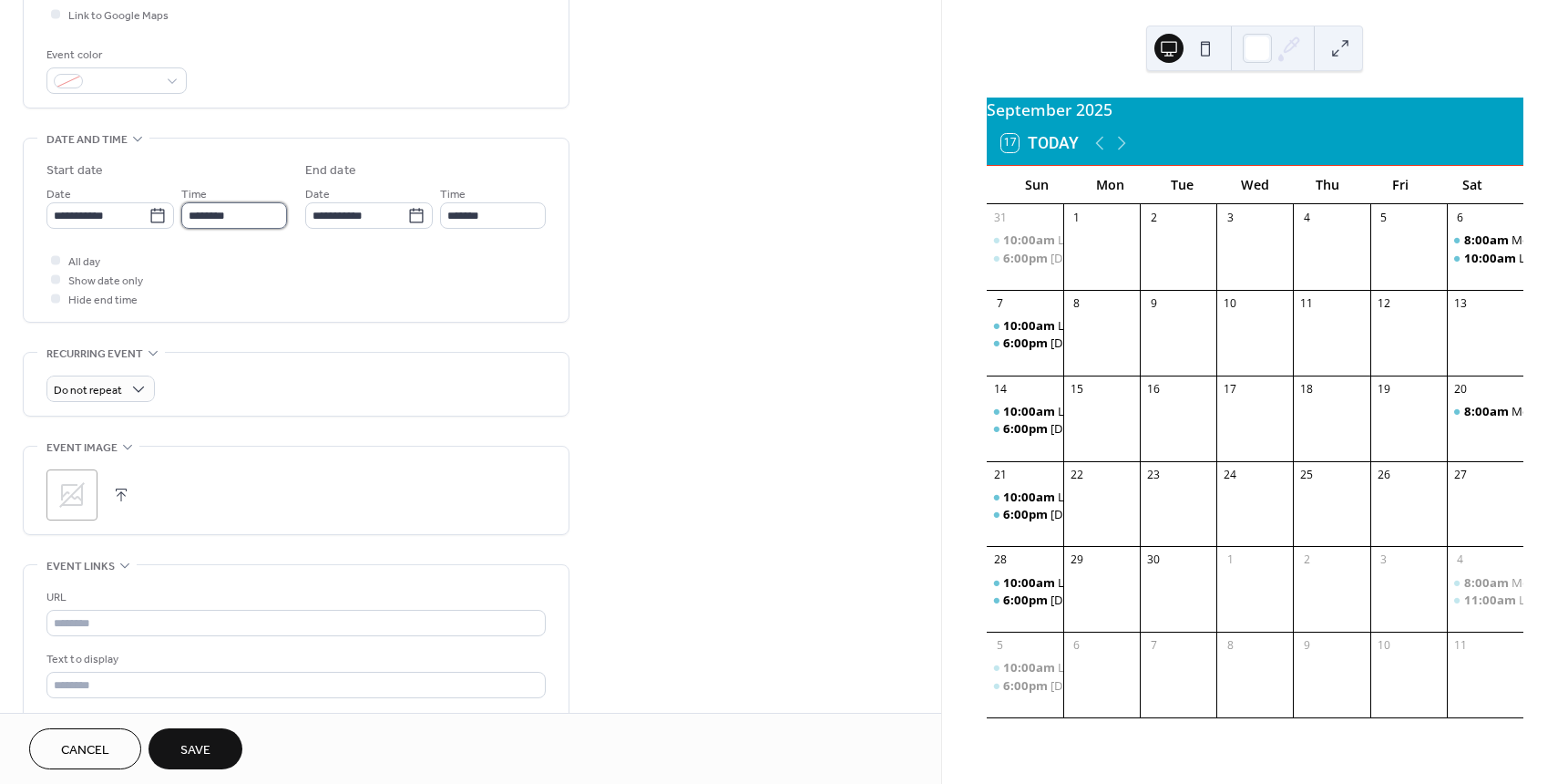 click on "********" at bounding box center [234, 215] 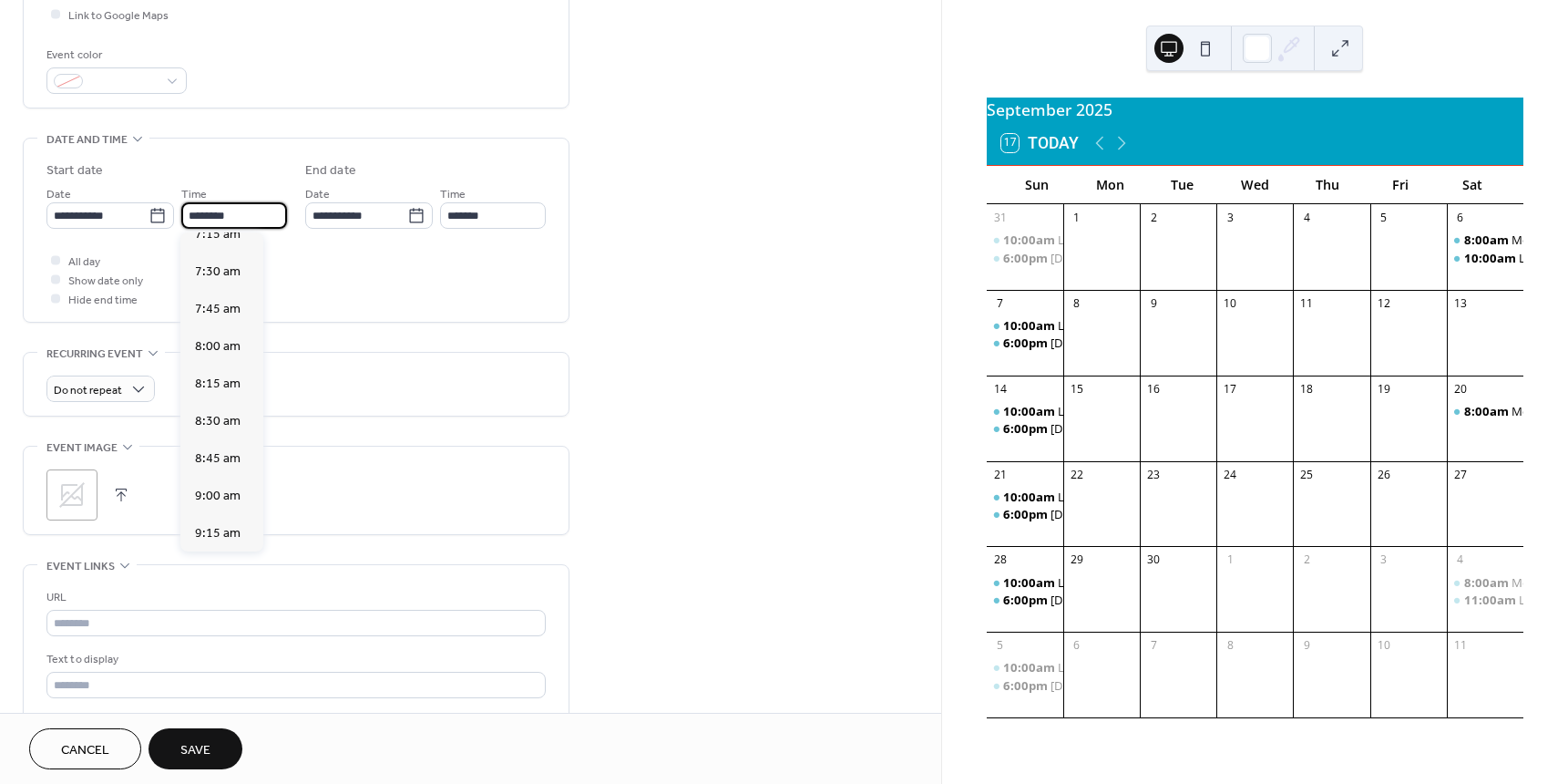 scroll, scrollTop: 1065, scrollLeft: 0, axis: vertical 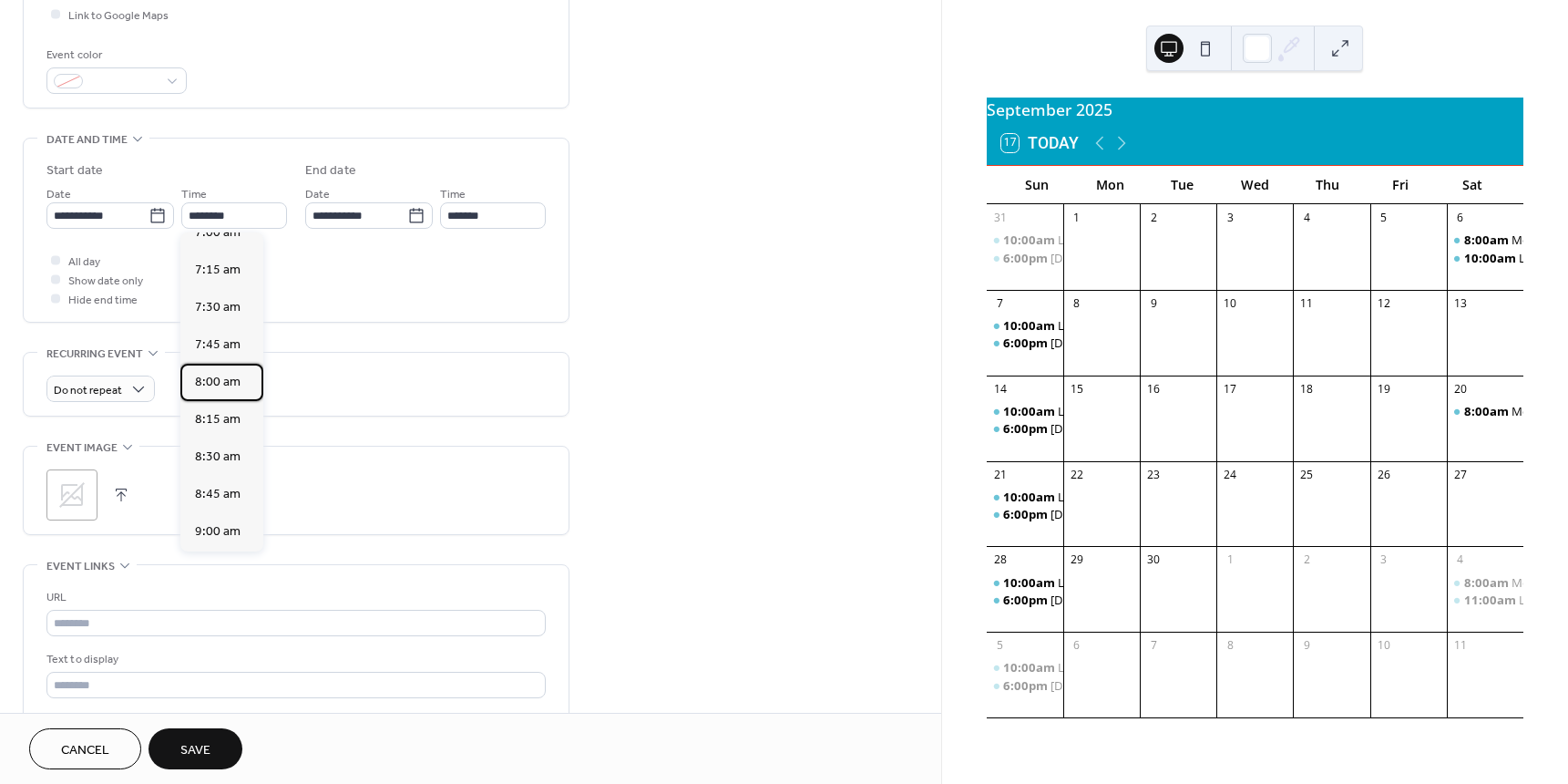 drag, startPoint x: 240, startPoint y: 380, endPoint x: 299, endPoint y: 343, distance: 69.6419 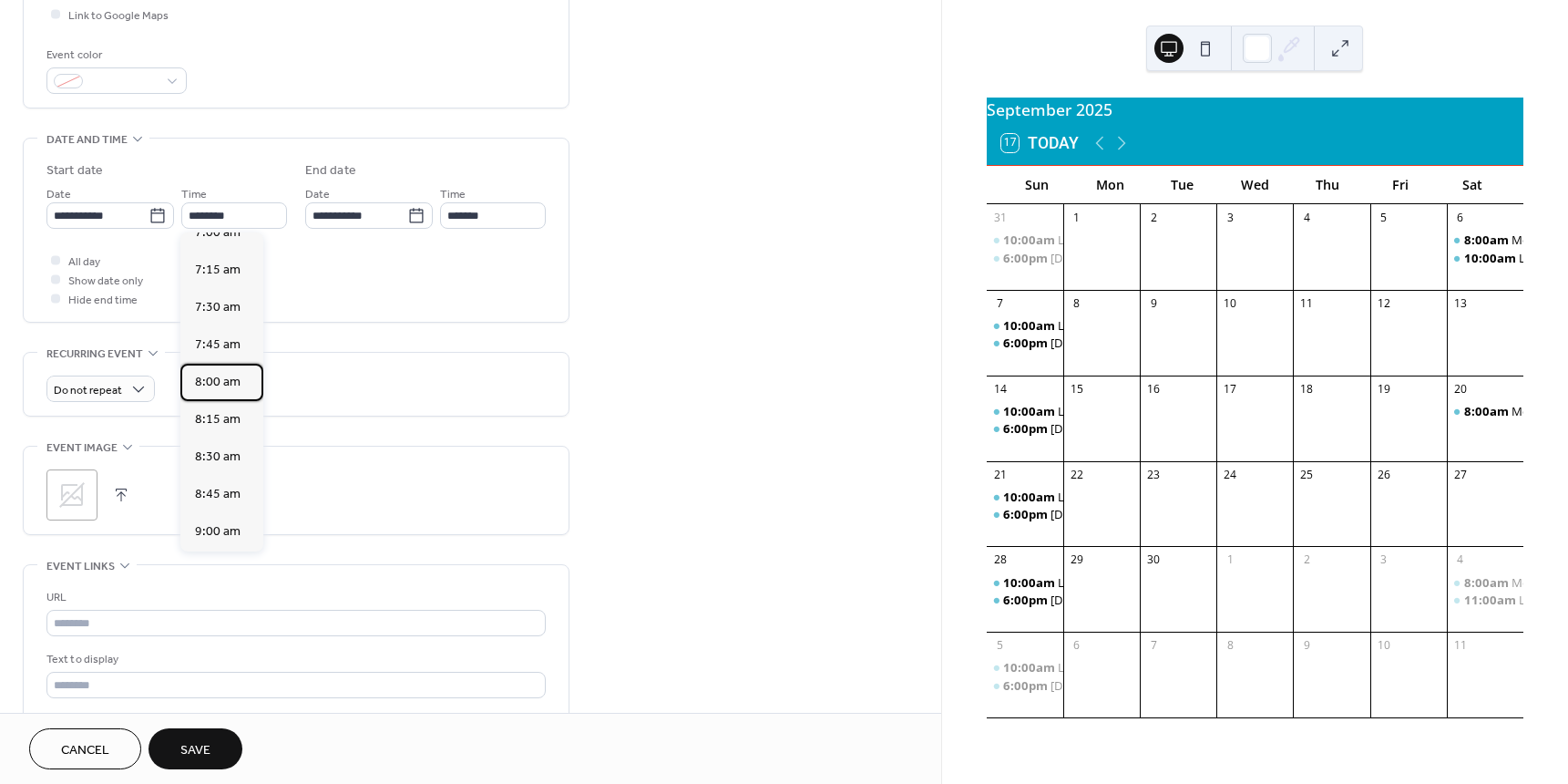 click on "8:00 am" at bounding box center (221, 382) 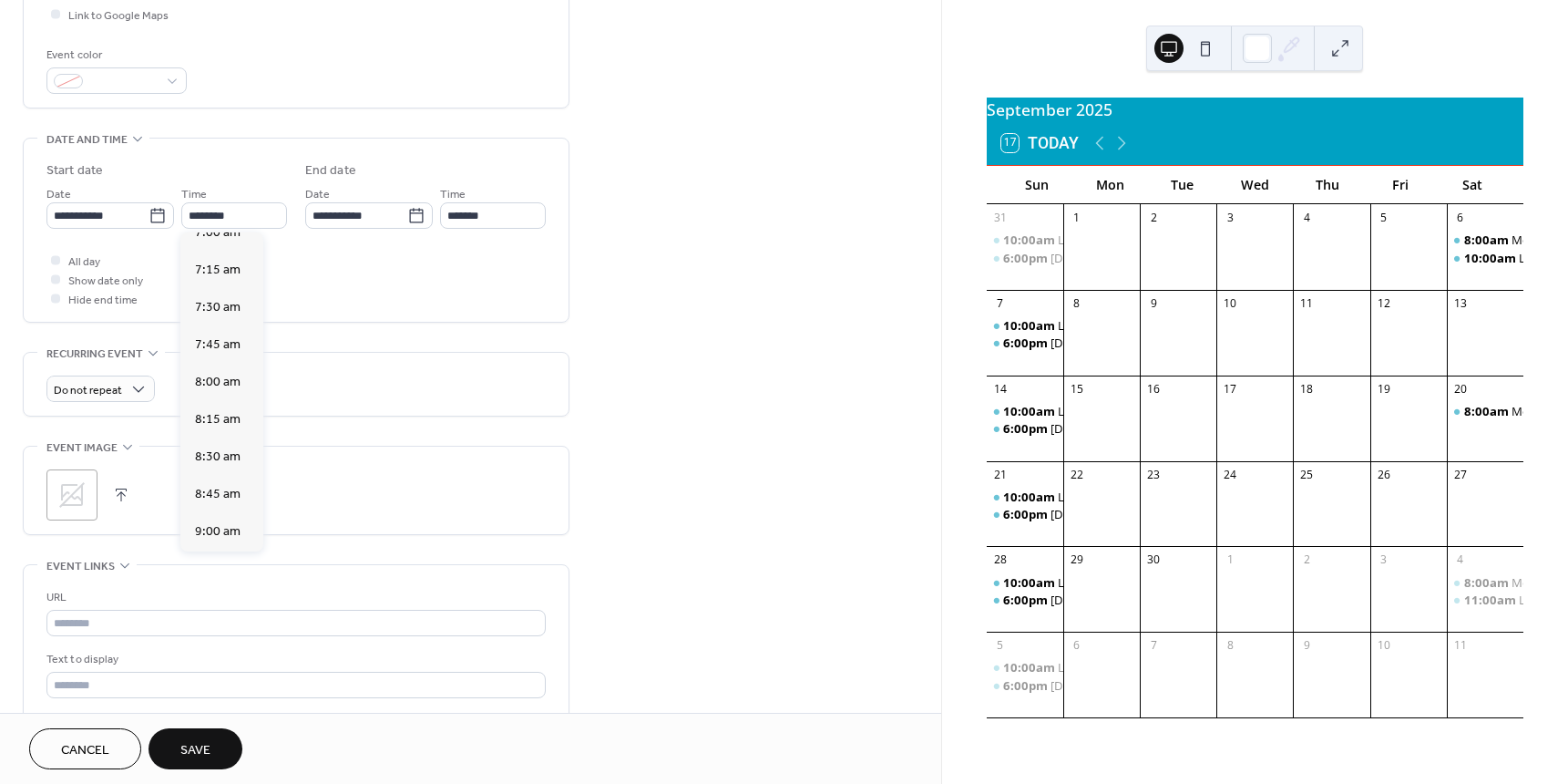 type on "*******" 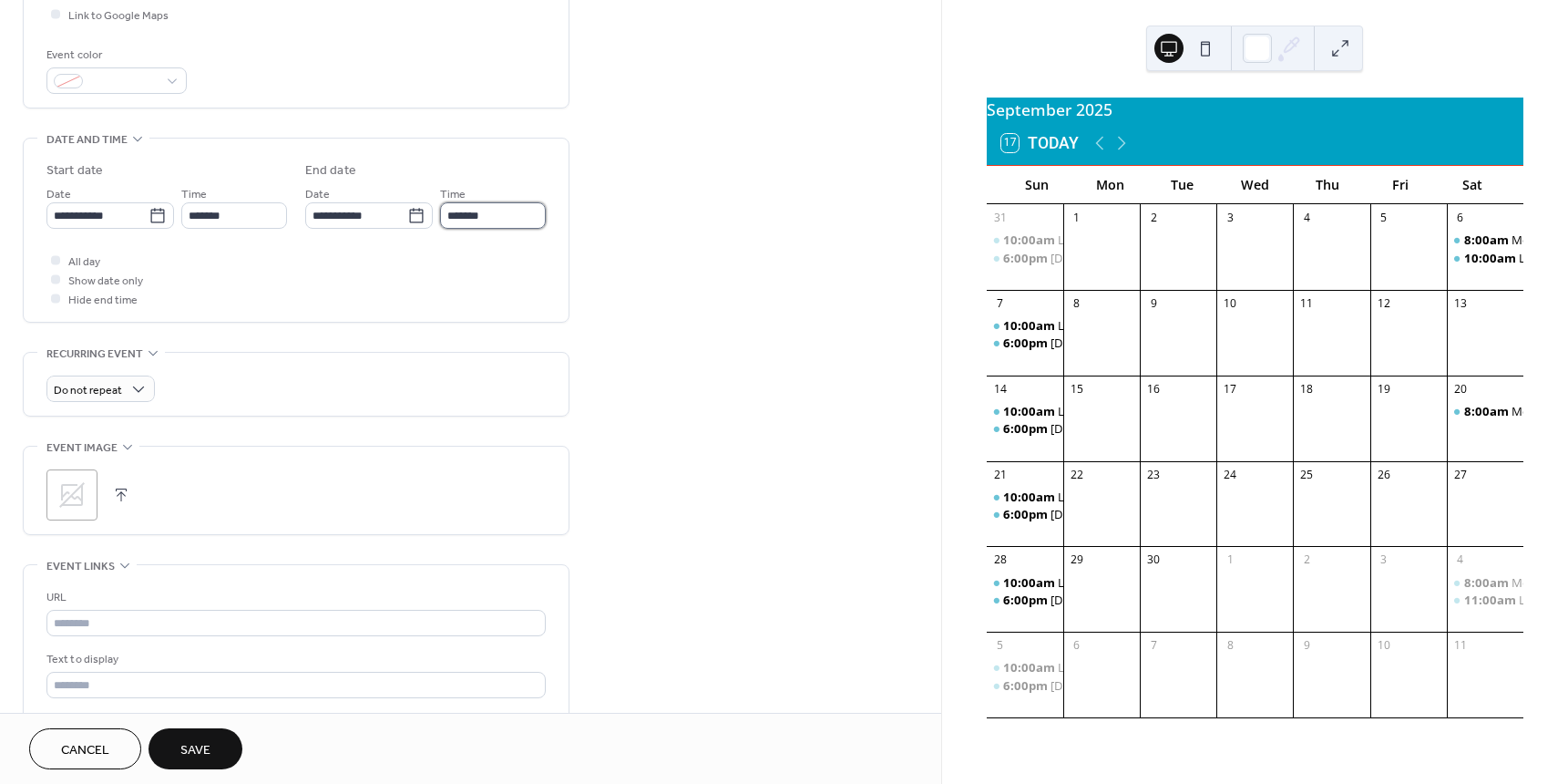 click on "*******" at bounding box center (493, 215) 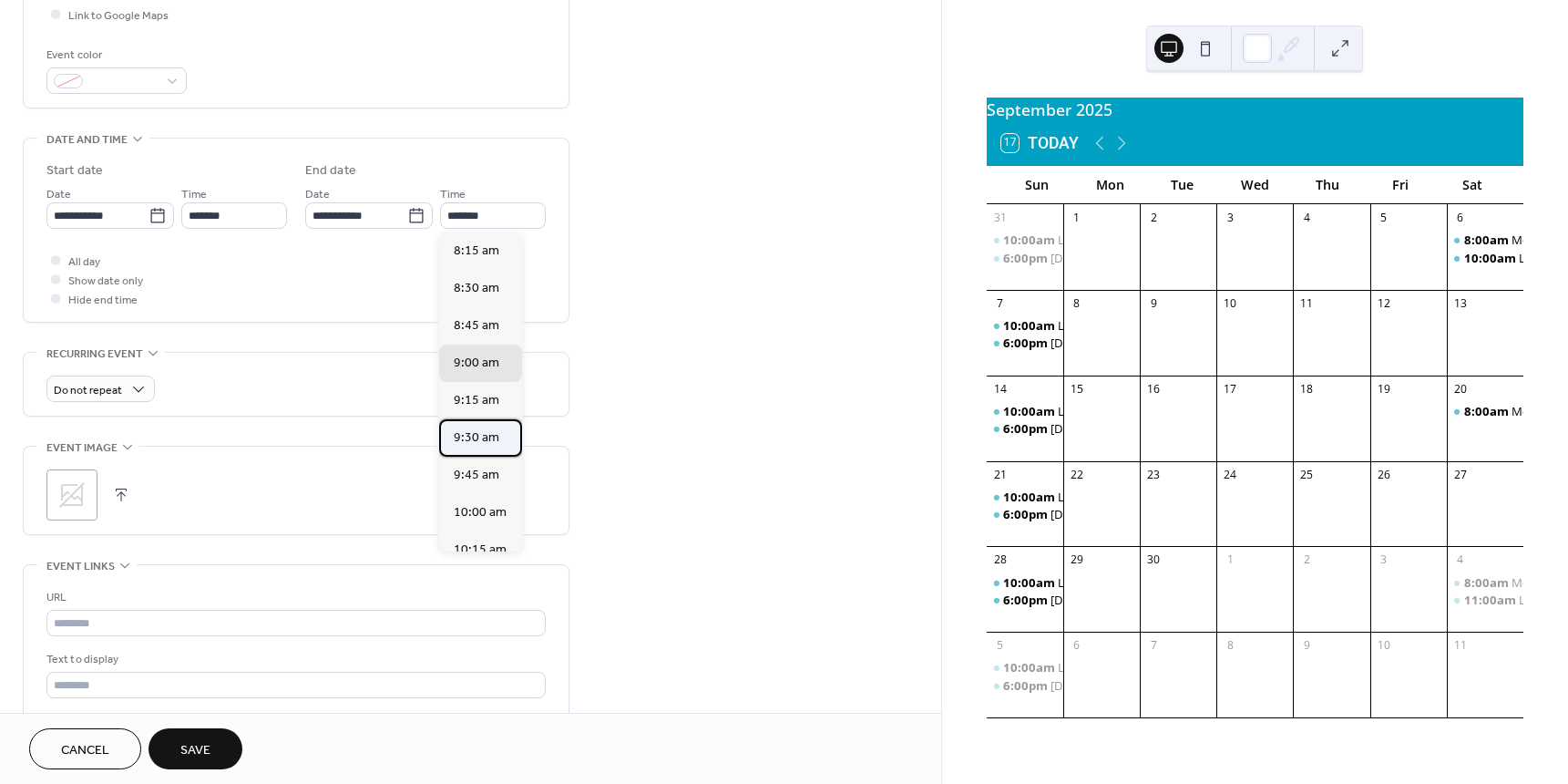 click on "9:30 am" at bounding box center (477, 438) 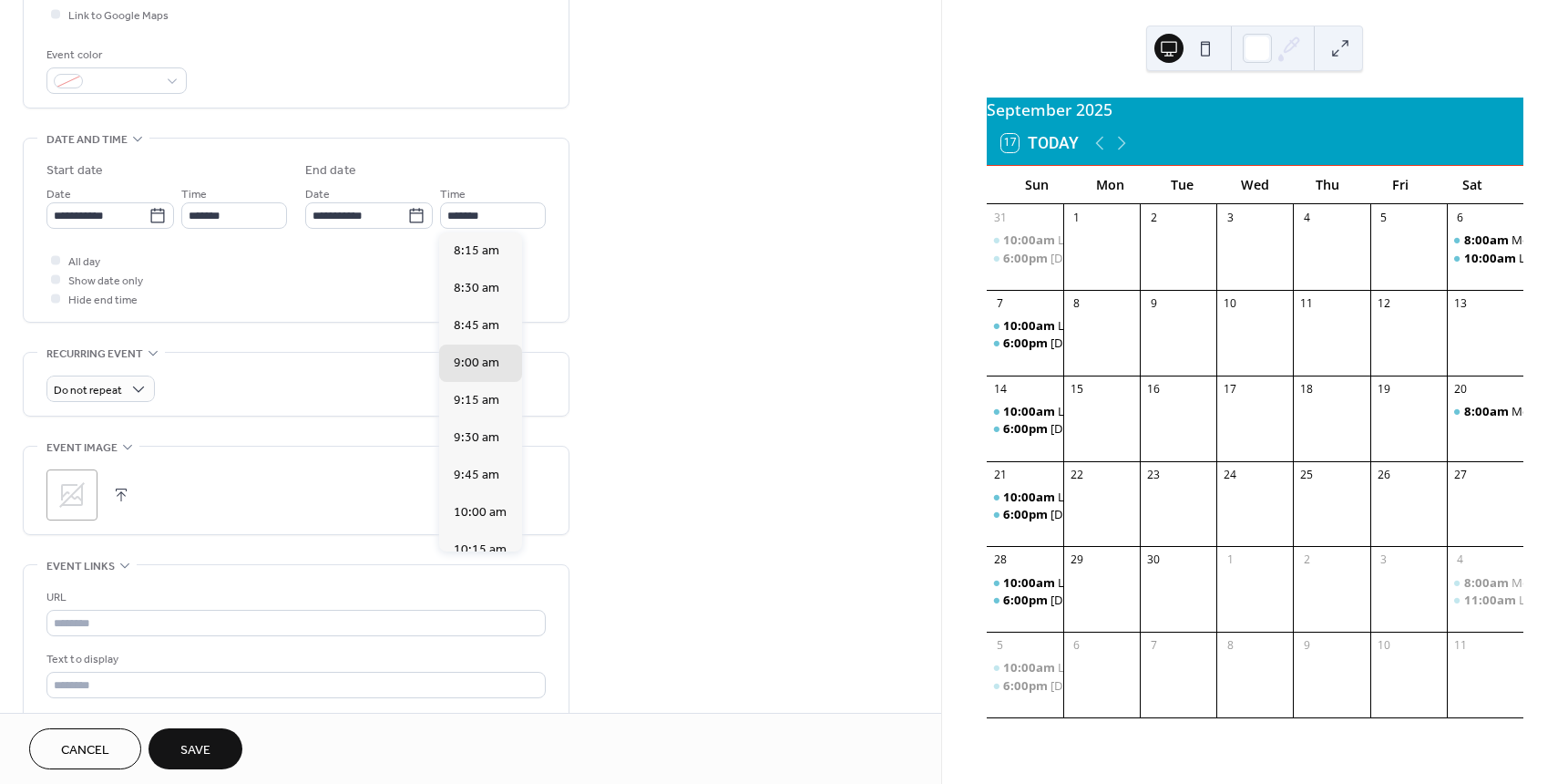 type on "*******" 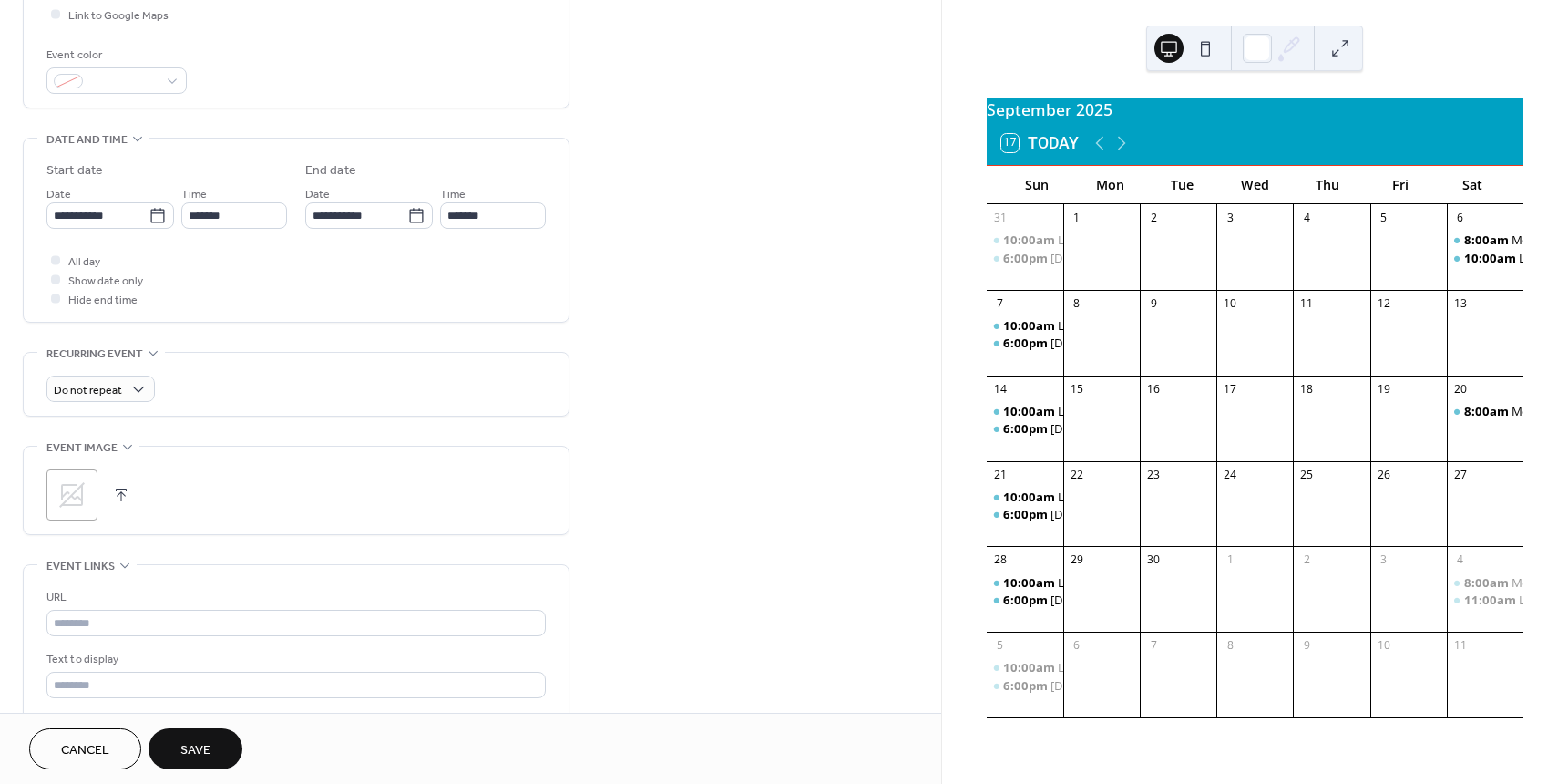 click on "Save" at bounding box center (195, 750) 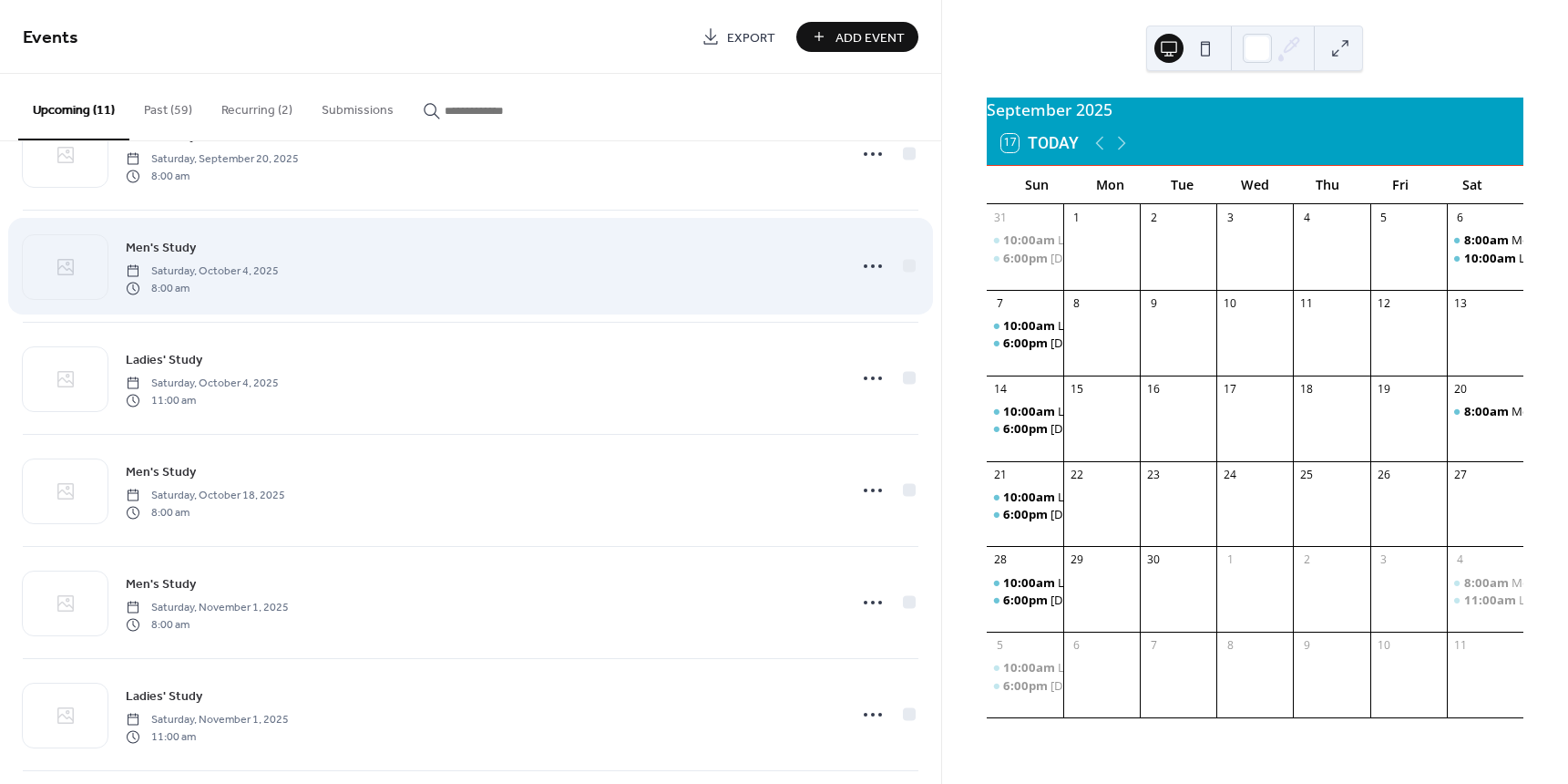 scroll, scrollTop: 645, scrollLeft: 0, axis: vertical 